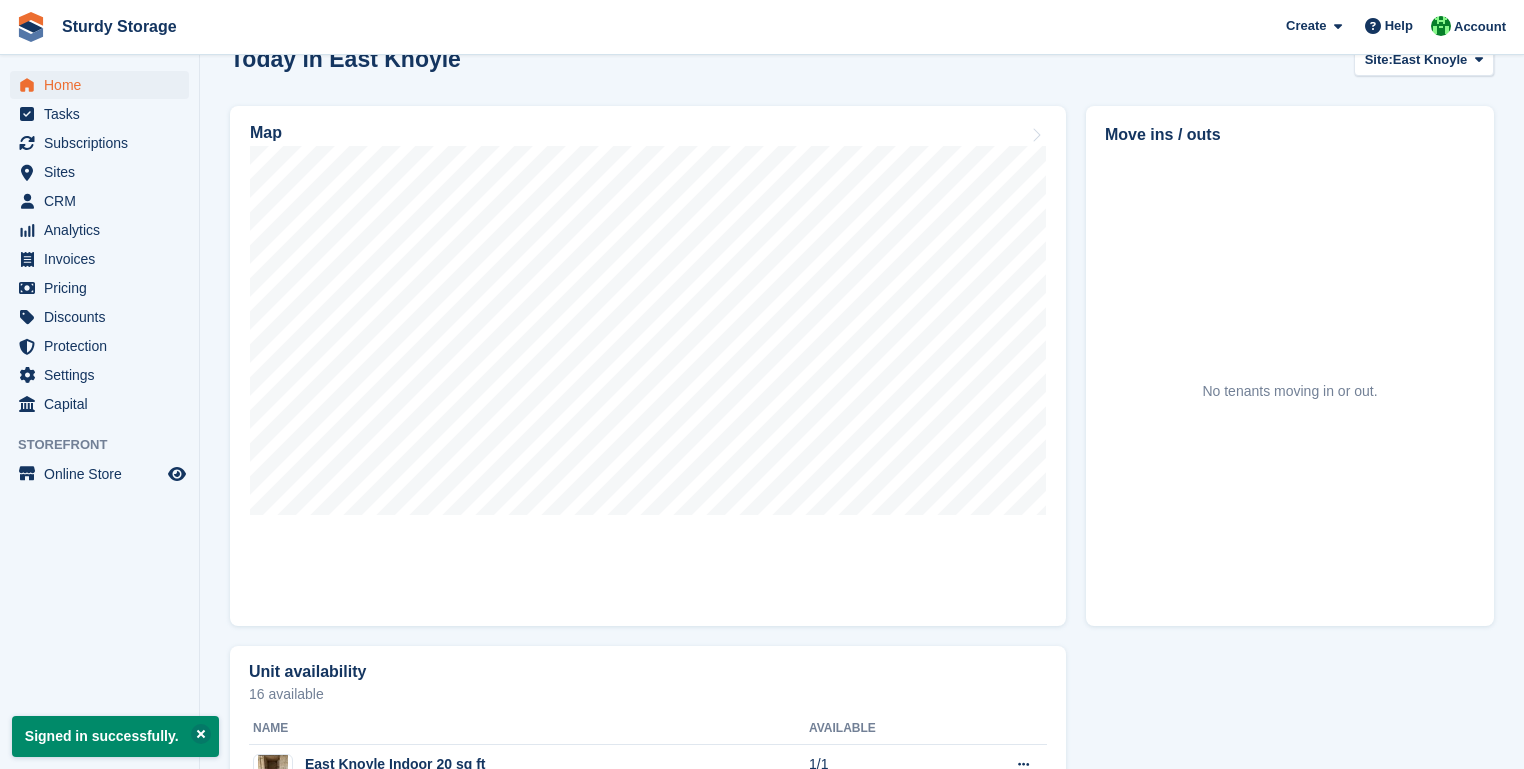 scroll, scrollTop: 560, scrollLeft: 0, axis: vertical 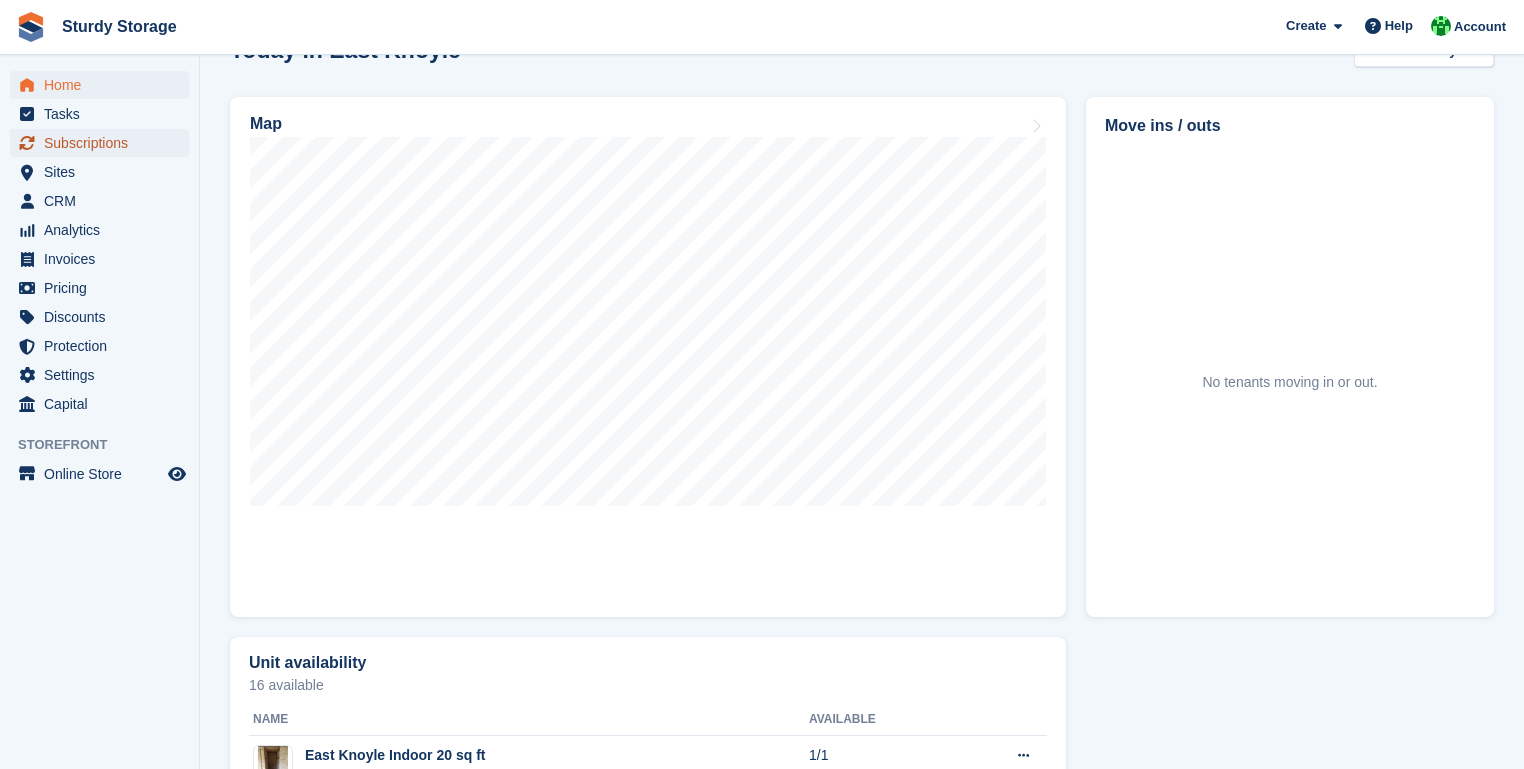 click on "Subscriptions" at bounding box center (104, 143) 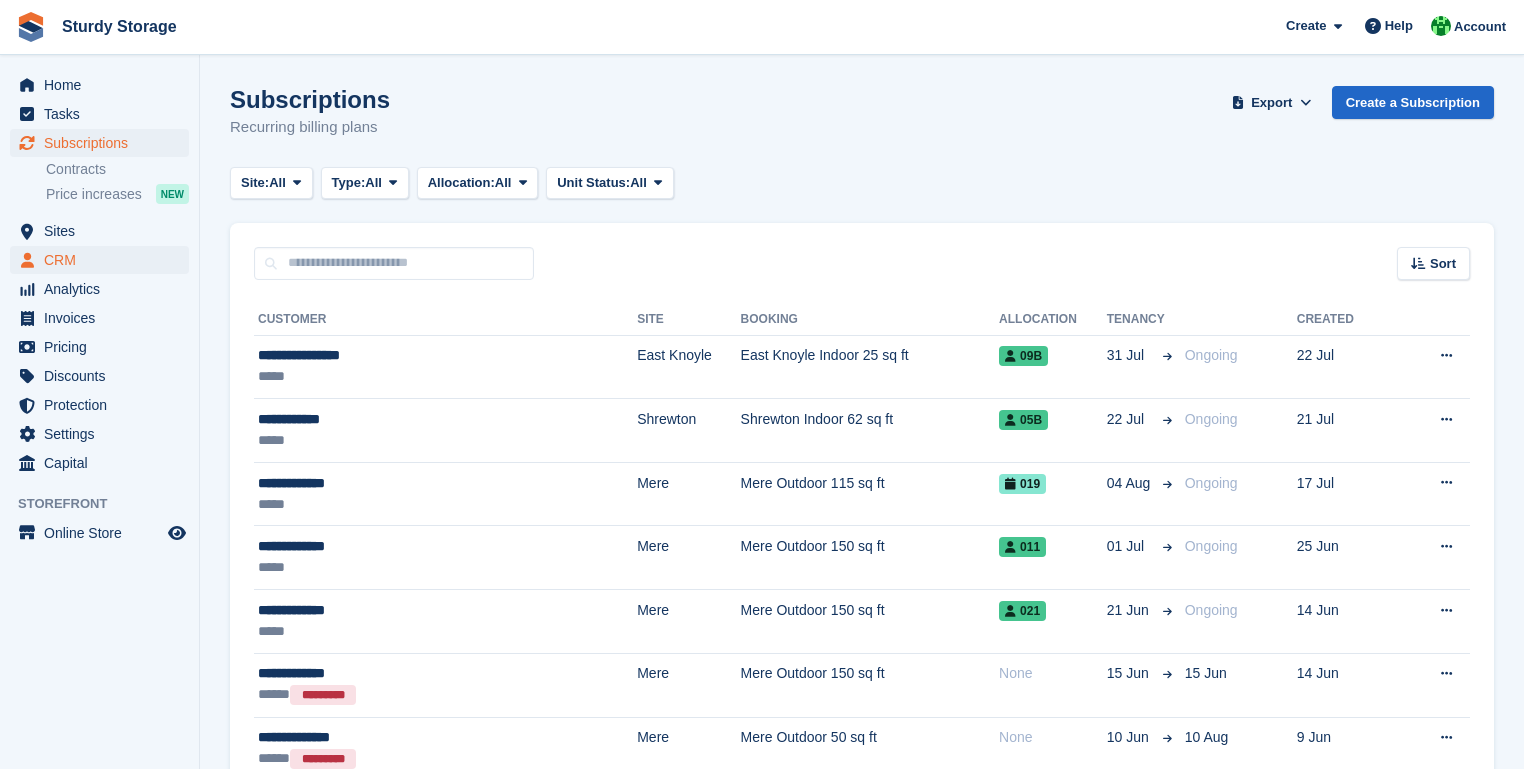 scroll, scrollTop: 0, scrollLeft: 0, axis: both 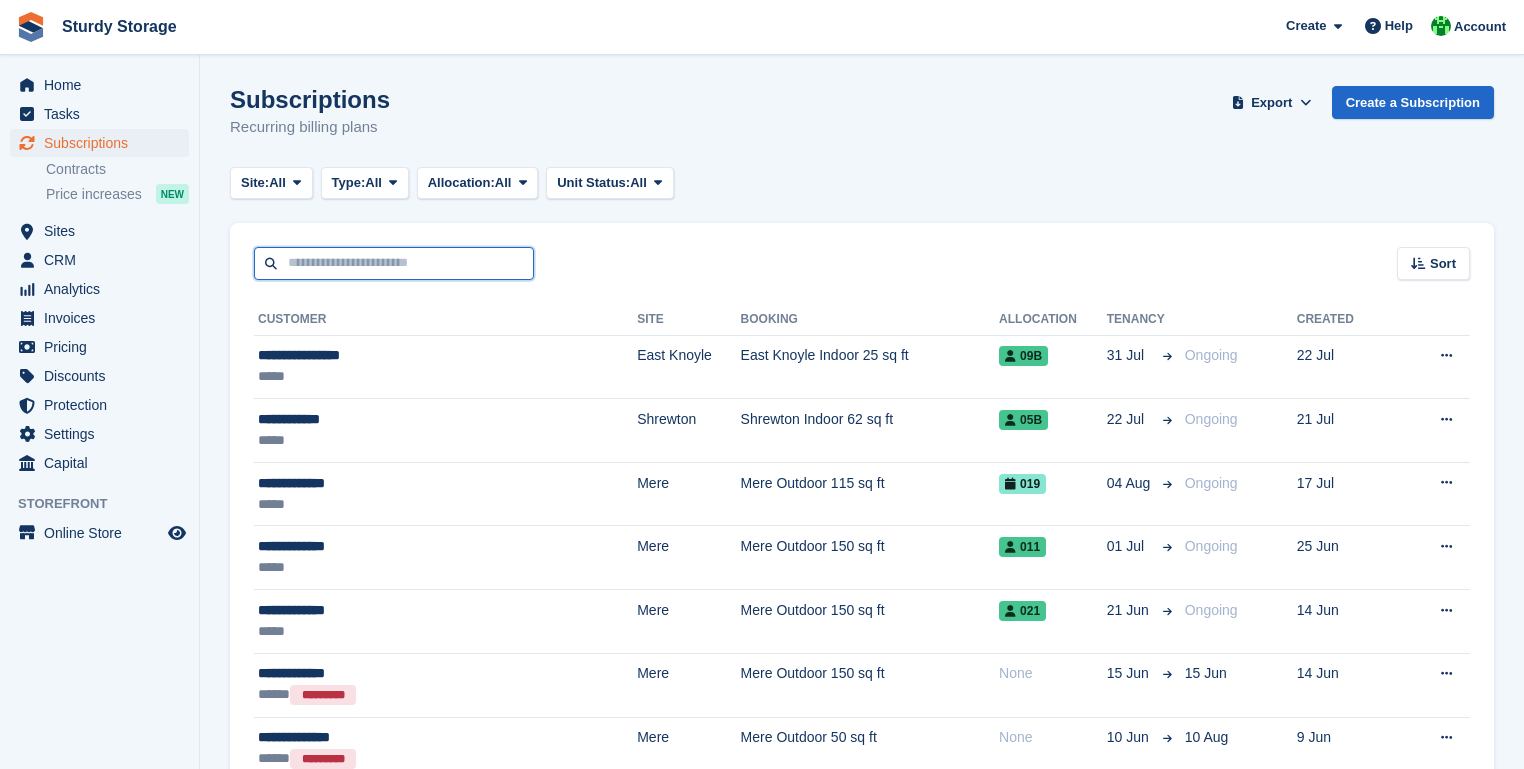 click at bounding box center [394, 263] 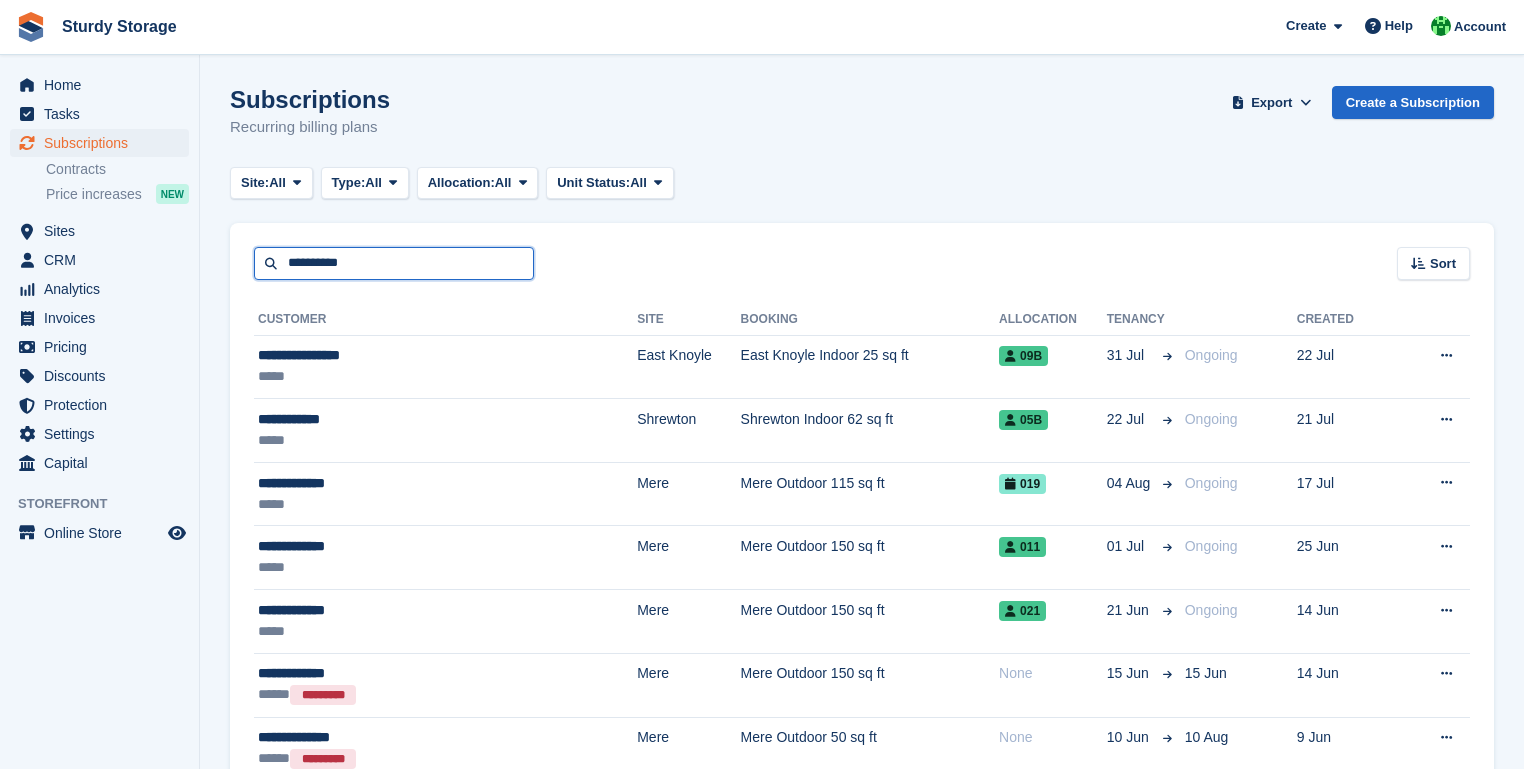 type on "**********" 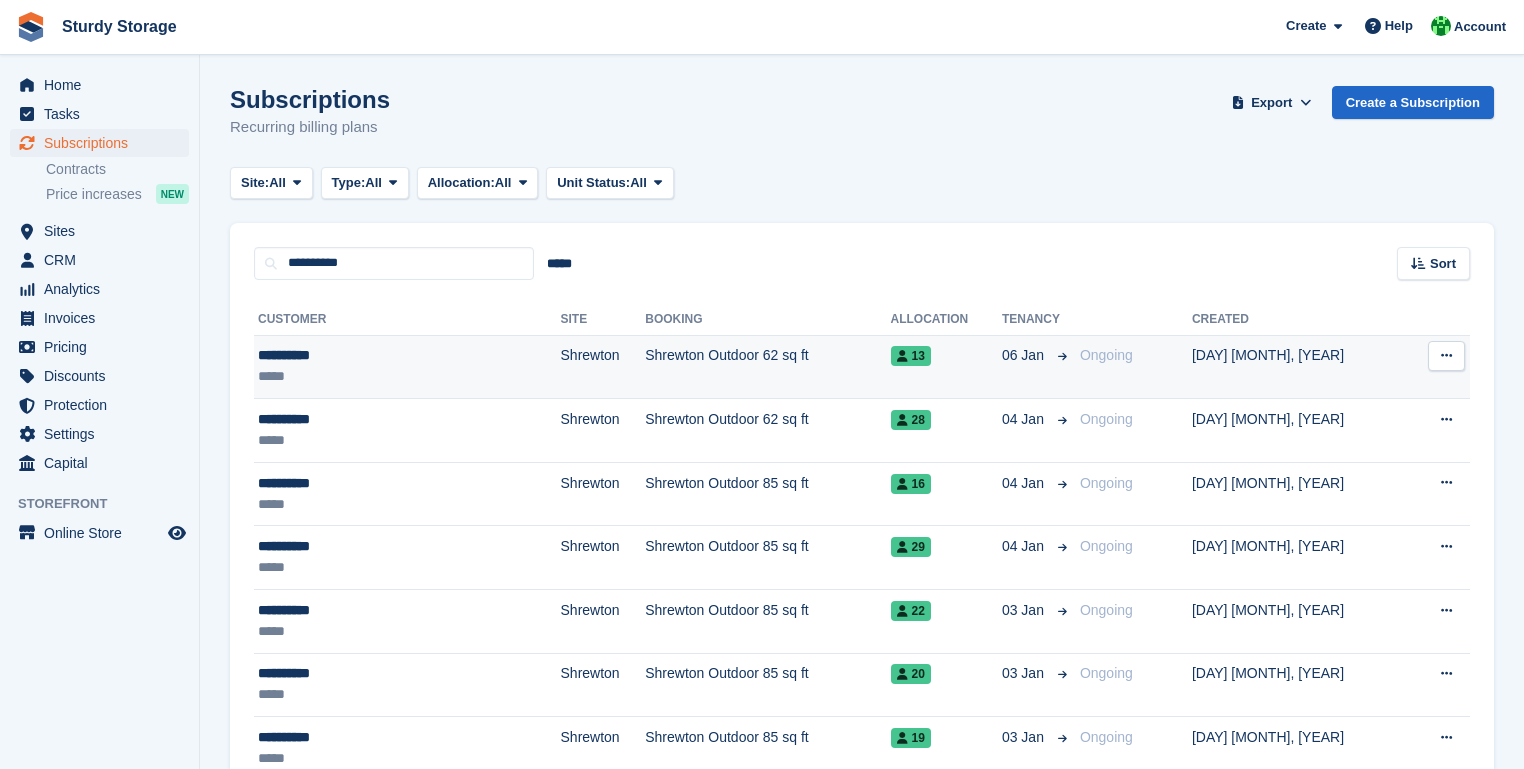 click on "**********" at bounding box center [363, 355] 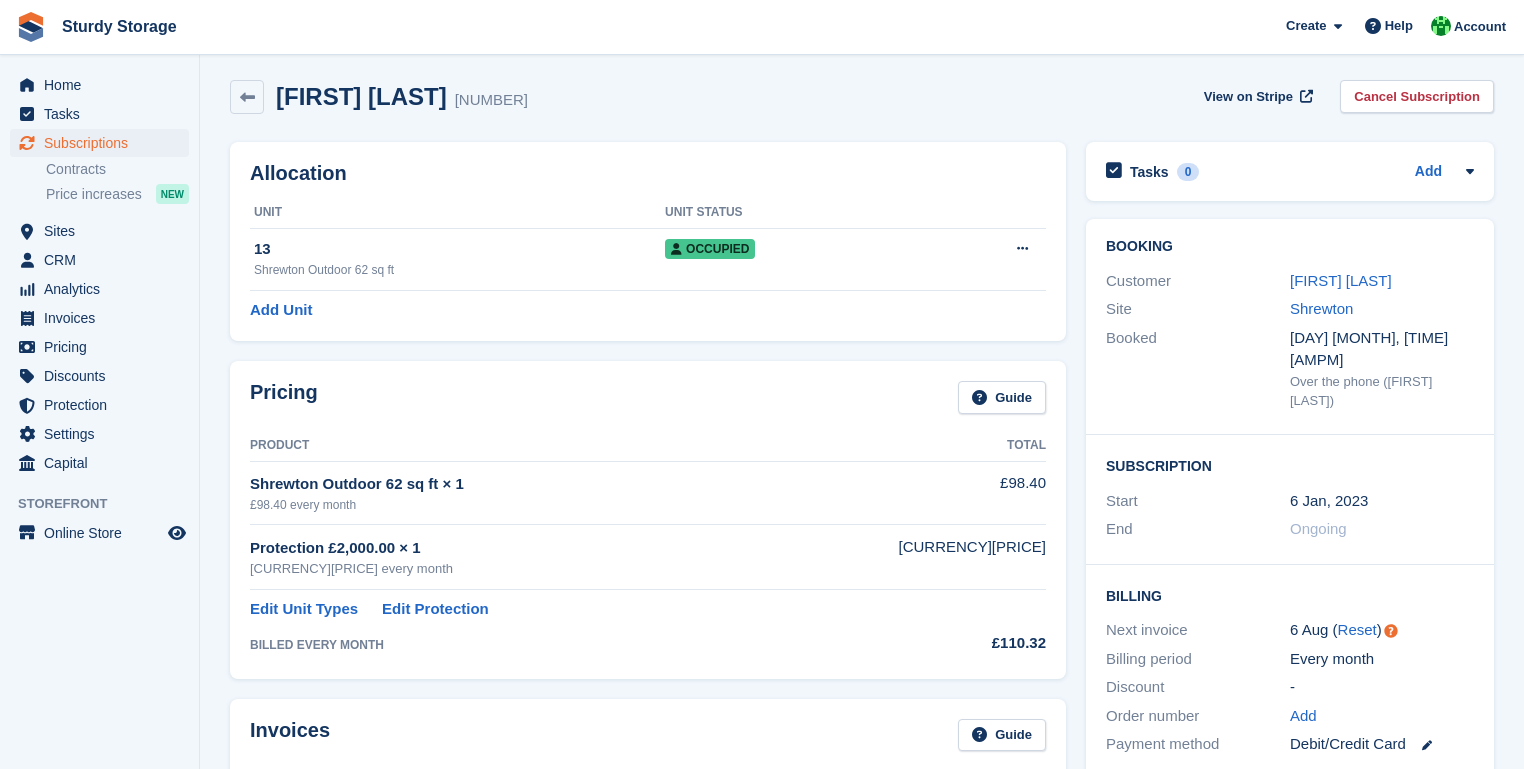 scroll, scrollTop: 0, scrollLeft: 0, axis: both 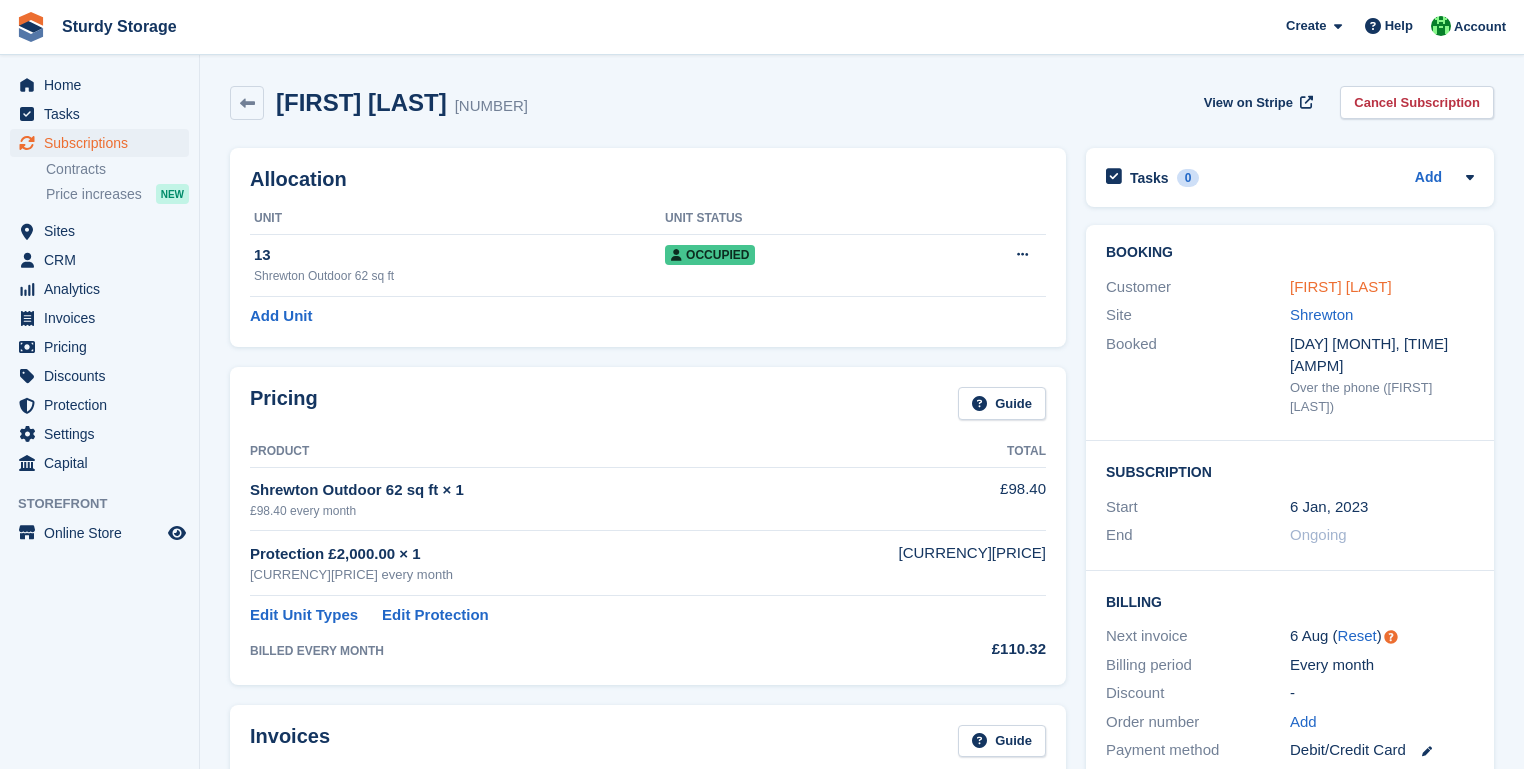 click on "[FIRST] [LAST]" at bounding box center [1341, 286] 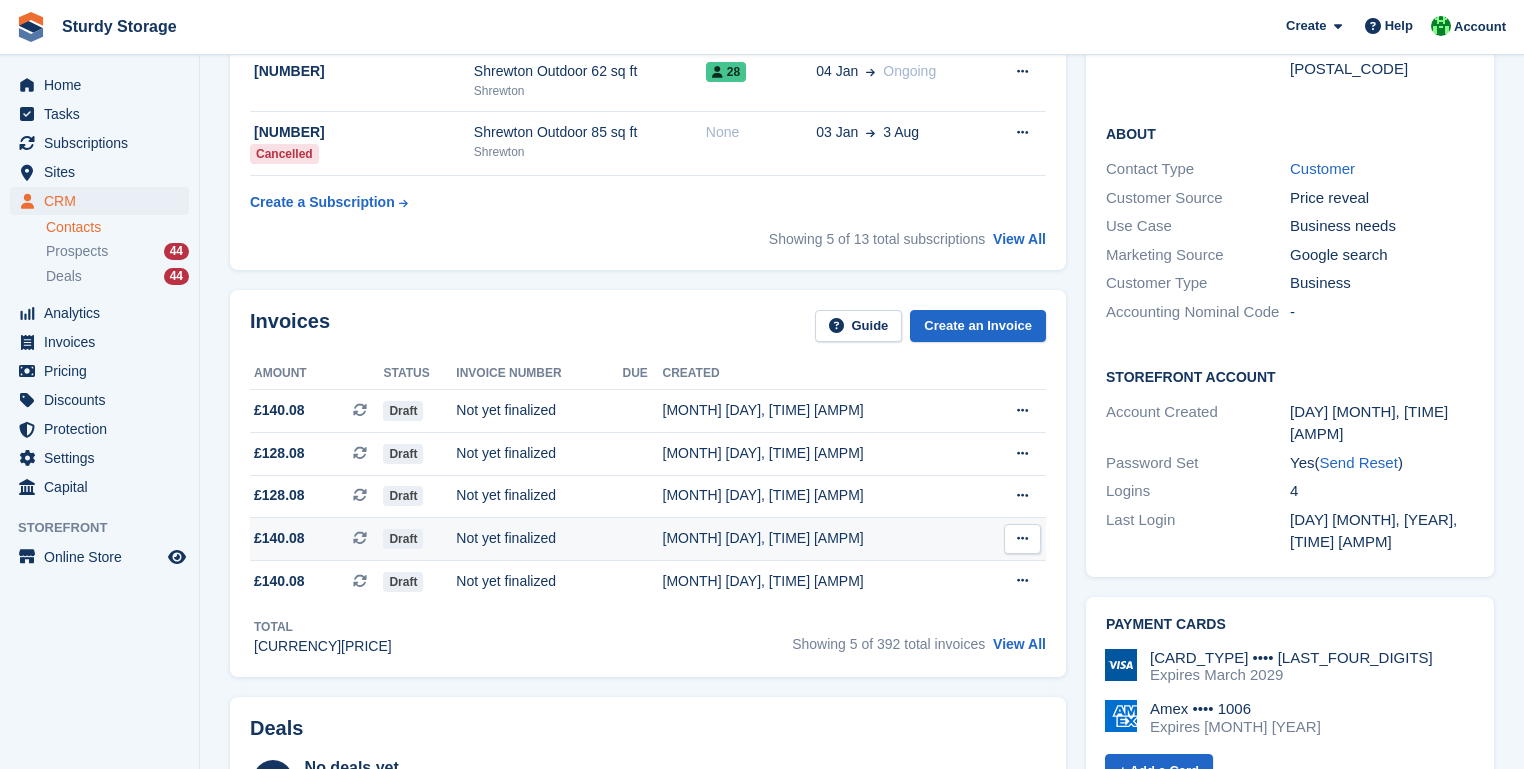 scroll, scrollTop: 400, scrollLeft: 0, axis: vertical 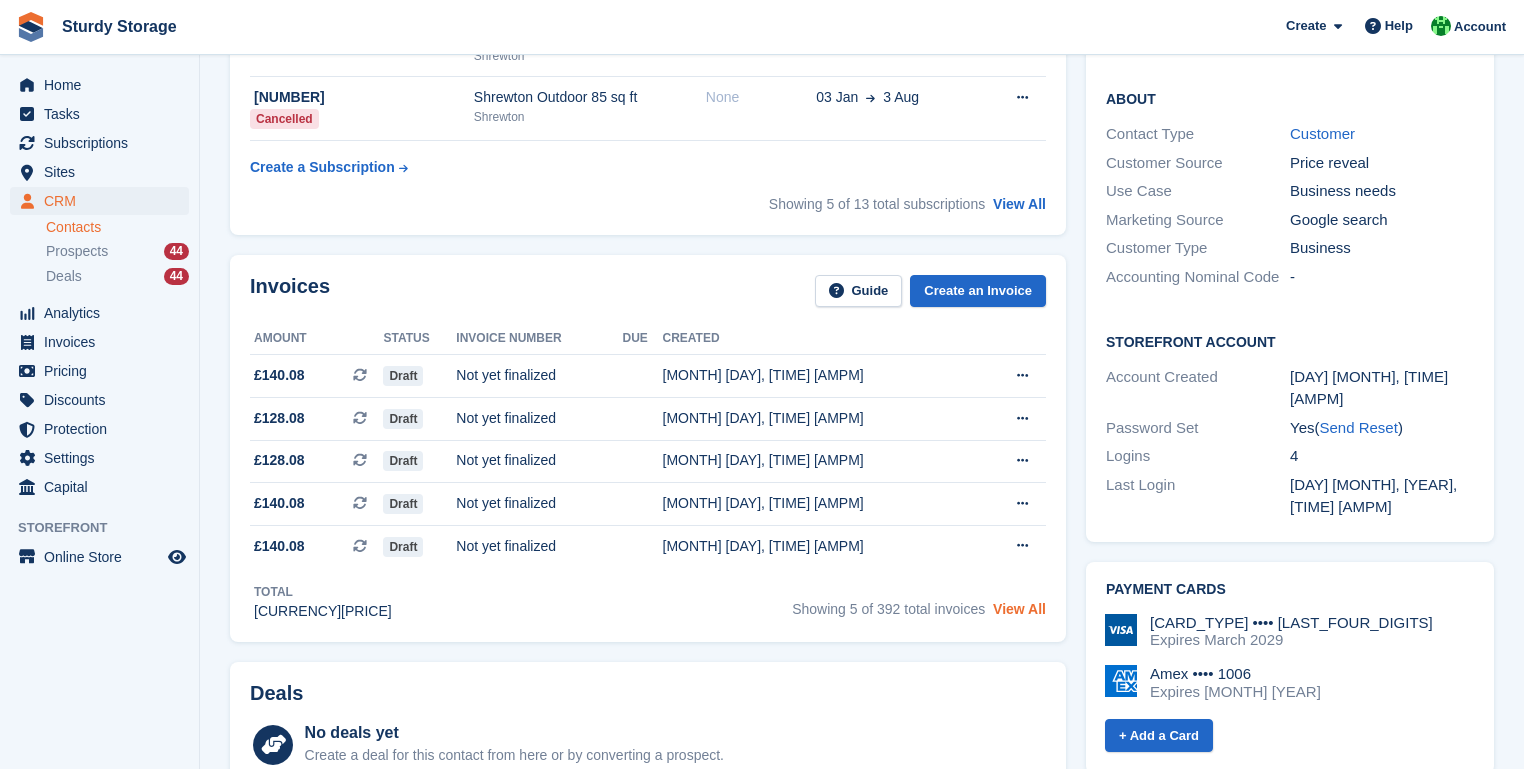 click on "View All" at bounding box center (1019, 609) 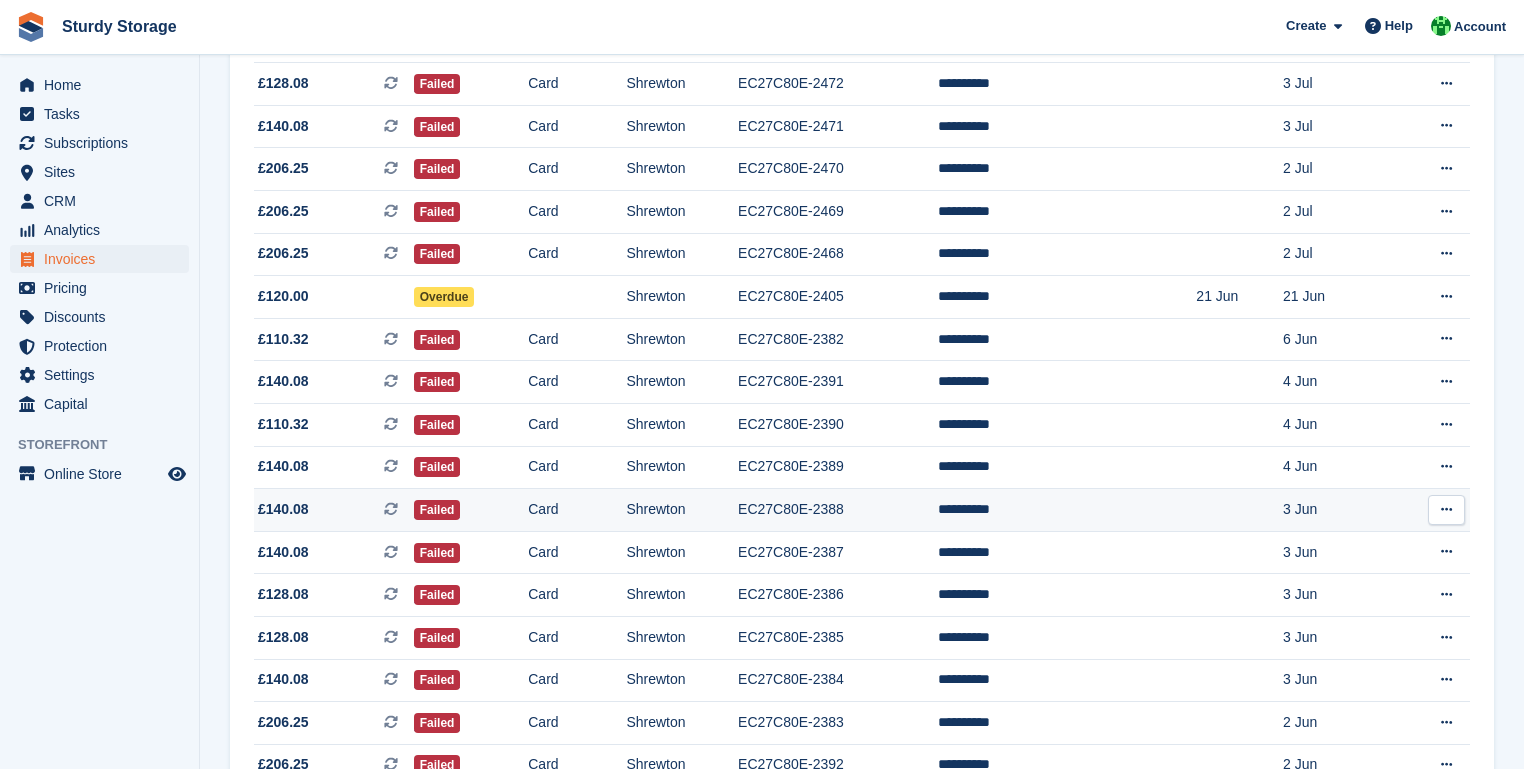 scroll, scrollTop: 960, scrollLeft: 0, axis: vertical 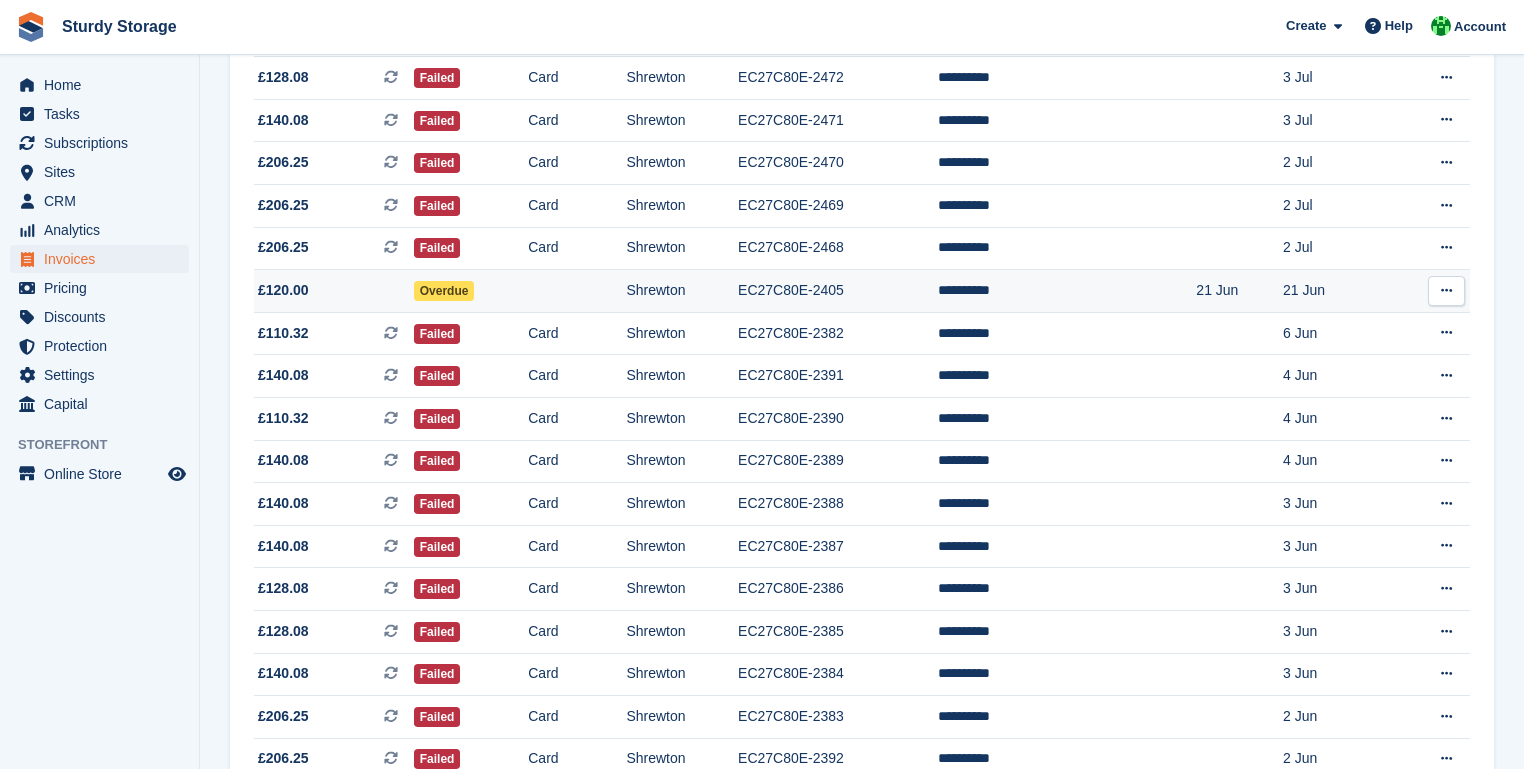 click on "EC27C80E-2405" at bounding box center [838, 291] 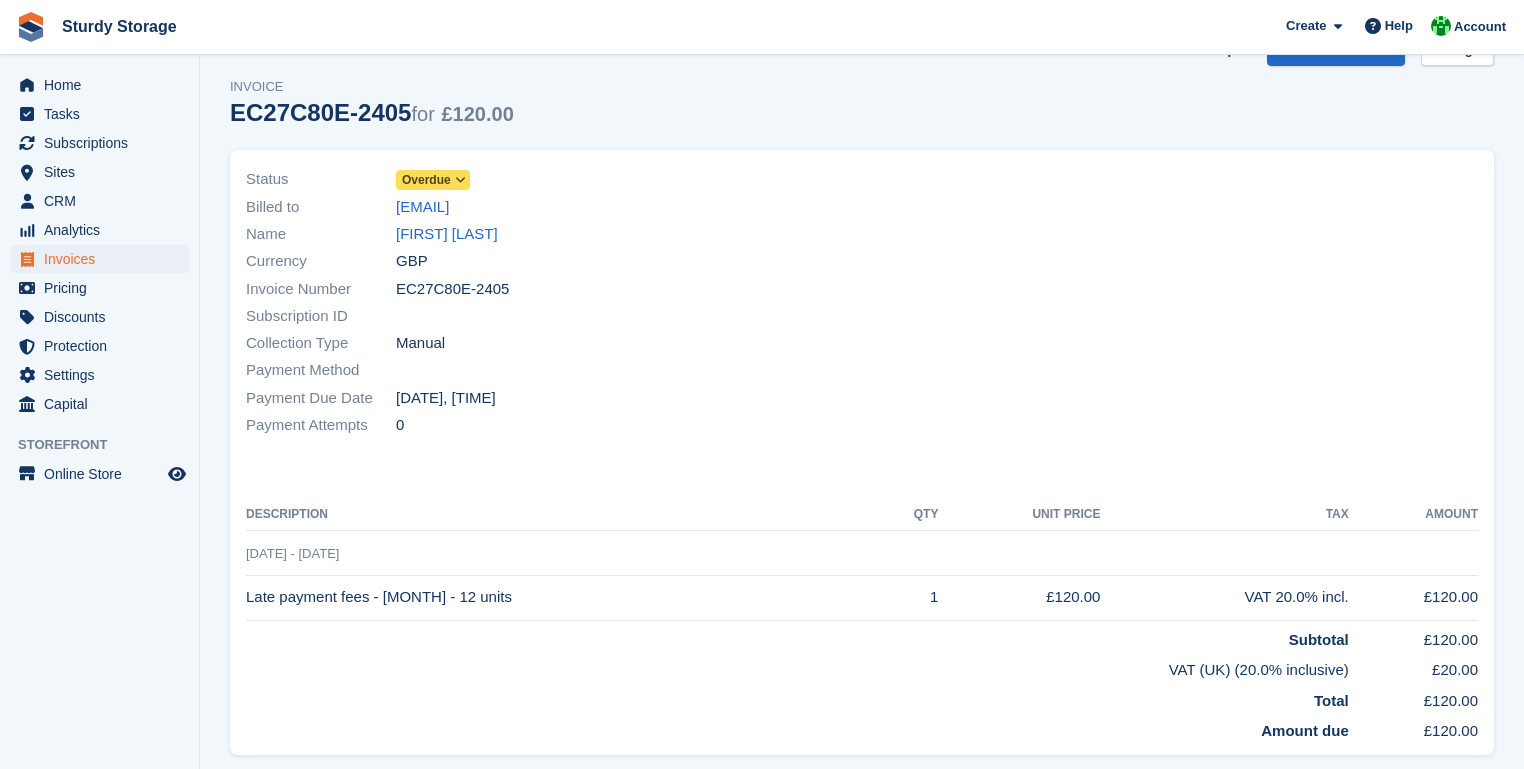 scroll, scrollTop: 0, scrollLeft: 0, axis: both 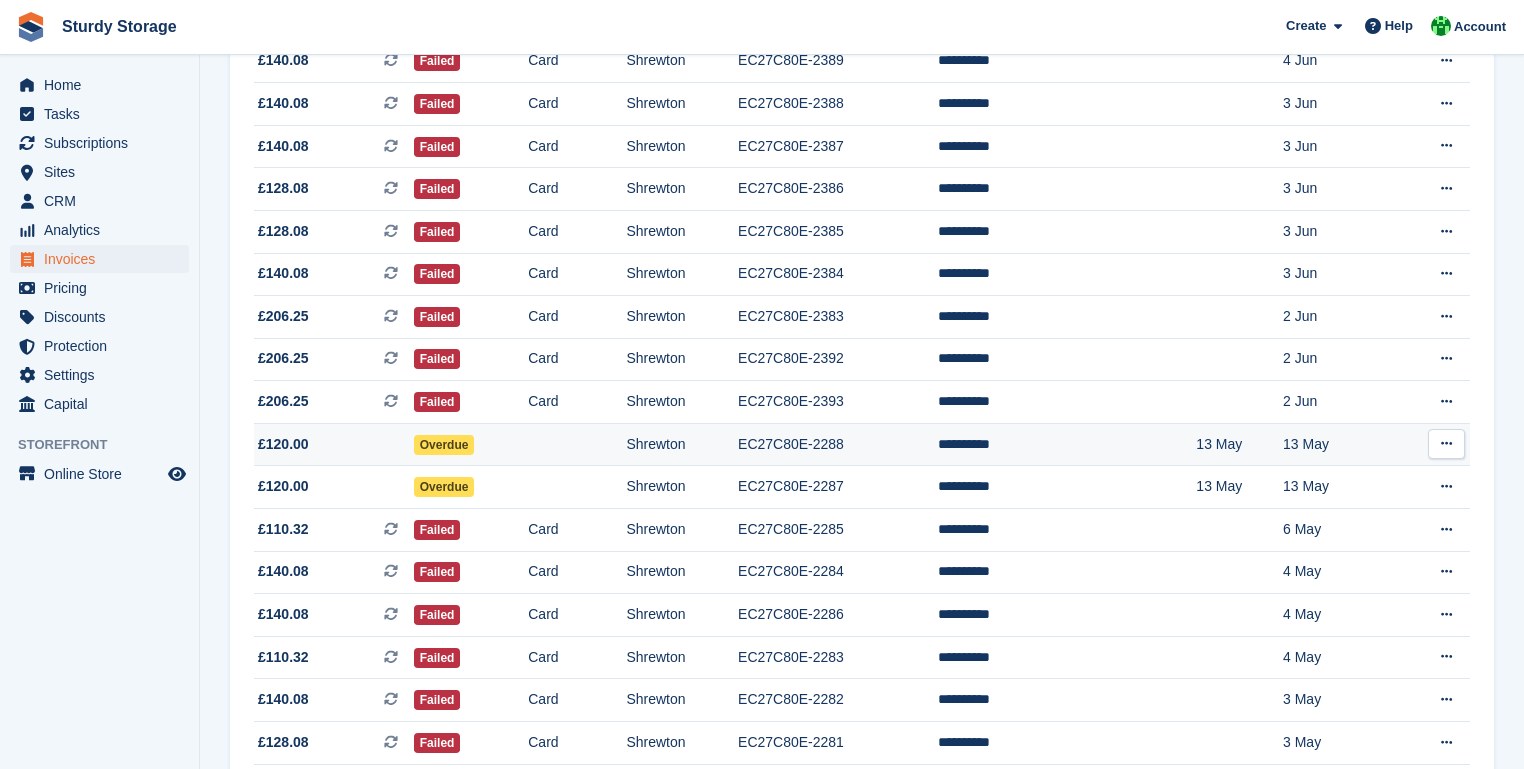 click on "EC27C80E-2288" at bounding box center [838, 444] 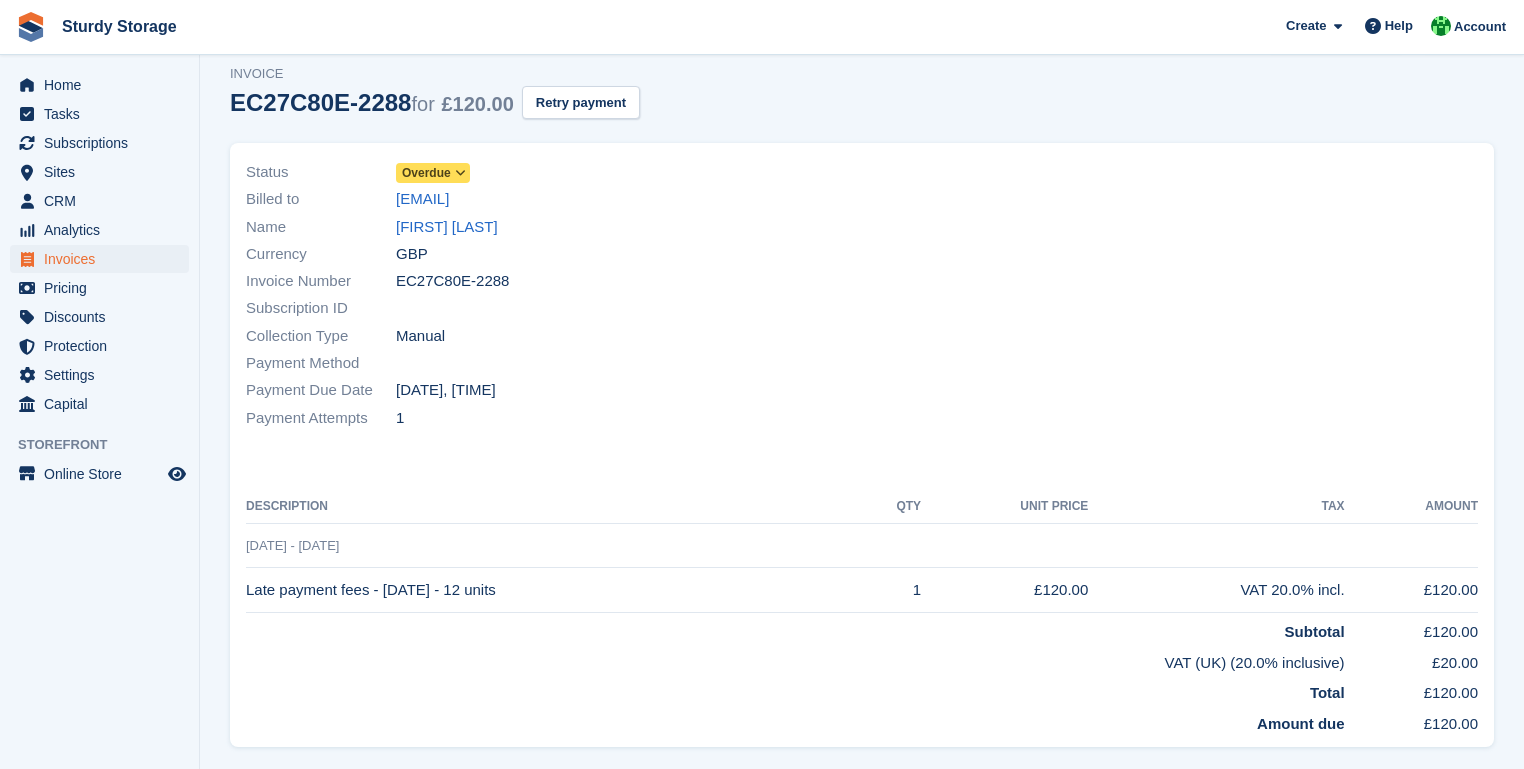 scroll, scrollTop: 0, scrollLeft: 0, axis: both 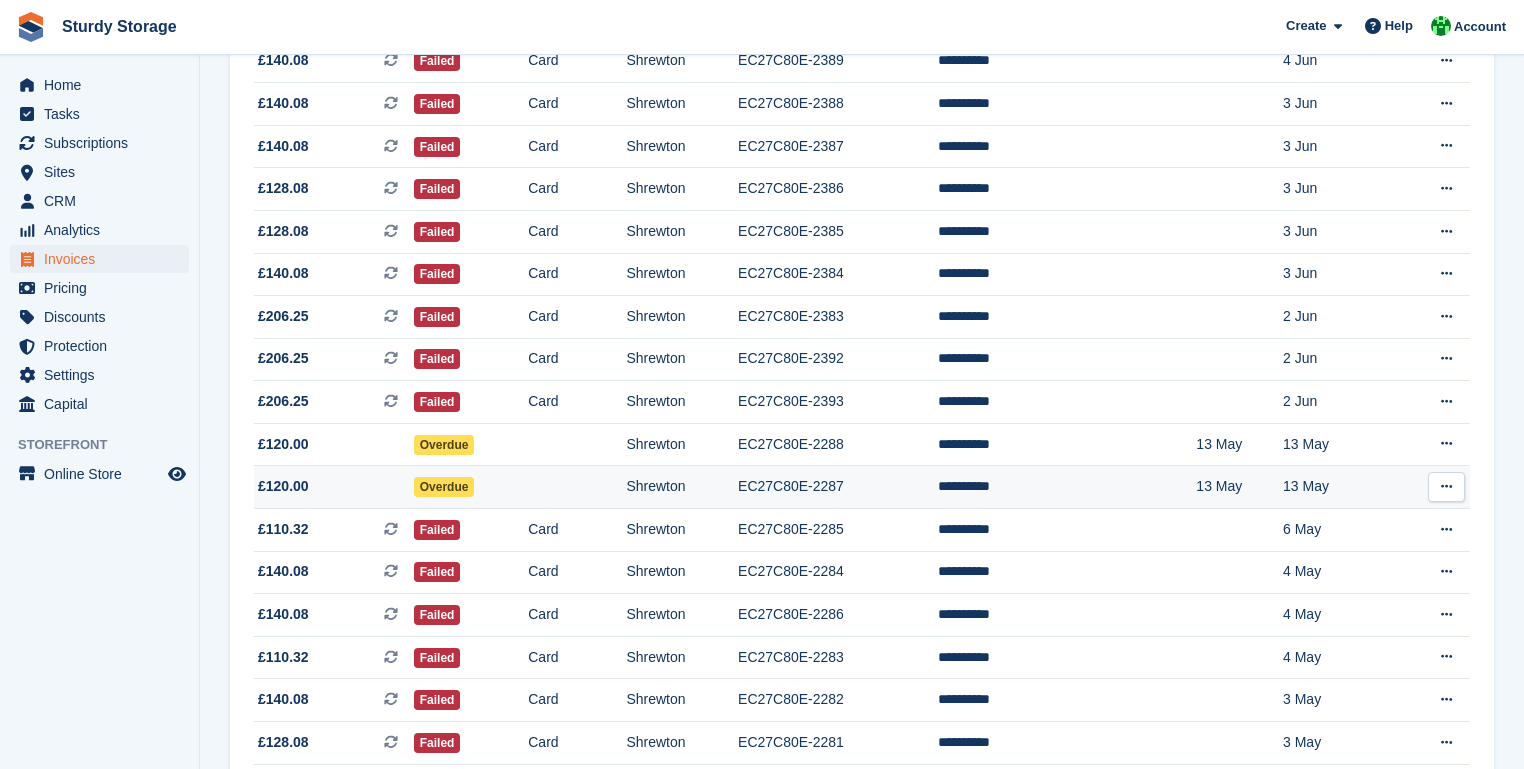 click on "EC27C80E-2287" at bounding box center [838, 487] 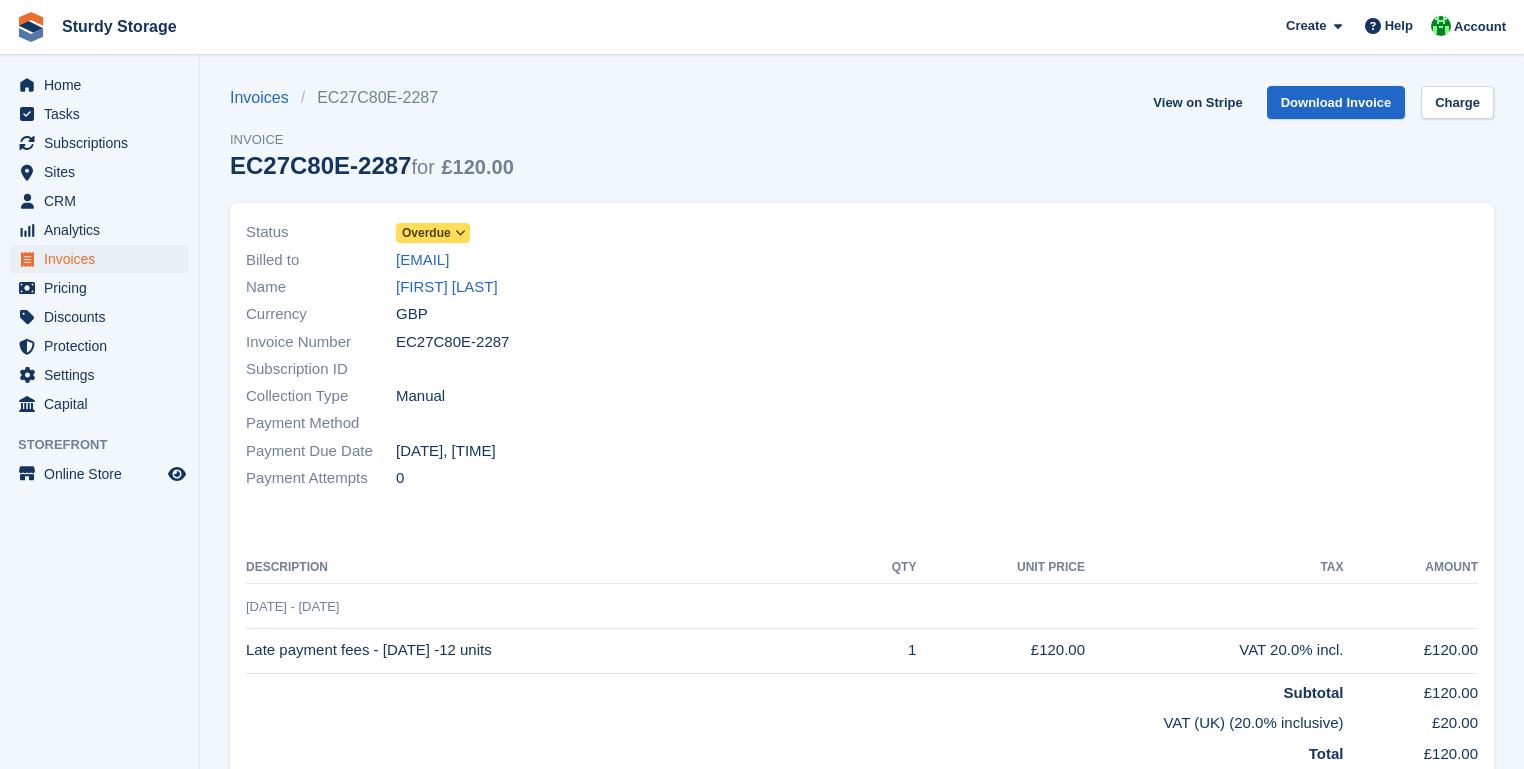 scroll, scrollTop: 0, scrollLeft: 0, axis: both 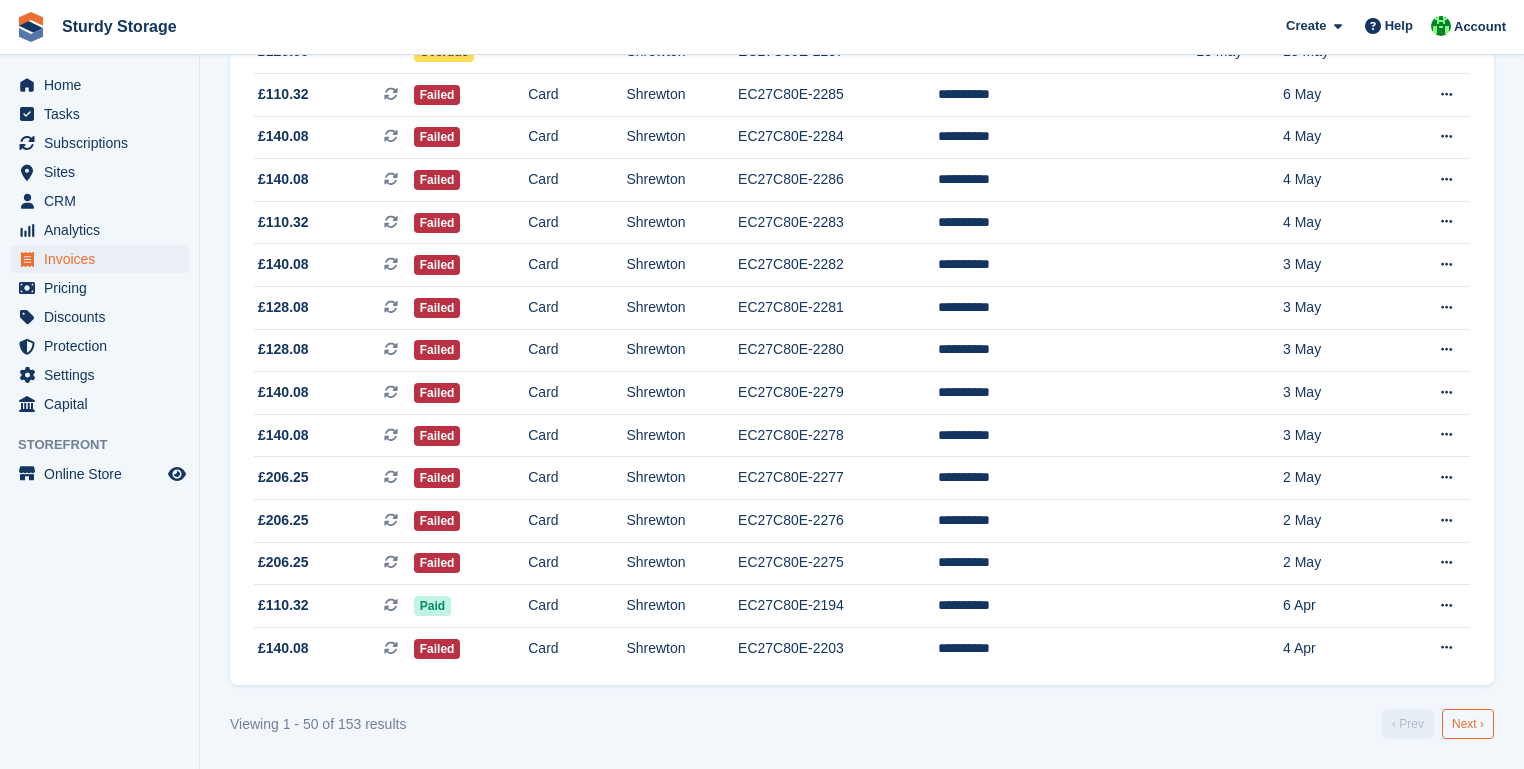 click on "Next ›" at bounding box center (1468, 724) 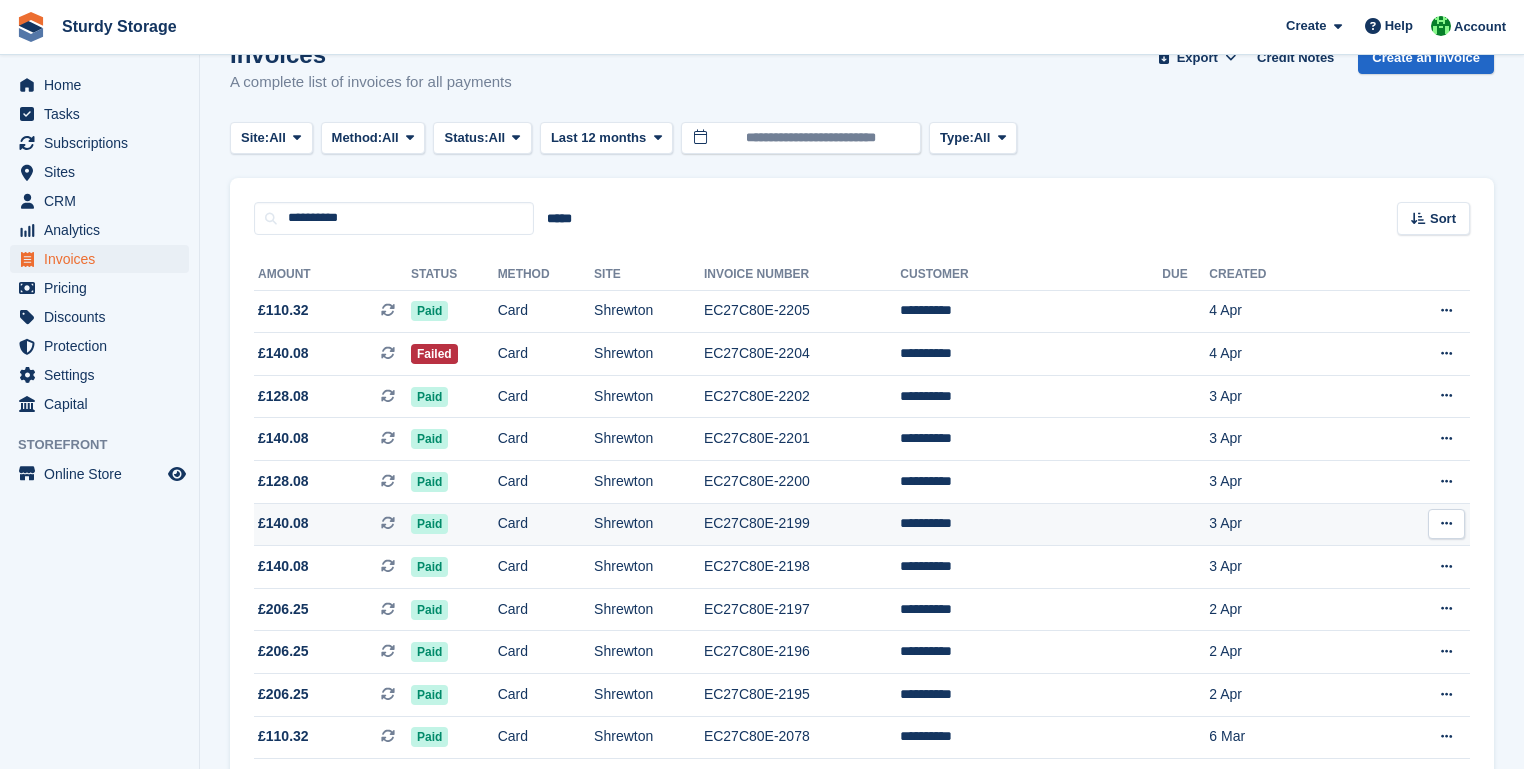 scroll, scrollTop: 0, scrollLeft: 0, axis: both 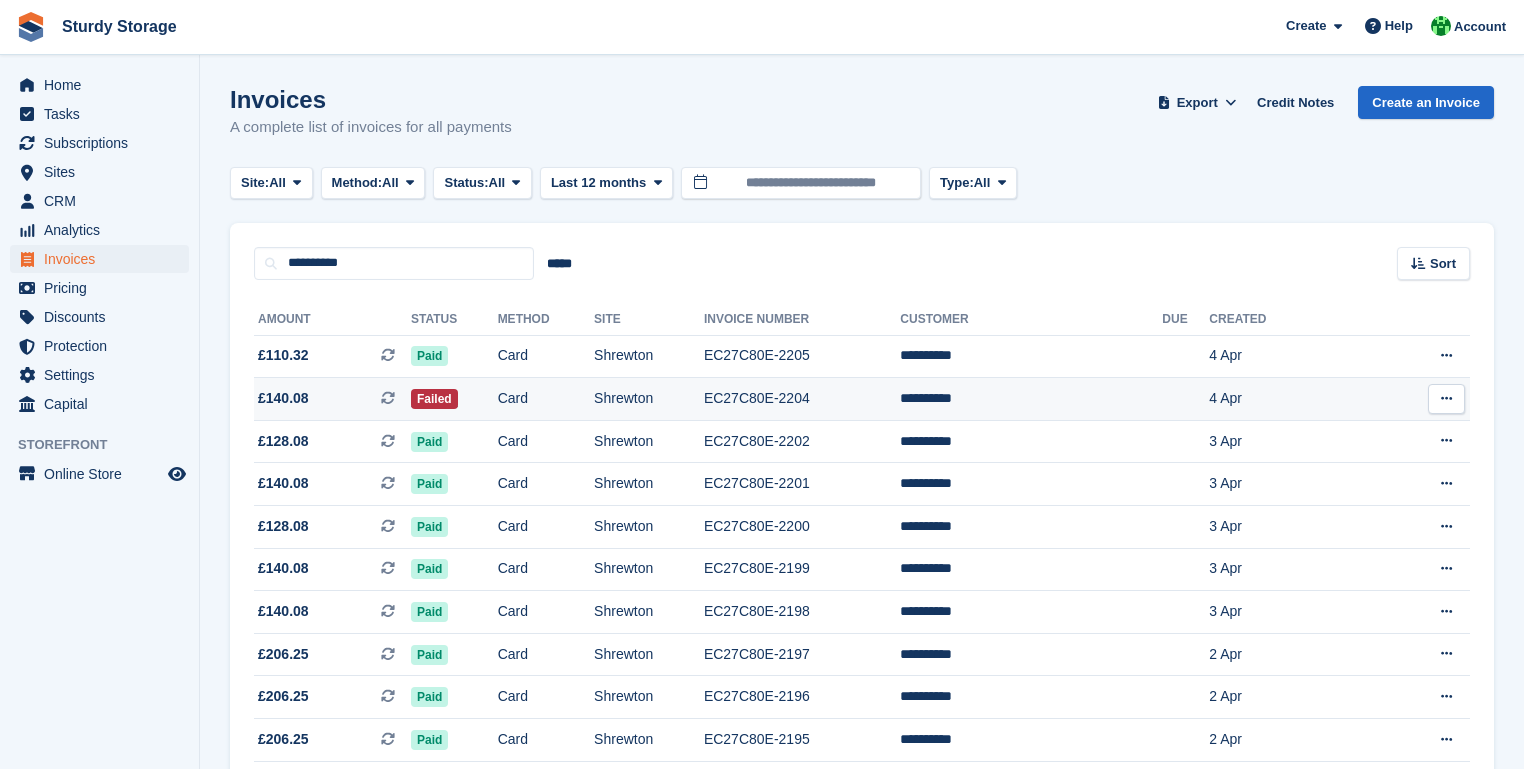 click at bounding box center [1446, 398] 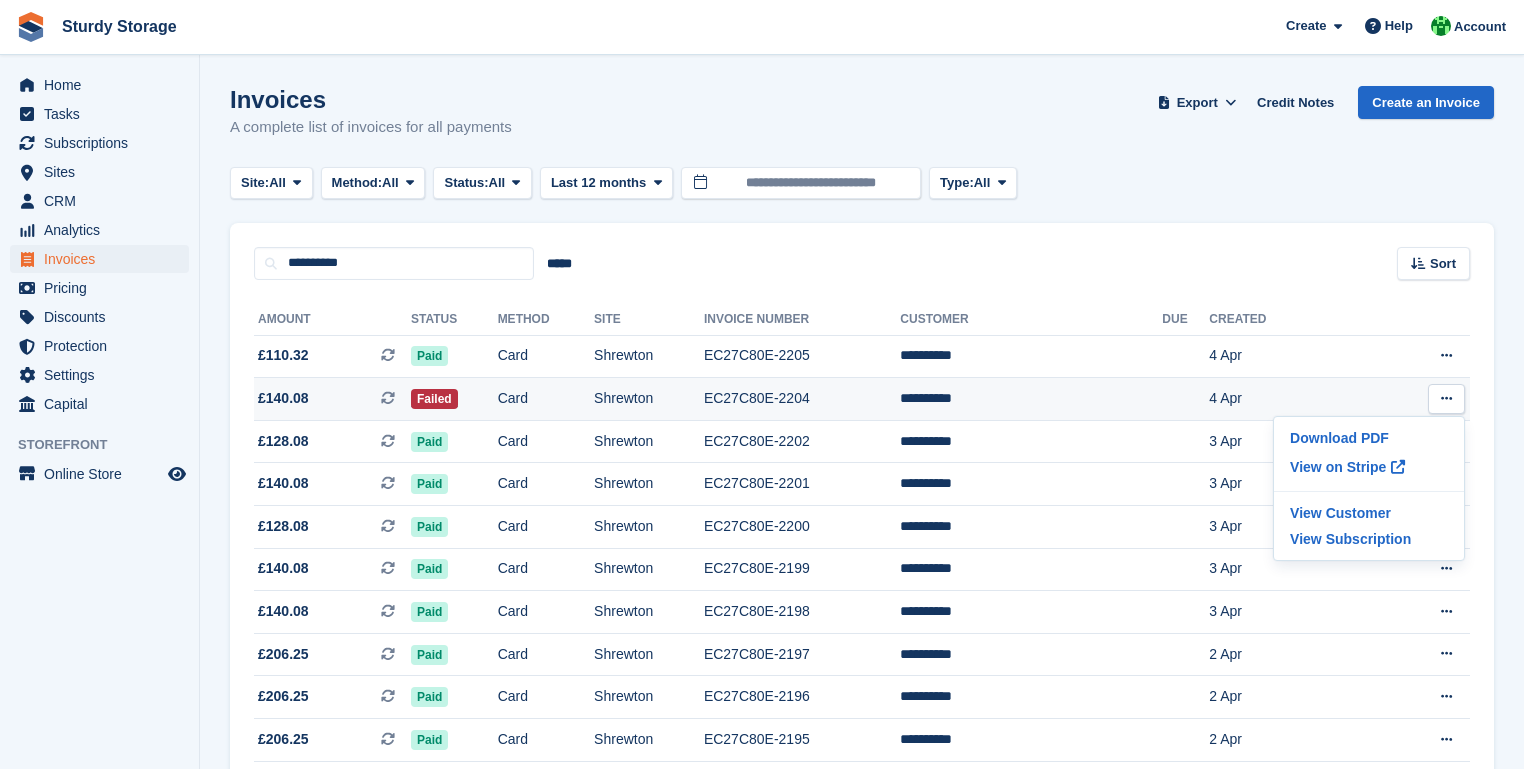 click on "EC27C80E-2204" at bounding box center (802, 399) 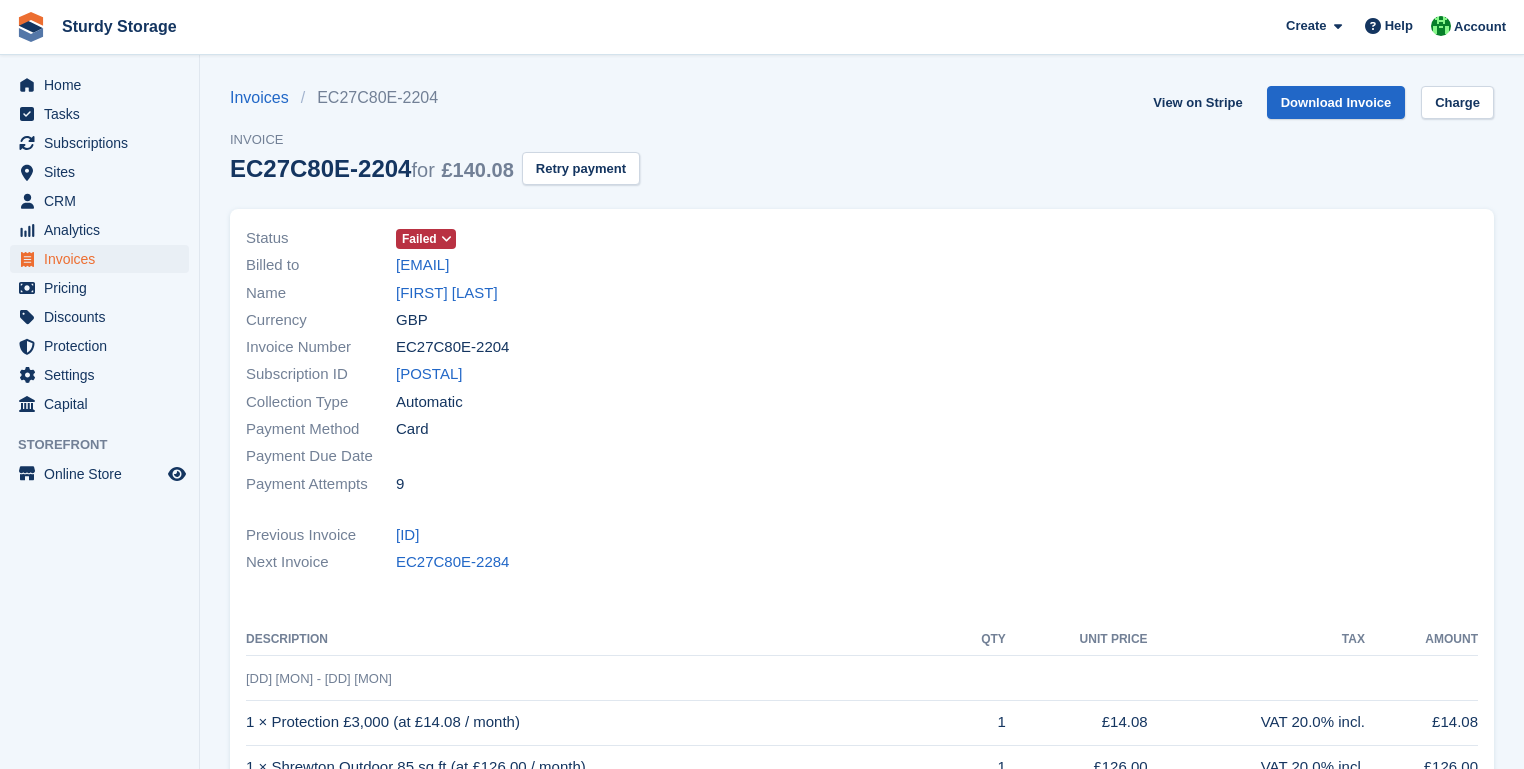 scroll, scrollTop: 0, scrollLeft: 0, axis: both 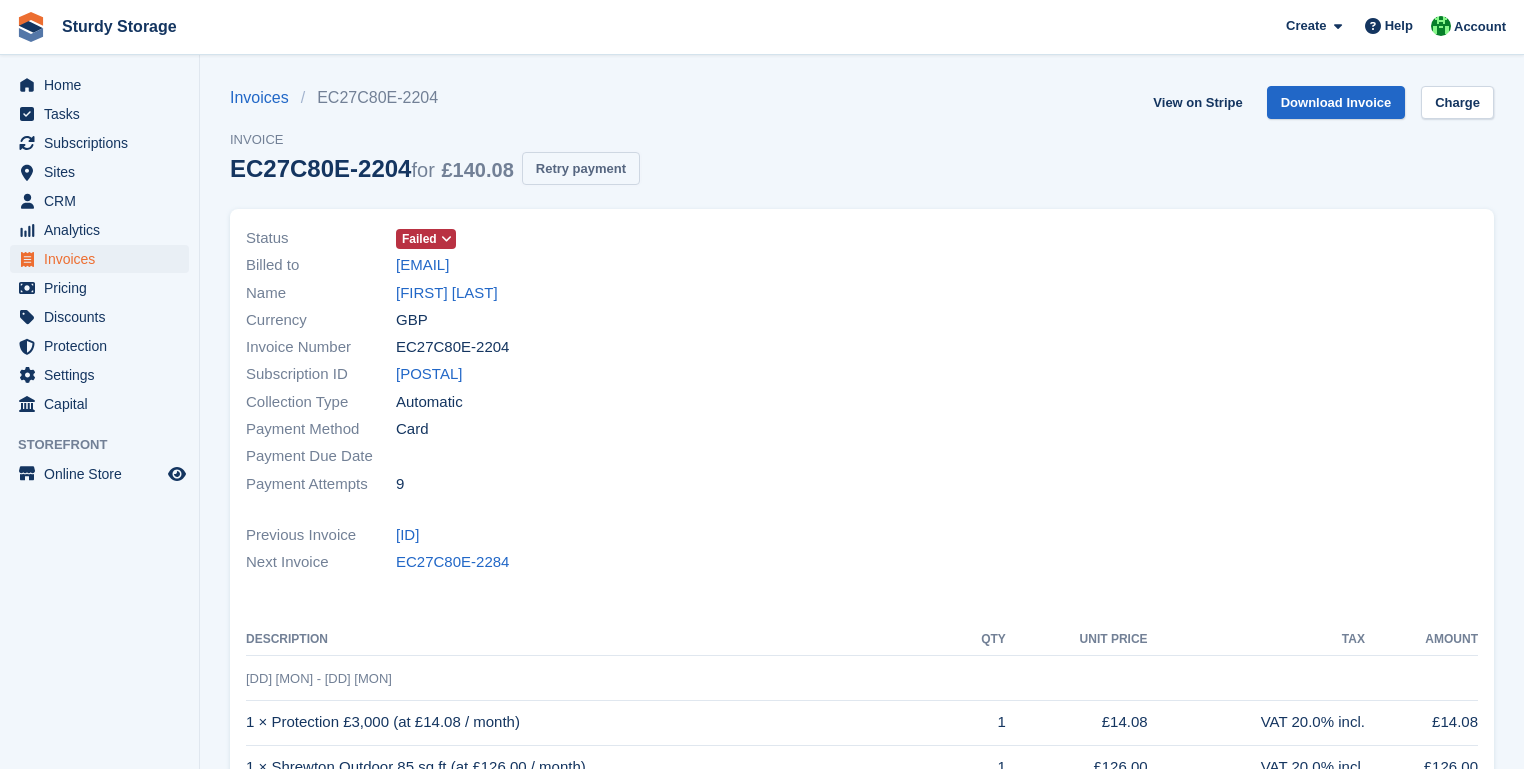 click on "Retry payment" at bounding box center (581, 168) 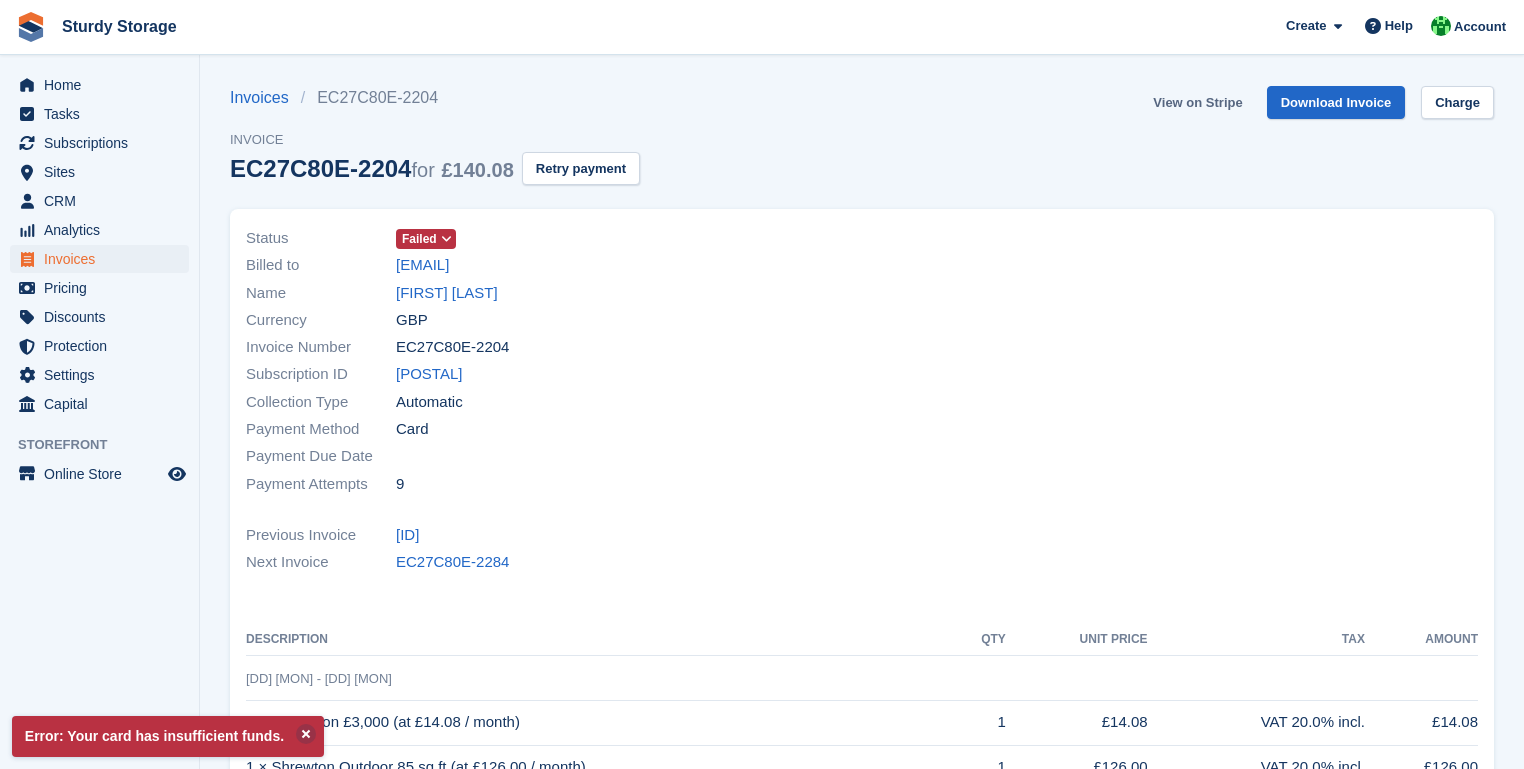 click on "View on Stripe" at bounding box center (1197, 102) 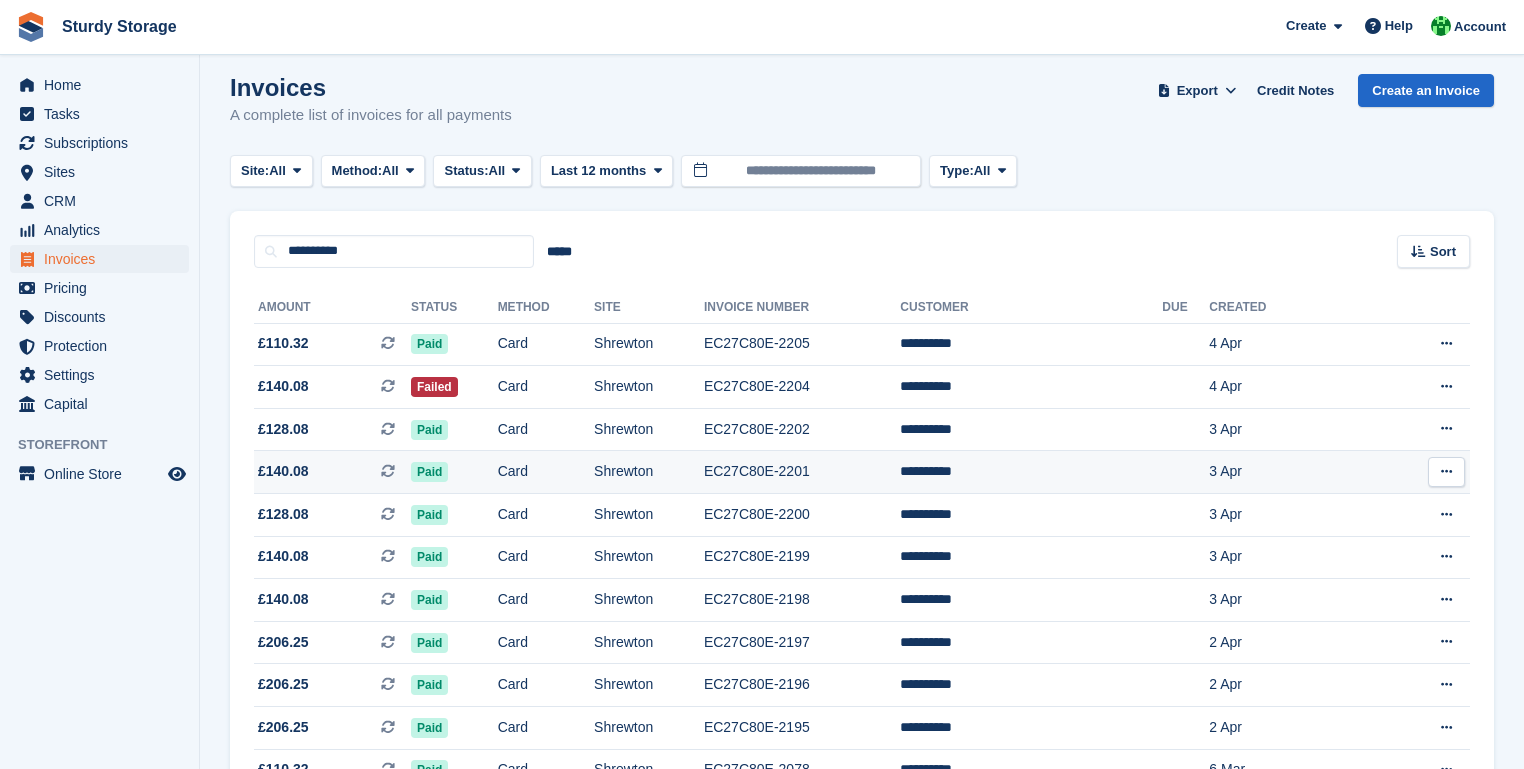 scroll, scrollTop: 0, scrollLeft: 0, axis: both 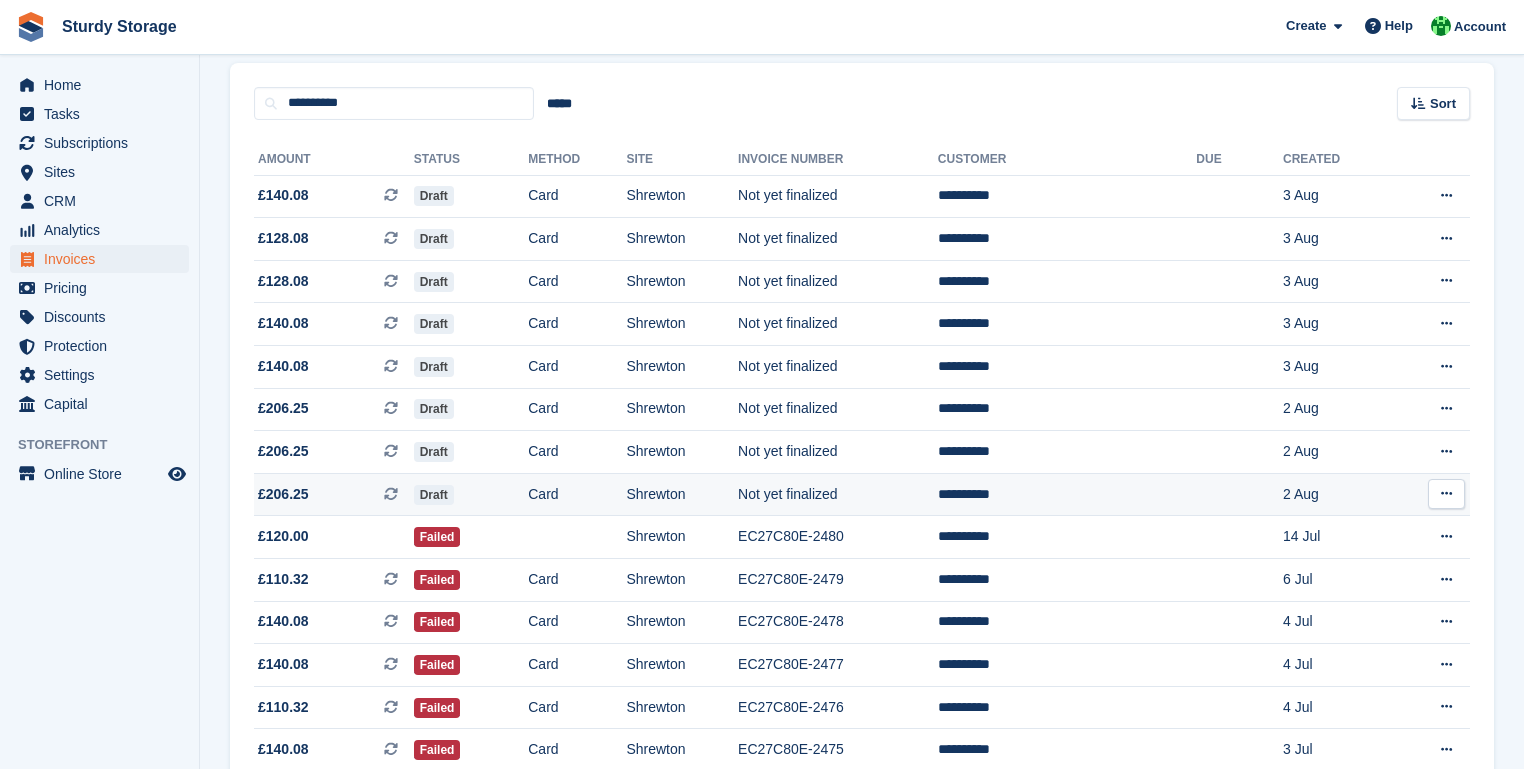 click on "Draft" at bounding box center [434, 495] 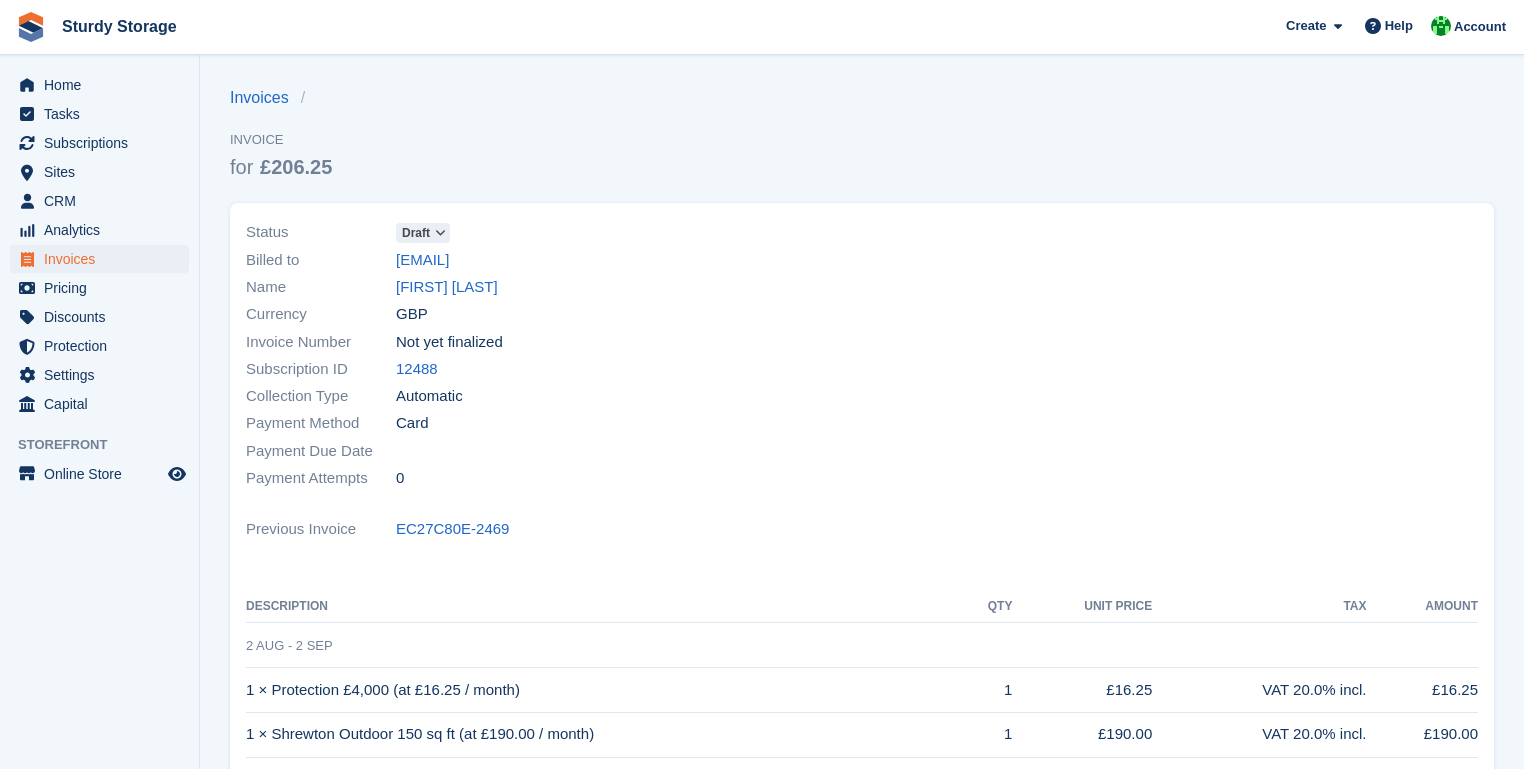 scroll, scrollTop: 0, scrollLeft: 0, axis: both 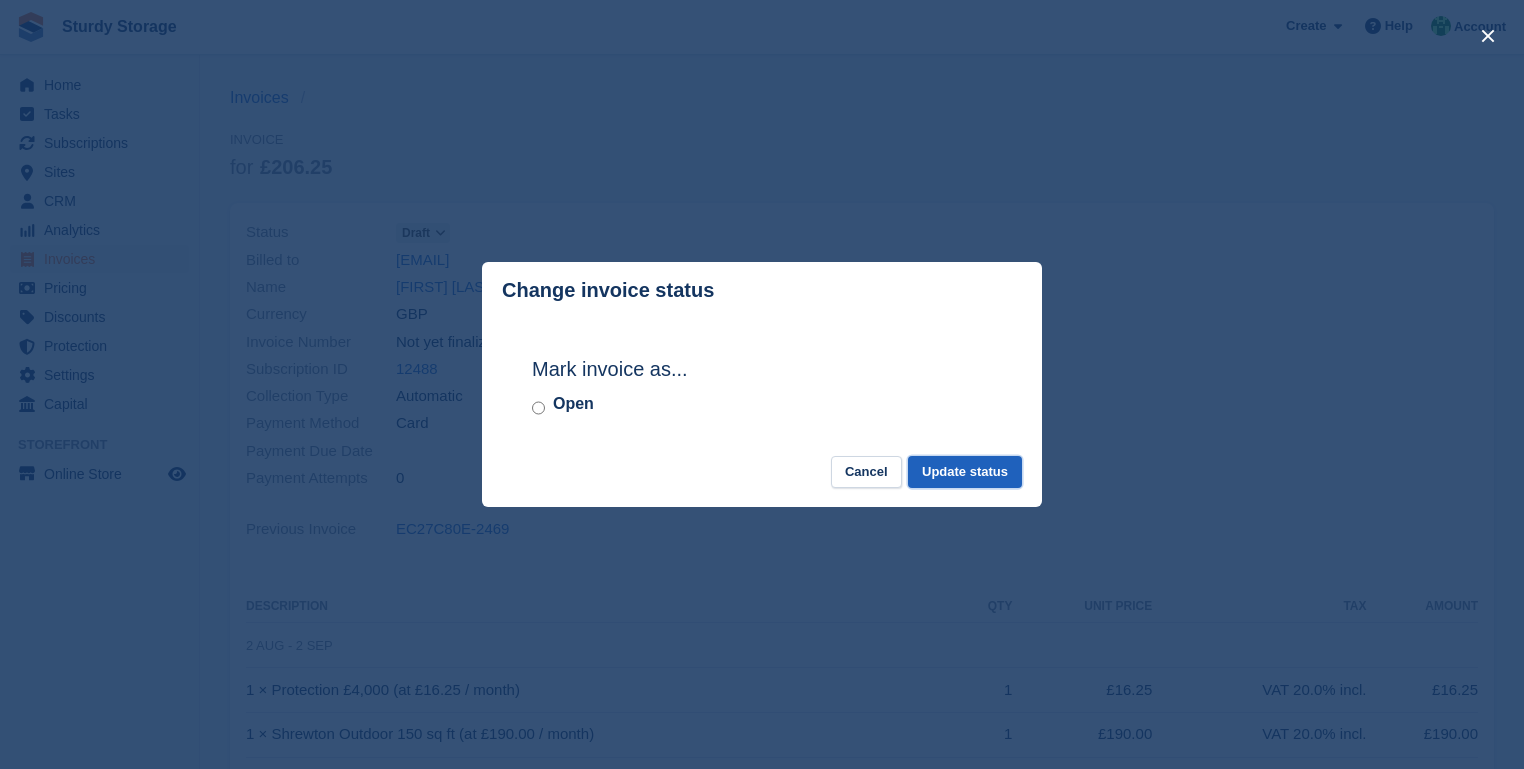 click on "Update status" at bounding box center [965, 472] 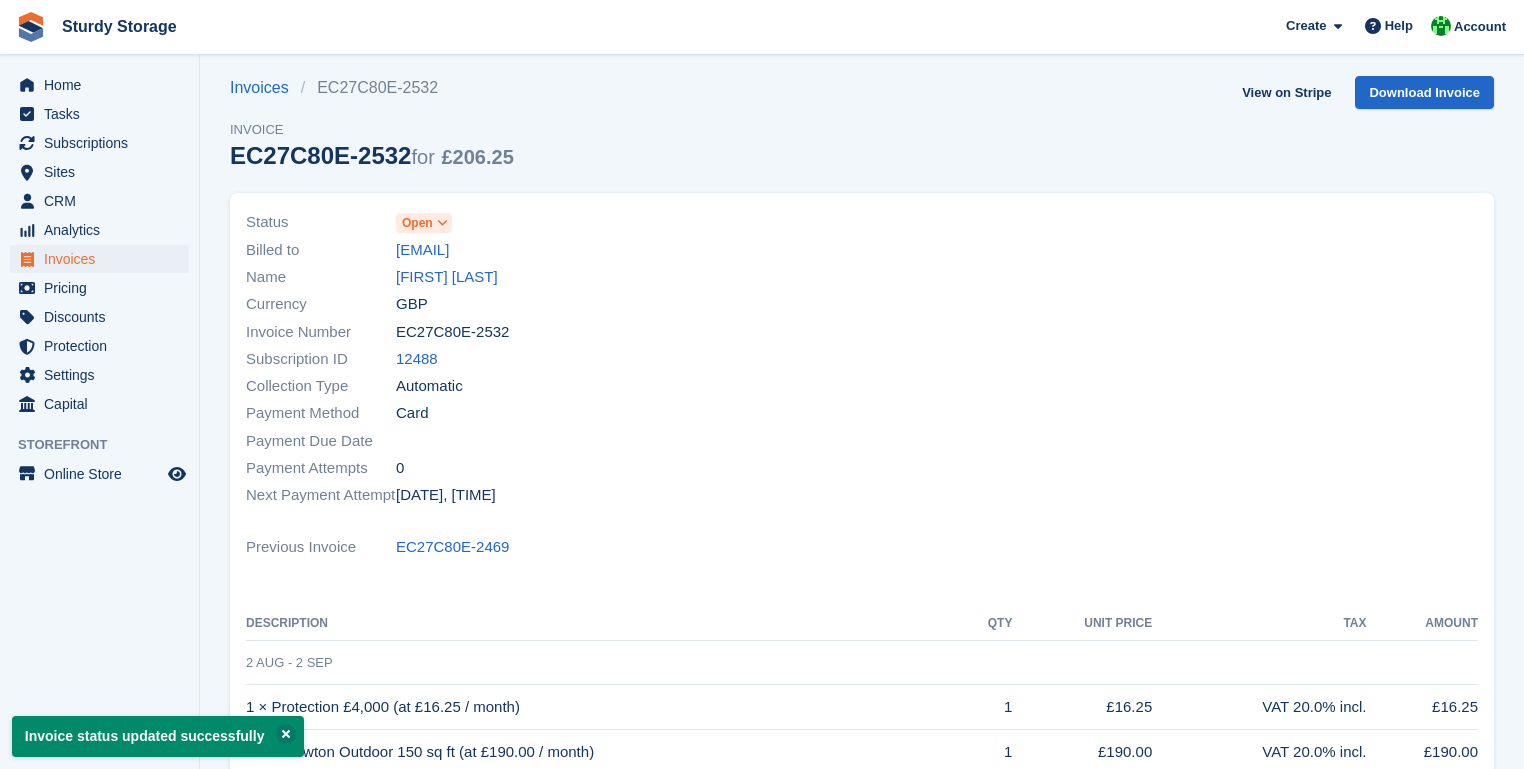 scroll, scrollTop: 0, scrollLeft: 0, axis: both 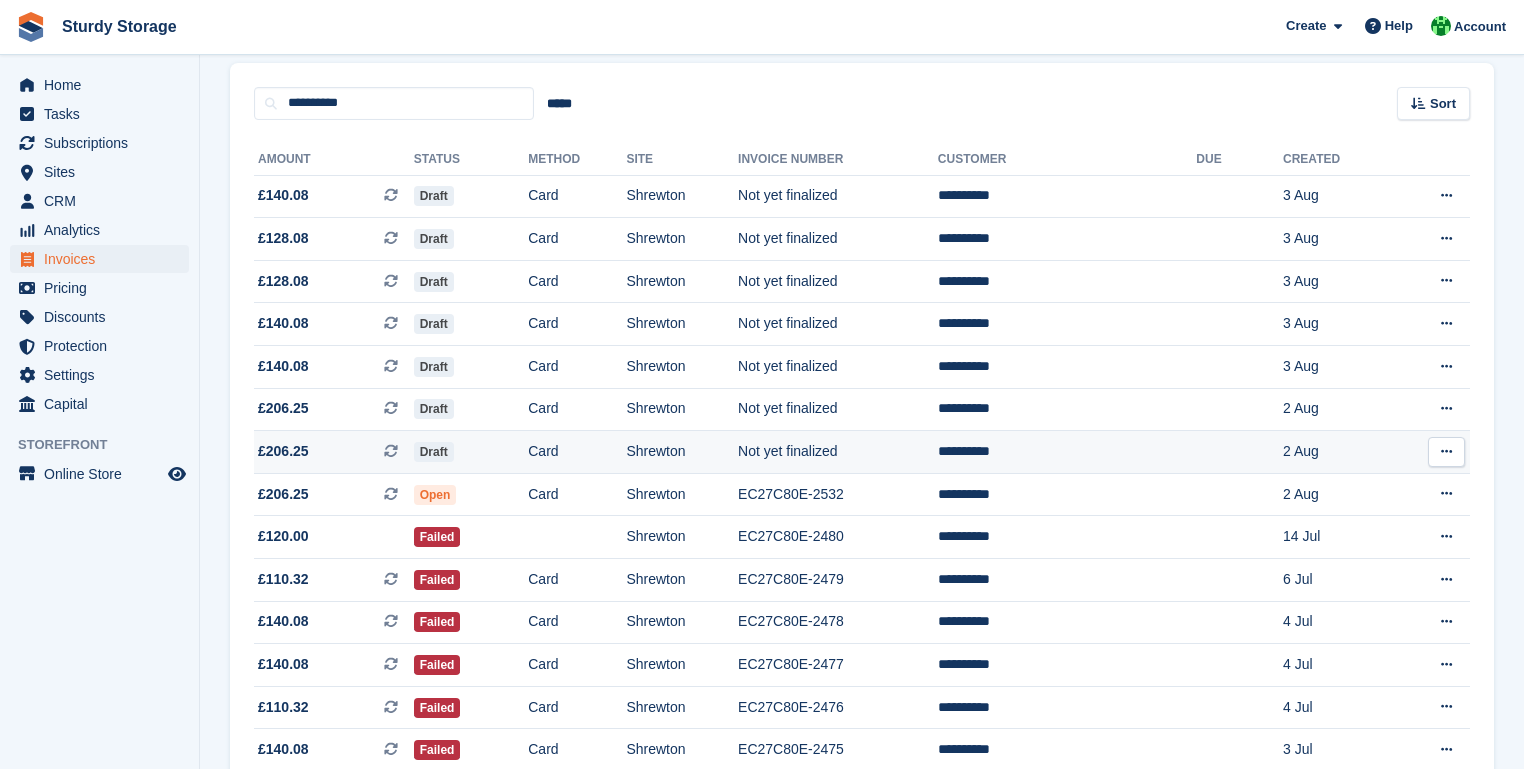 click on "Draft" at bounding box center [434, 452] 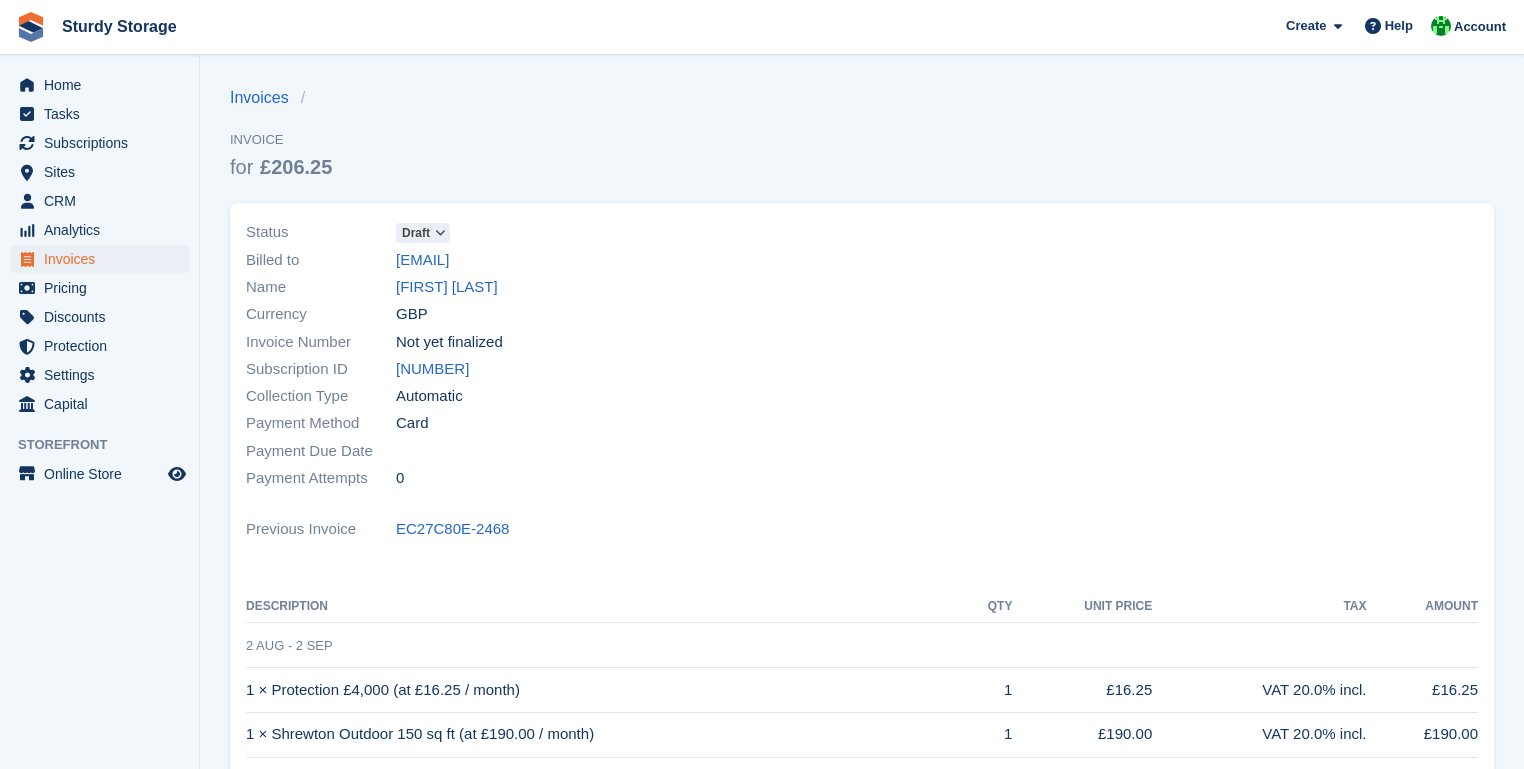 scroll, scrollTop: 0, scrollLeft: 0, axis: both 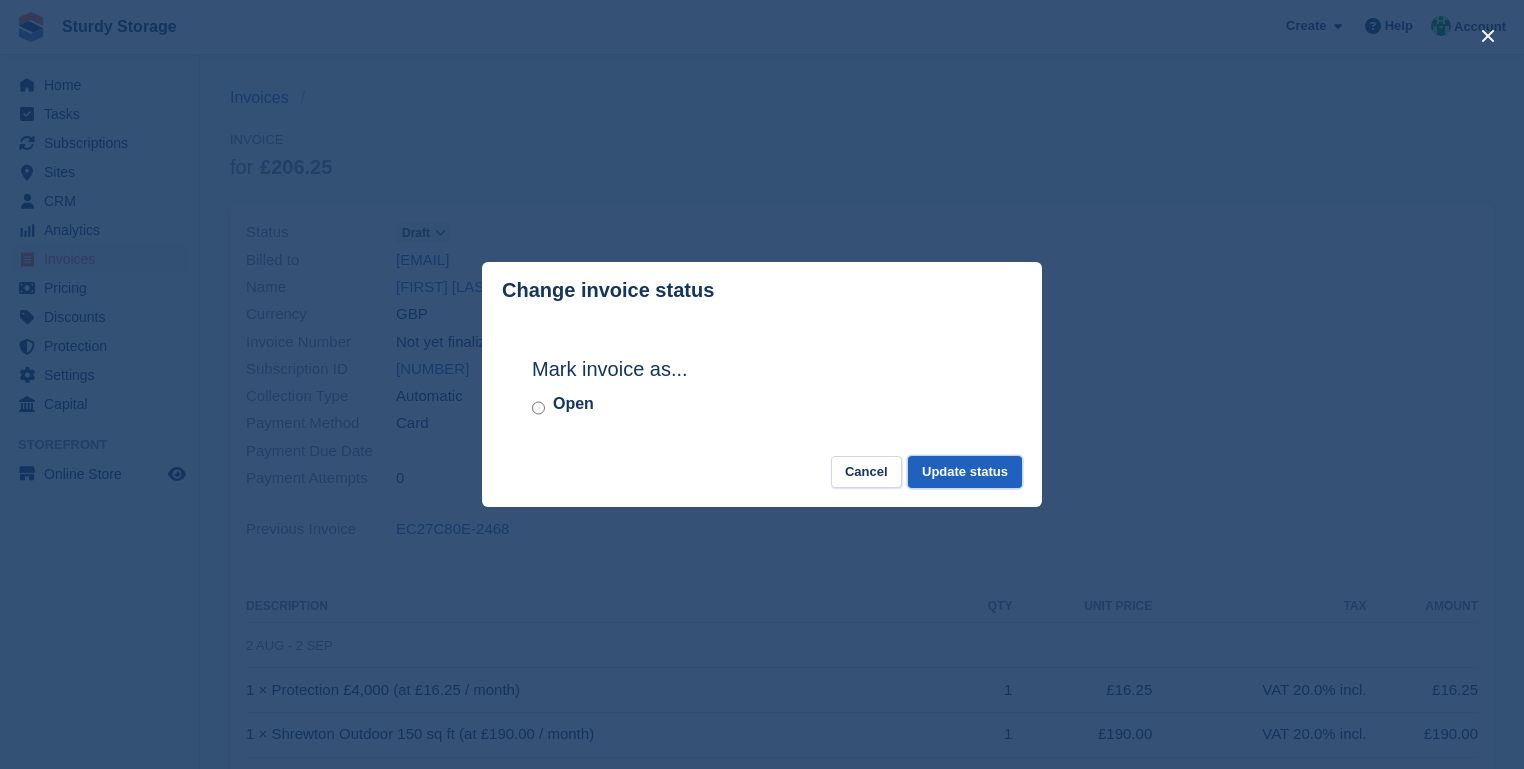 click on "Update status" at bounding box center (965, 472) 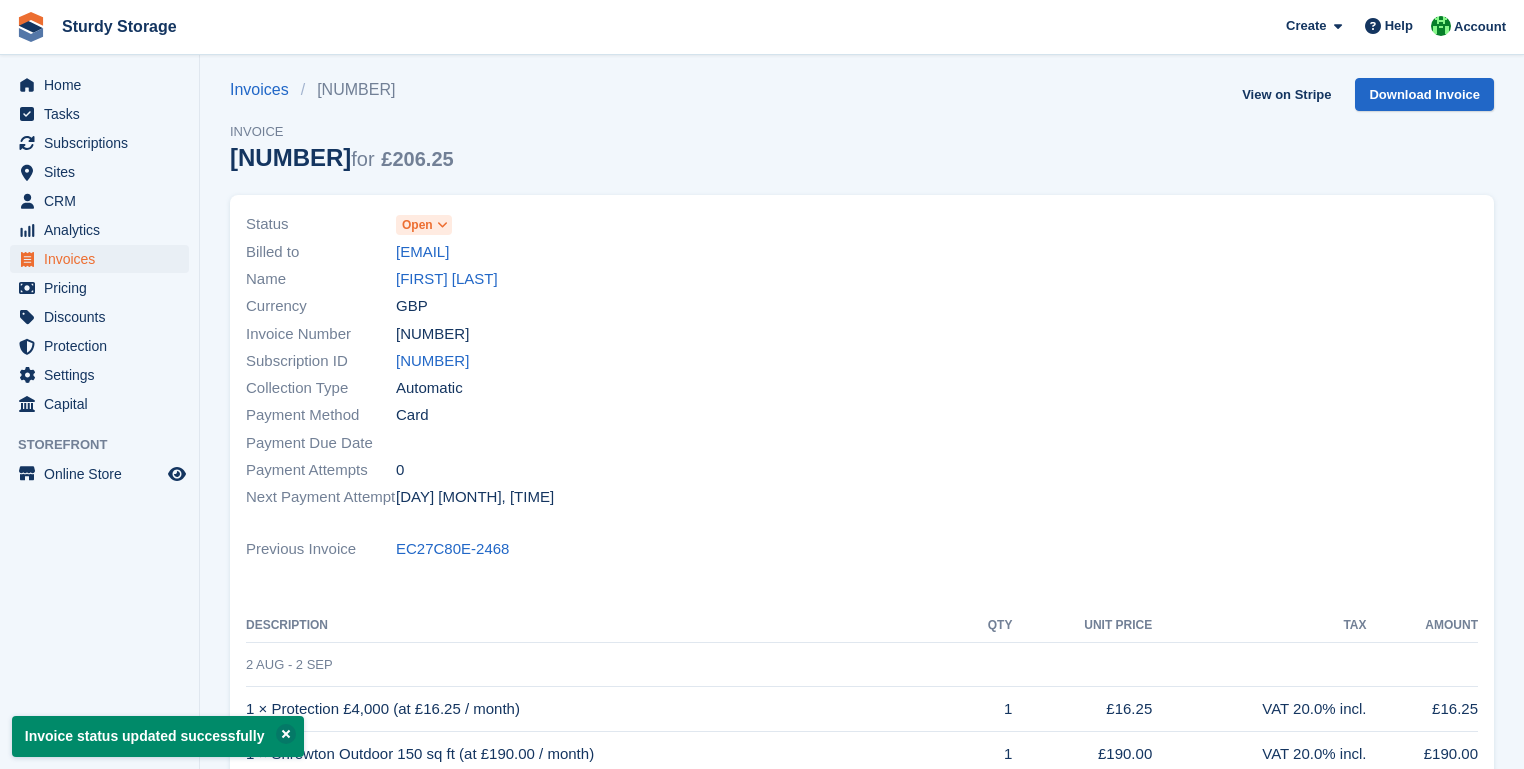 scroll, scrollTop: 0, scrollLeft: 0, axis: both 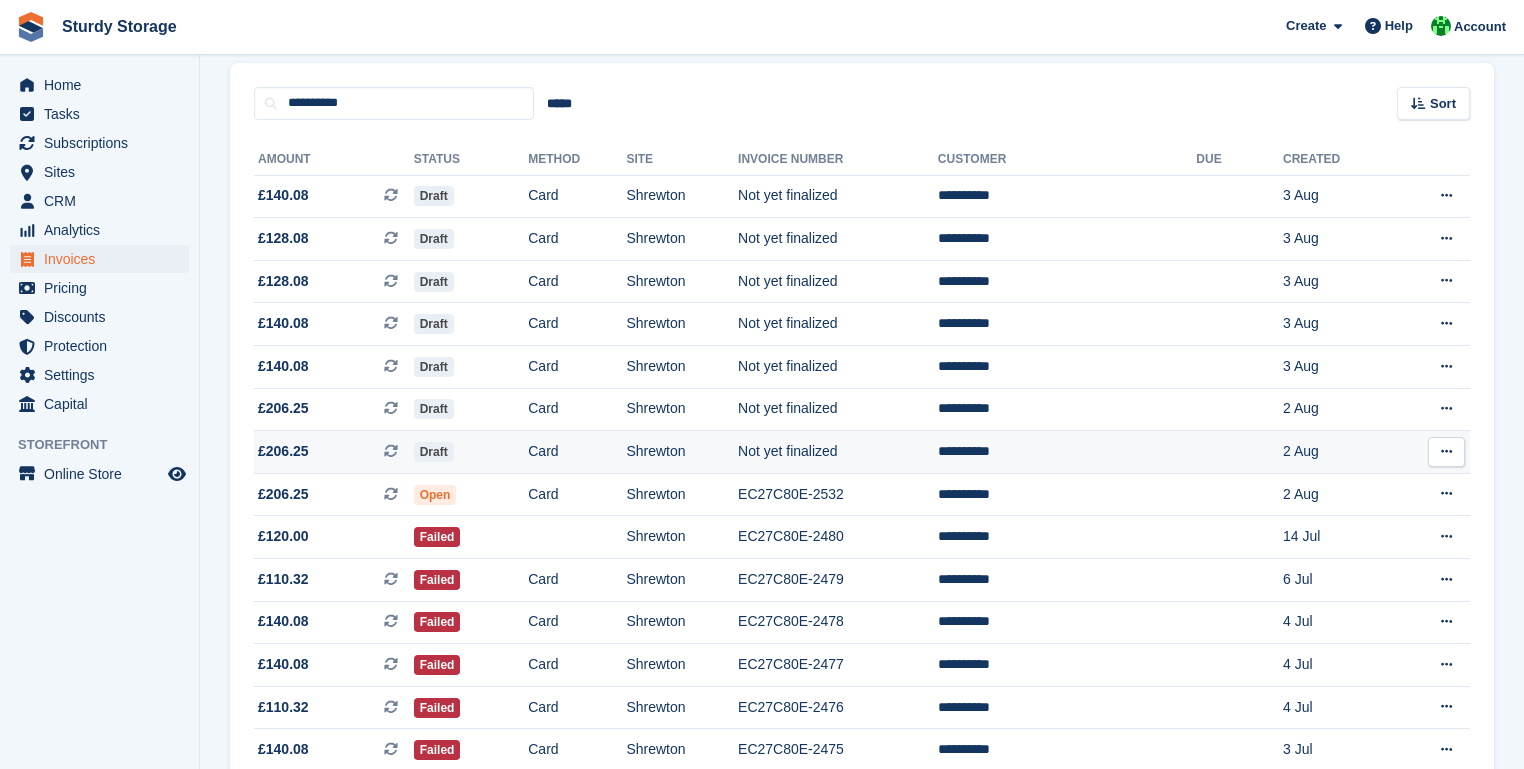 click on "Draft" at bounding box center [434, 452] 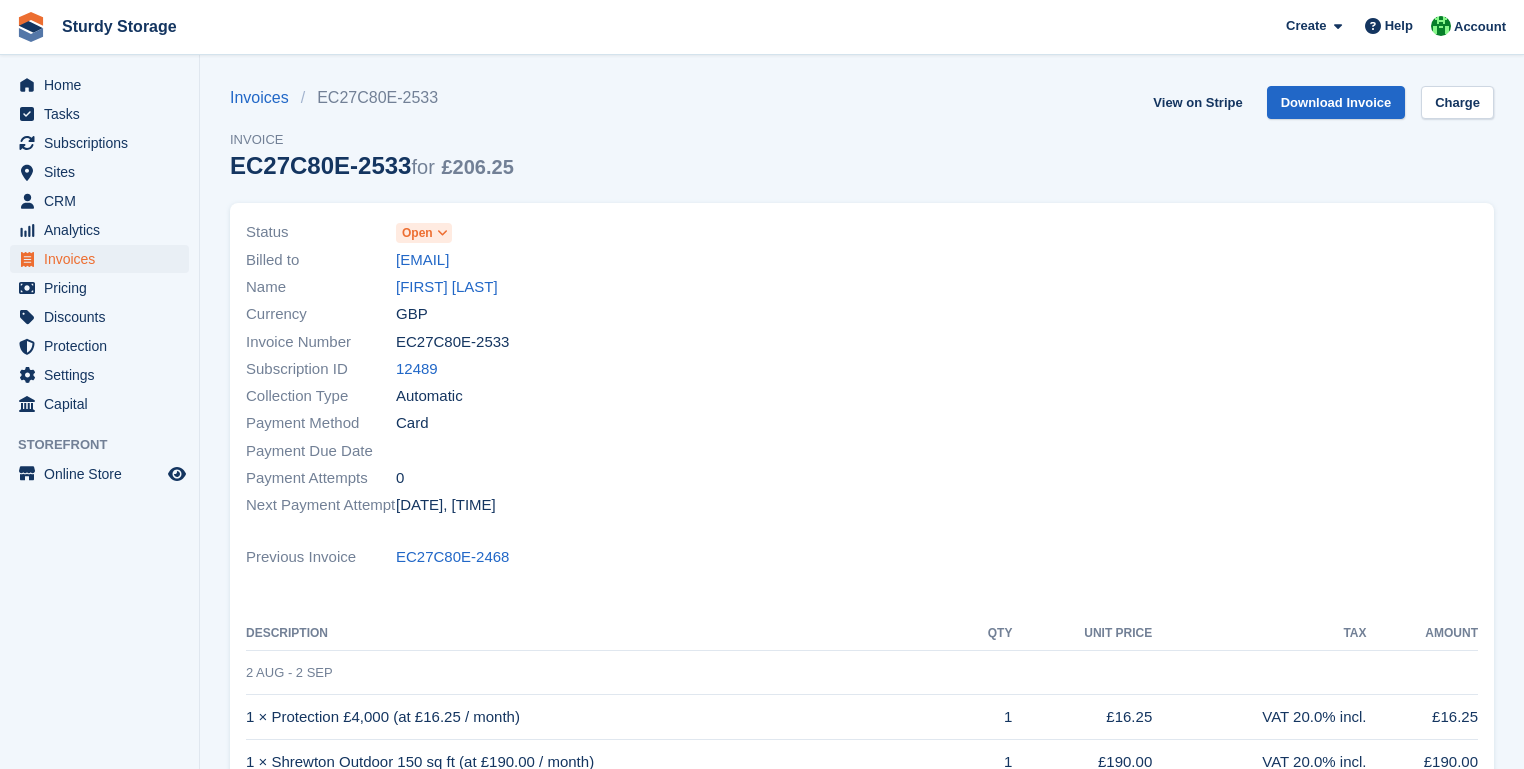 scroll, scrollTop: 0, scrollLeft: 0, axis: both 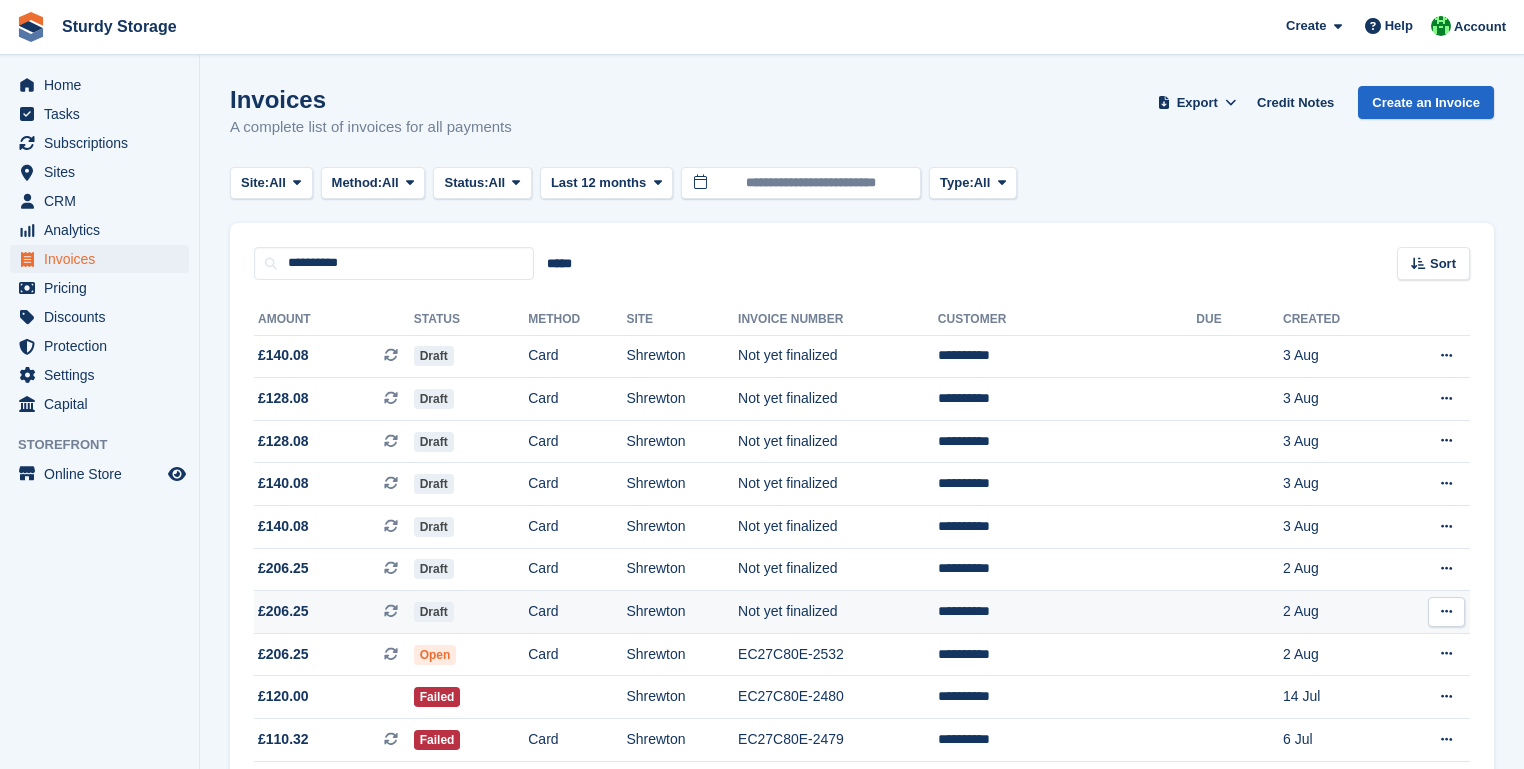 click on "Not yet finalized" at bounding box center [838, 612] 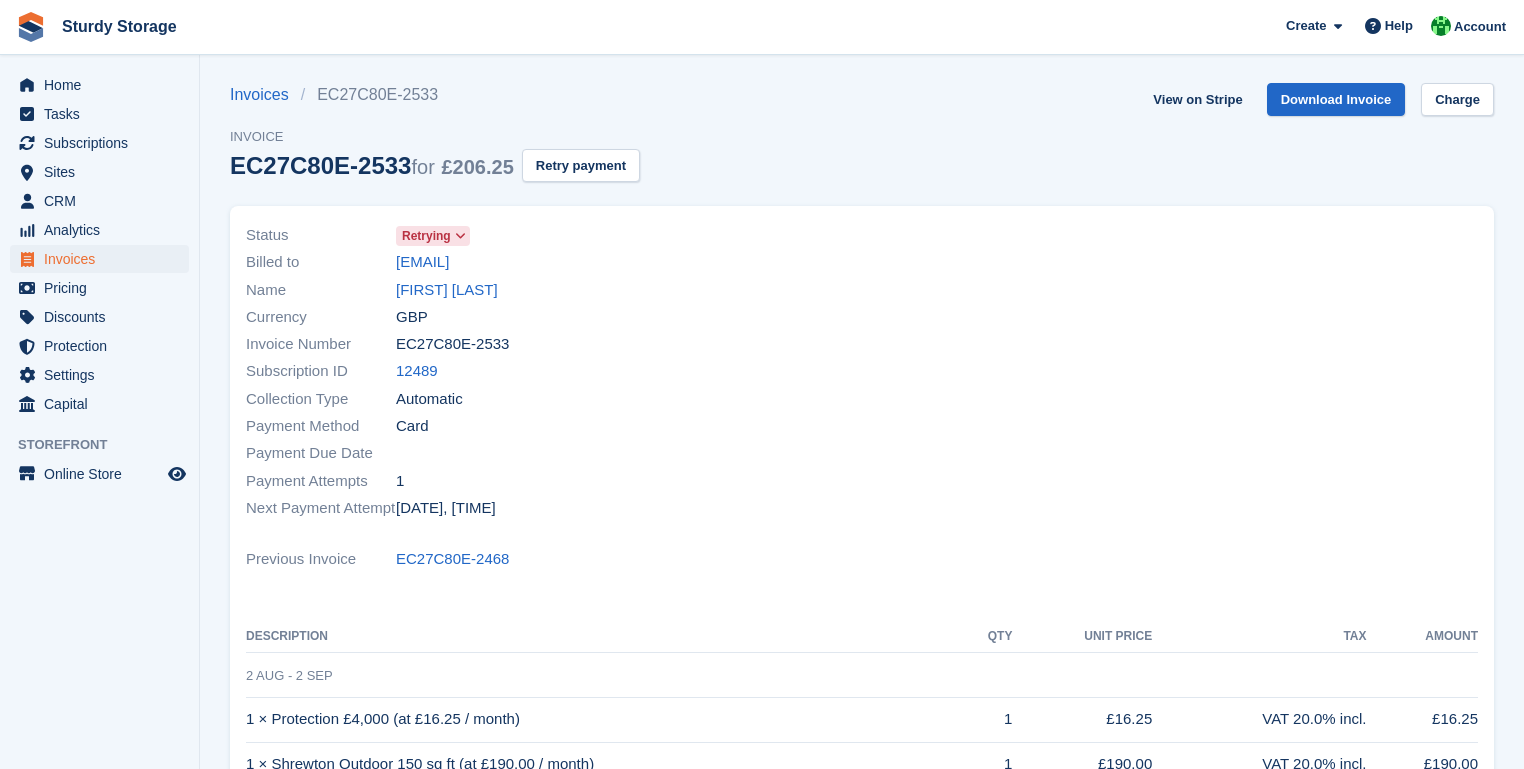 scroll, scrollTop: 0, scrollLeft: 0, axis: both 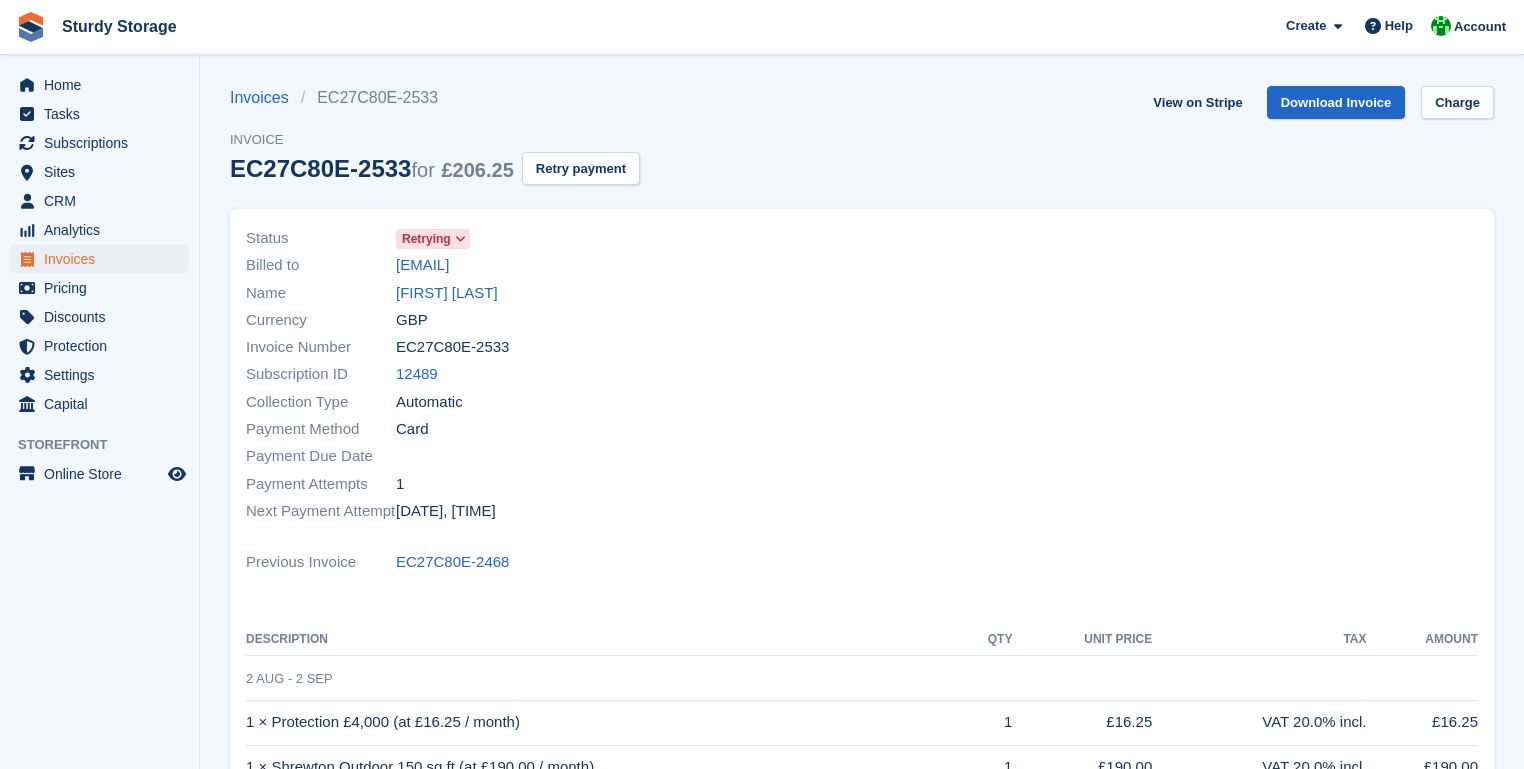 click at bounding box center (460, 239) 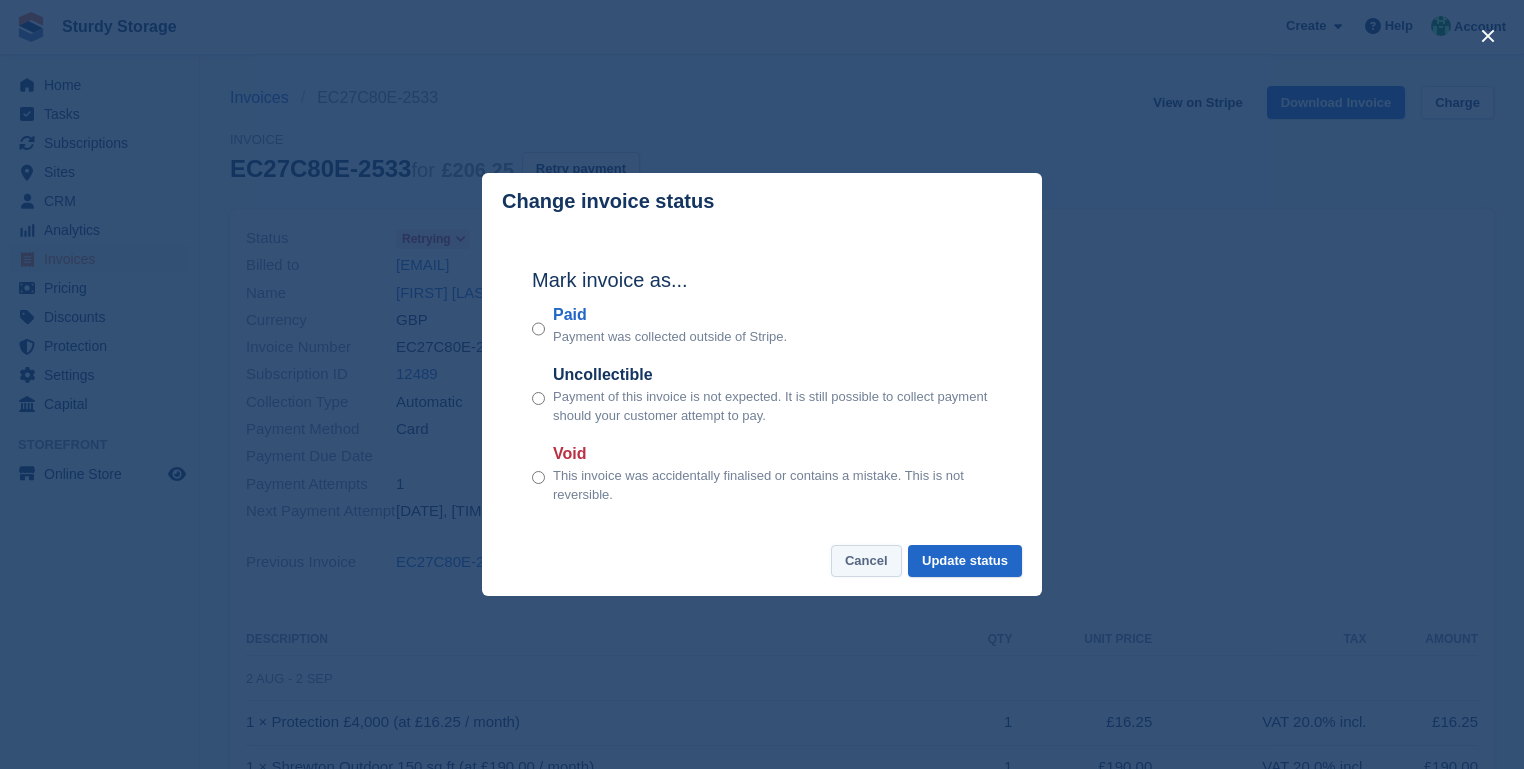 click on "Cancel" at bounding box center (866, 561) 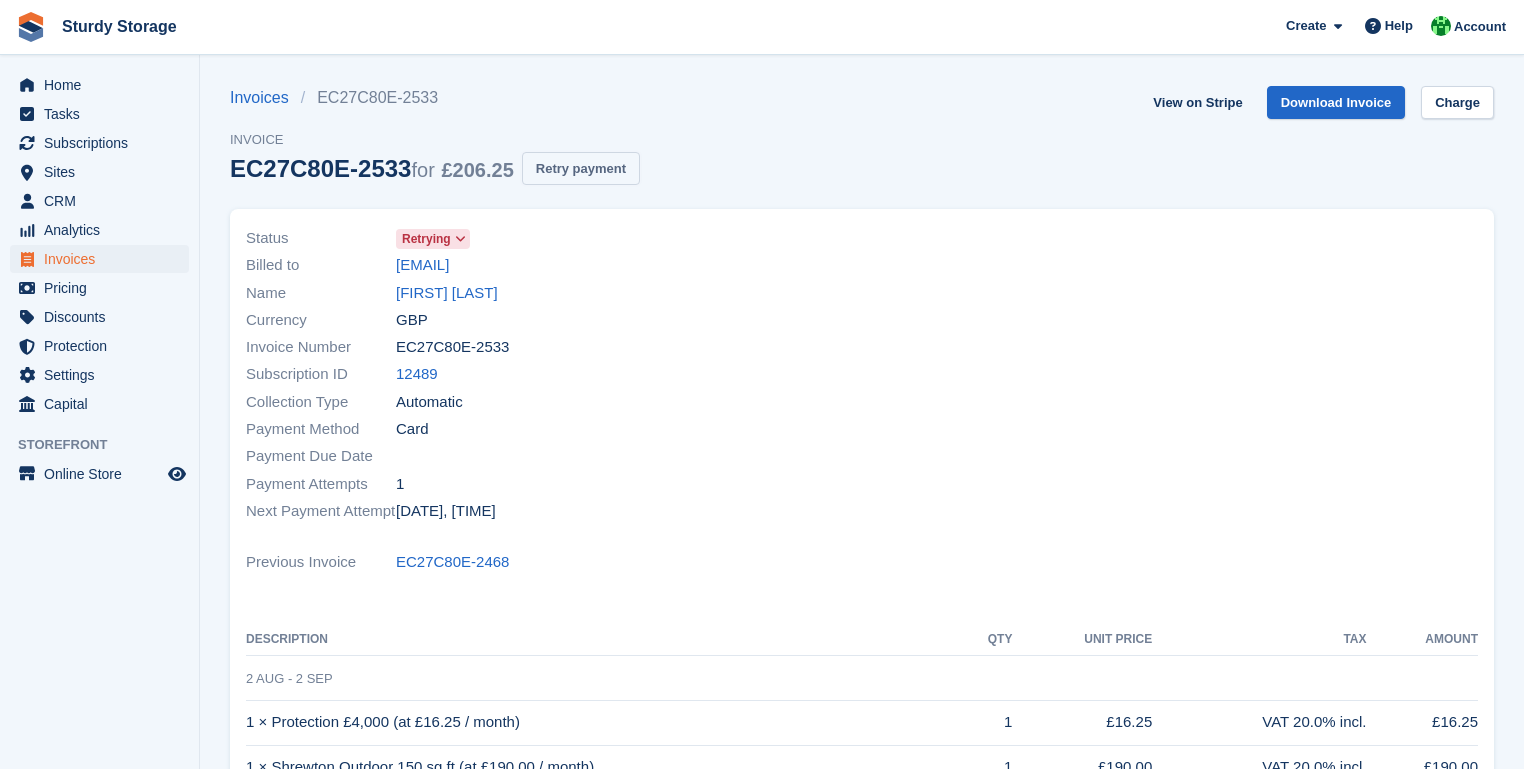 click on "Retry payment" at bounding box center (581, 168) 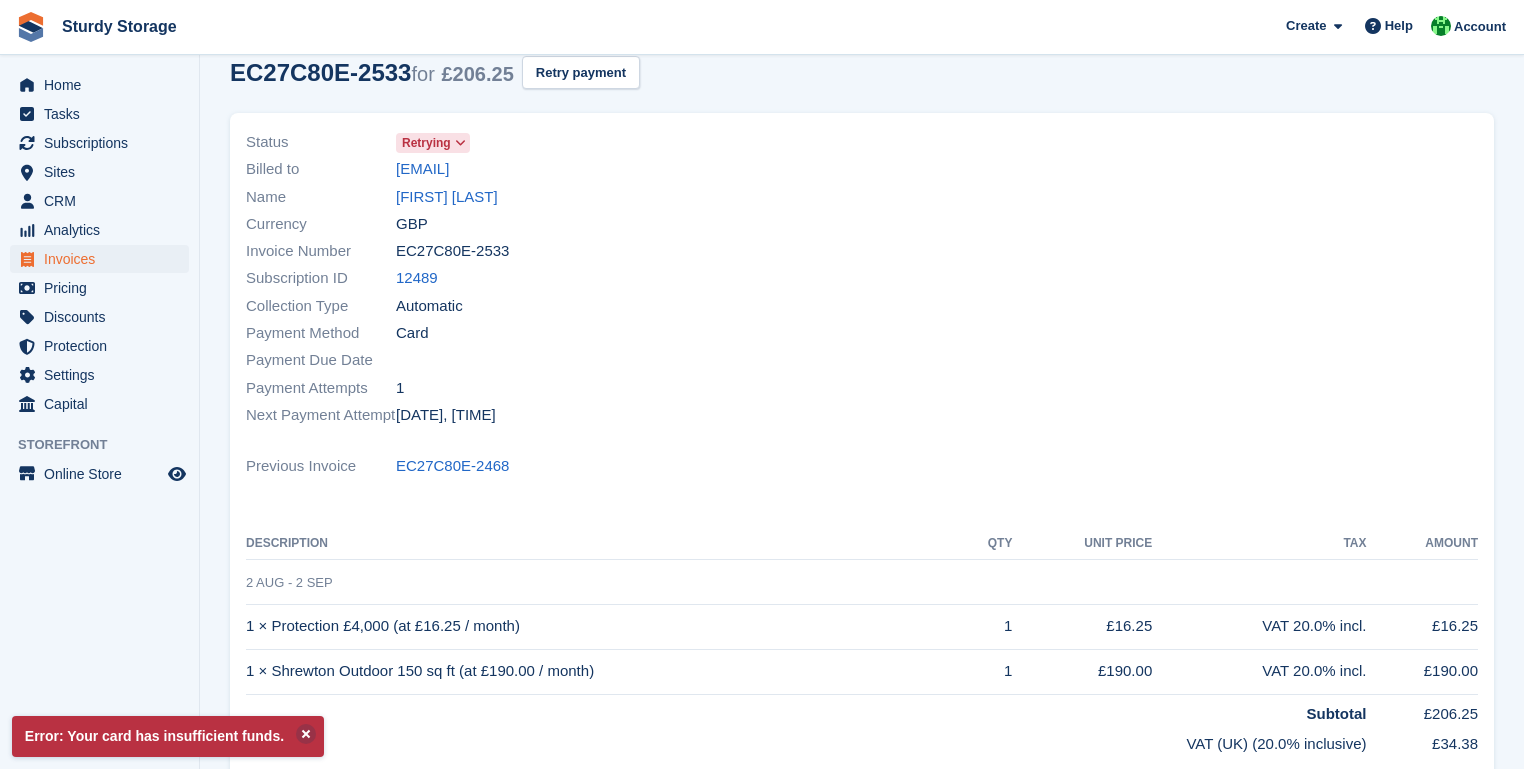scroll, scrollTop: 0, scrollLeft: 0, axis: both 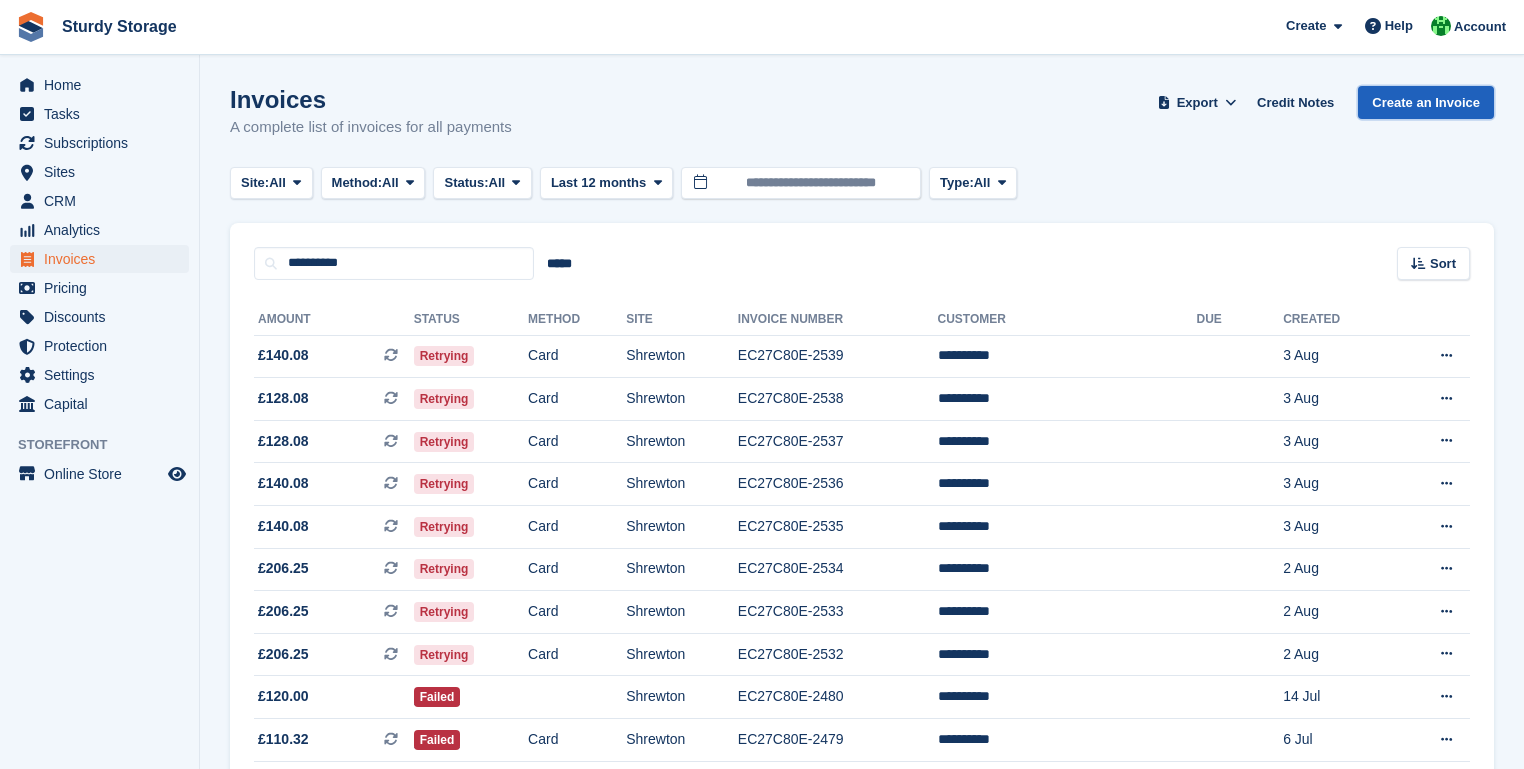 click on "Create an Invoice" at bounding box center [1426, 102] 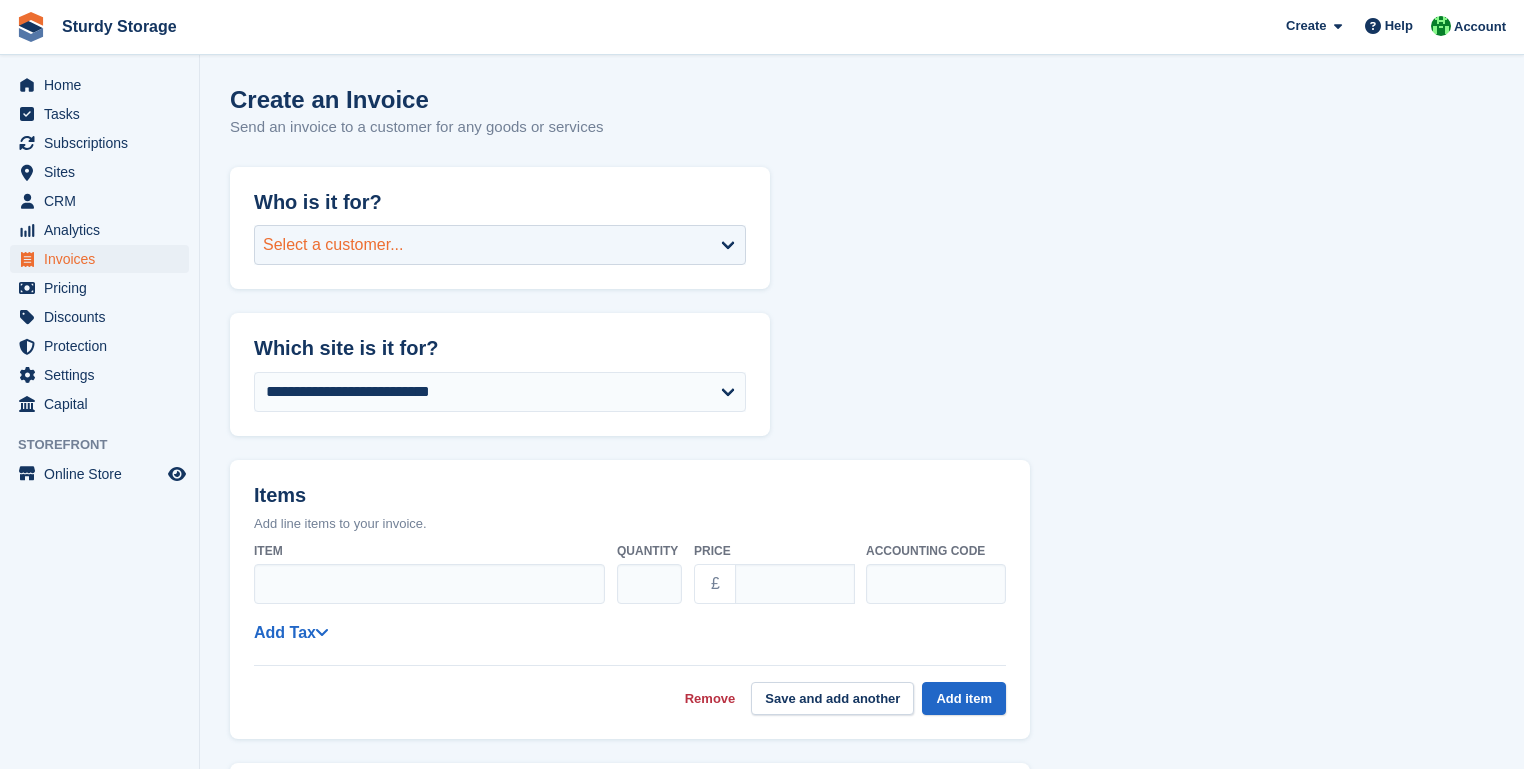 scroll, scrollTop: 0, scrollLeft: 0, axis: both 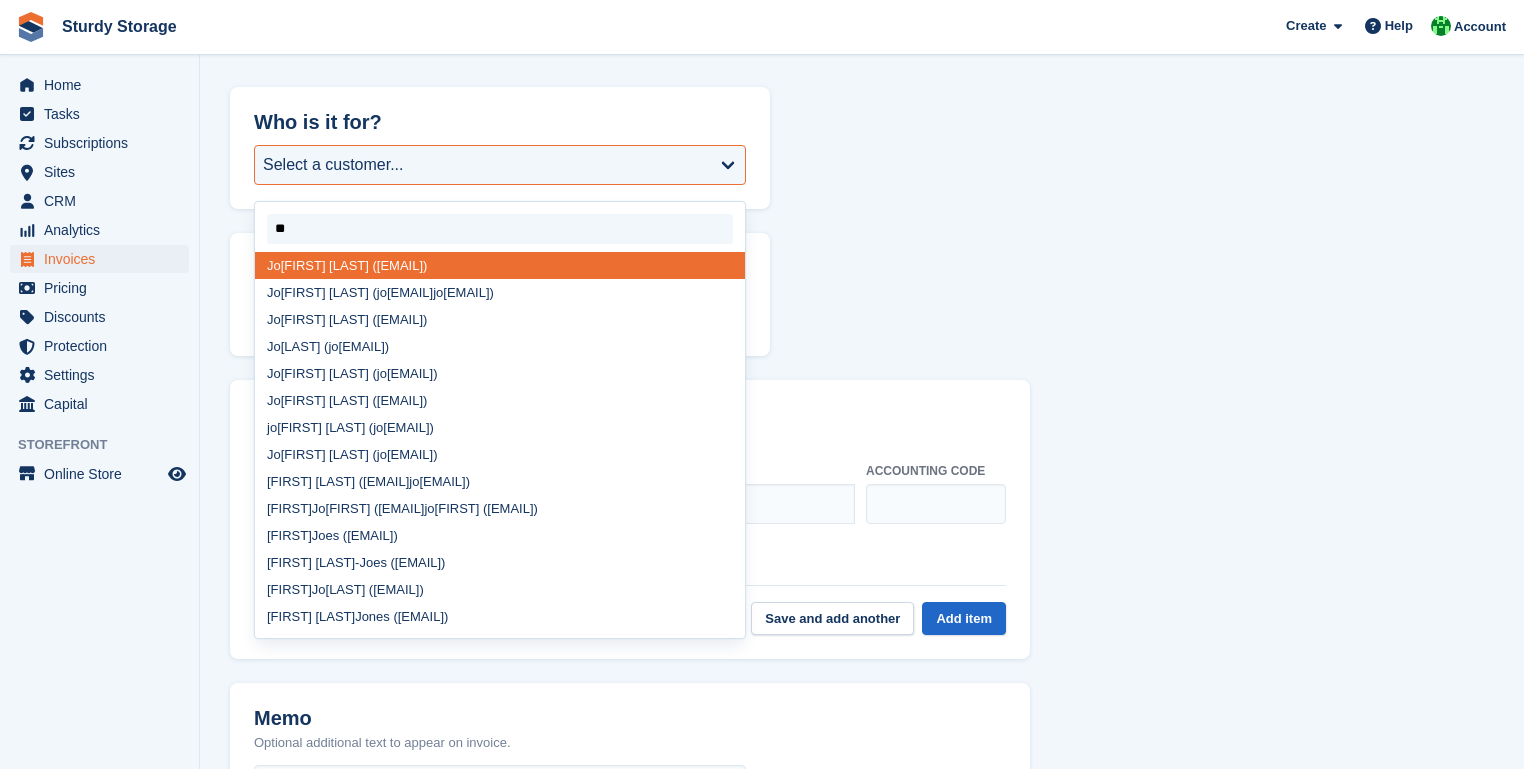 type on "***" 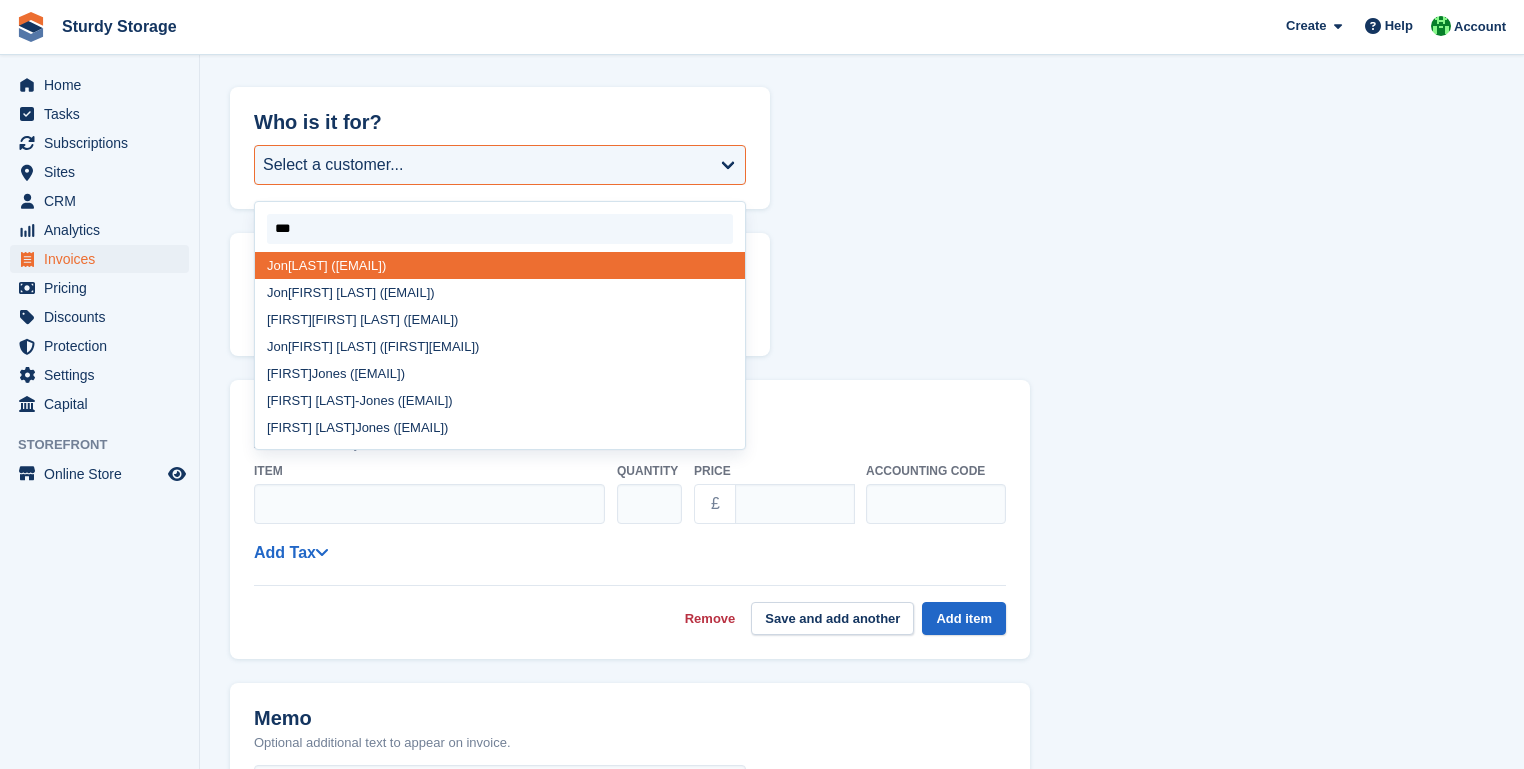 click on "[FIRST] [LAST] ([EMAIL])" at bounding box center [500, 265] 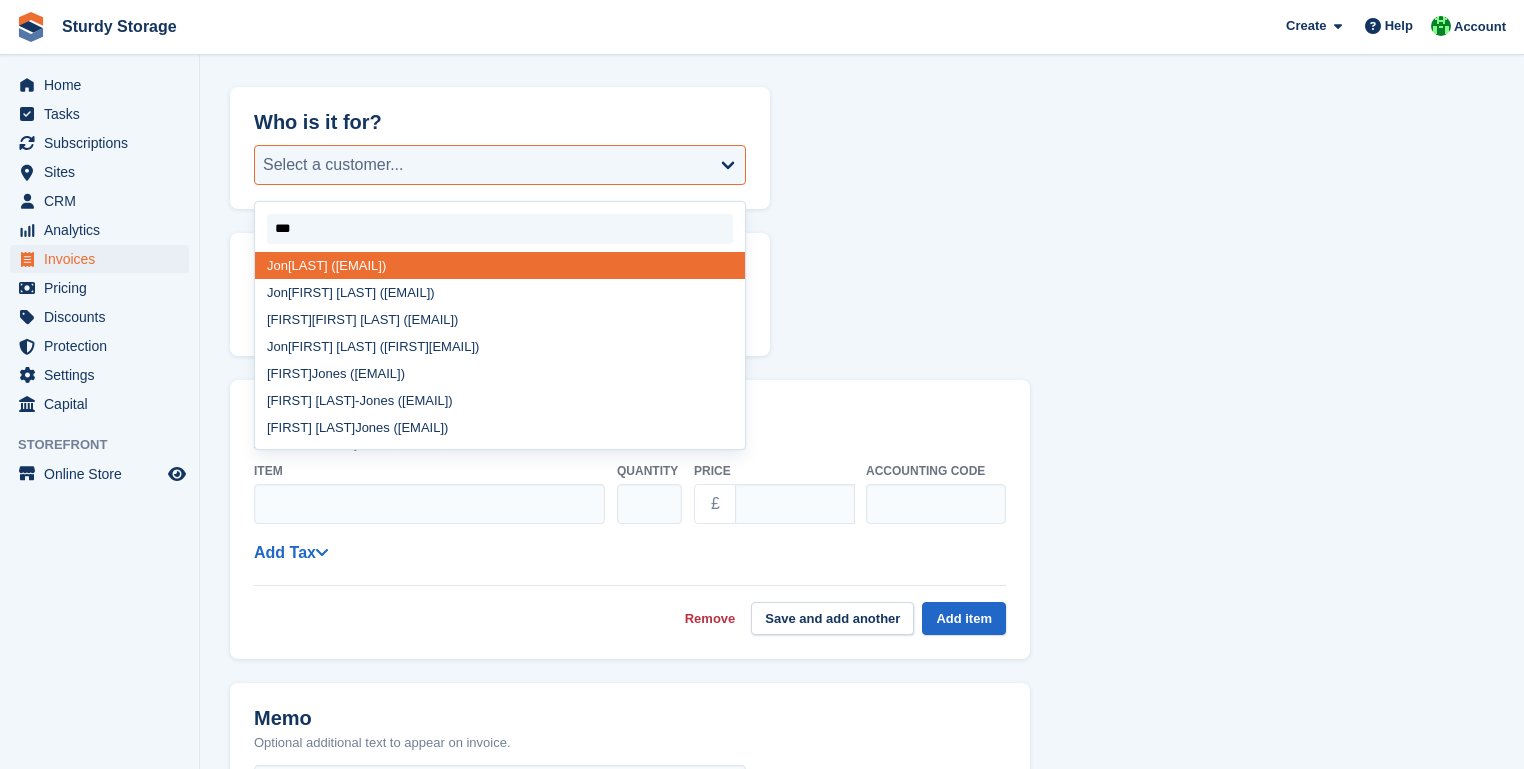 select on "*****" 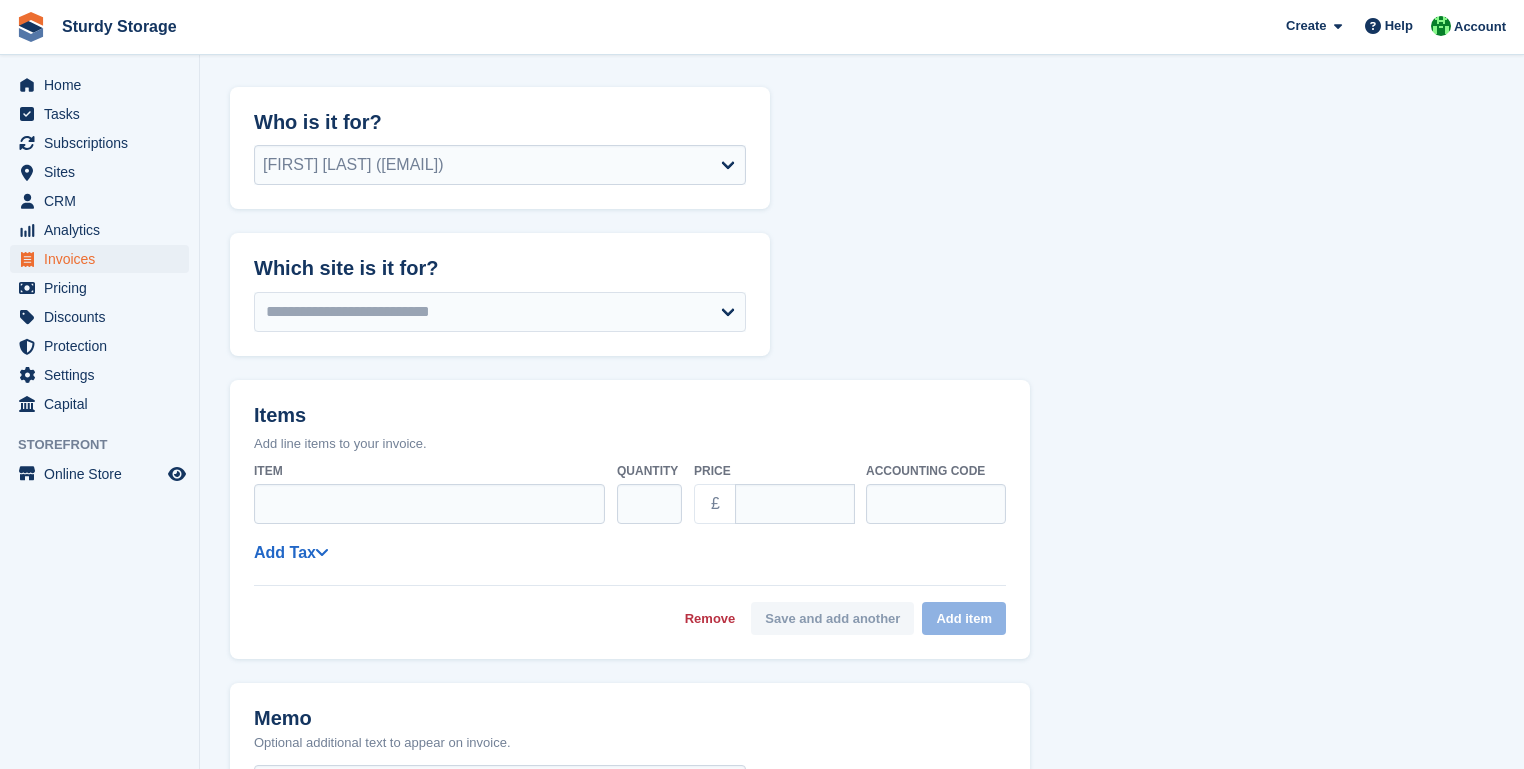 select on "*****" 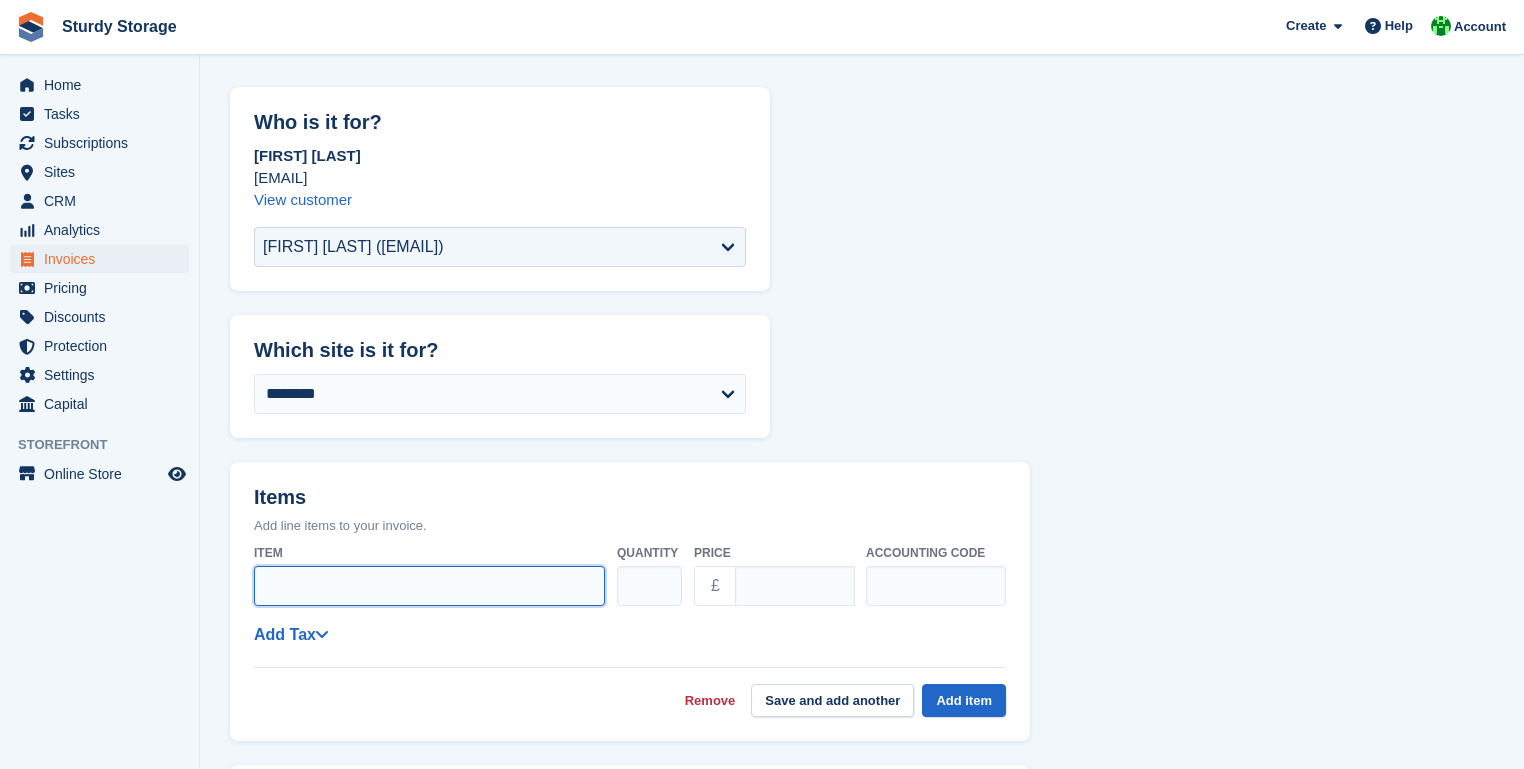 click on "Item" at bounding box center [429, 586] 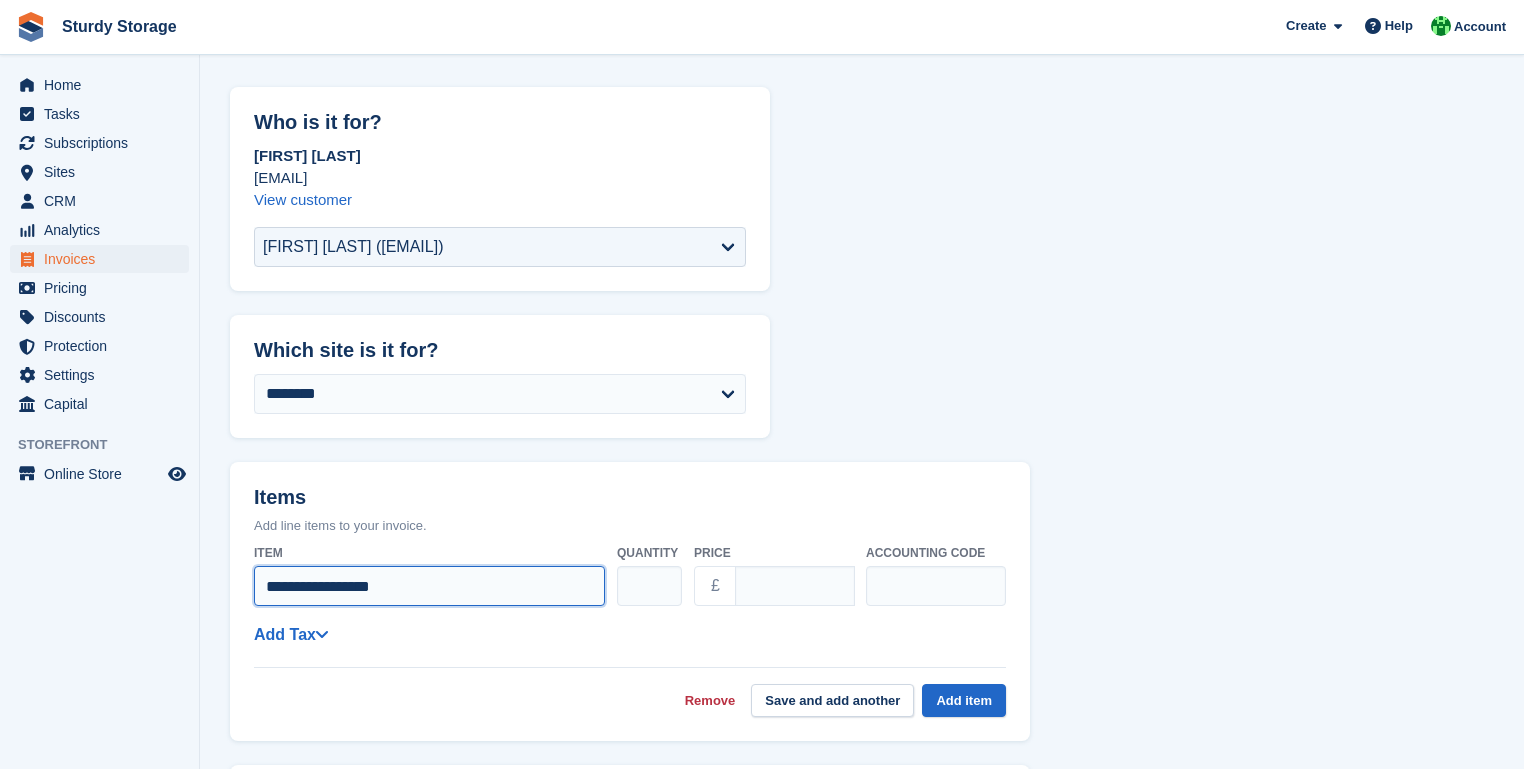 drag, startPoint x: 300, startPoint y: 584, endPoint x: 332, endPoint y: 579, distance: 32.38827 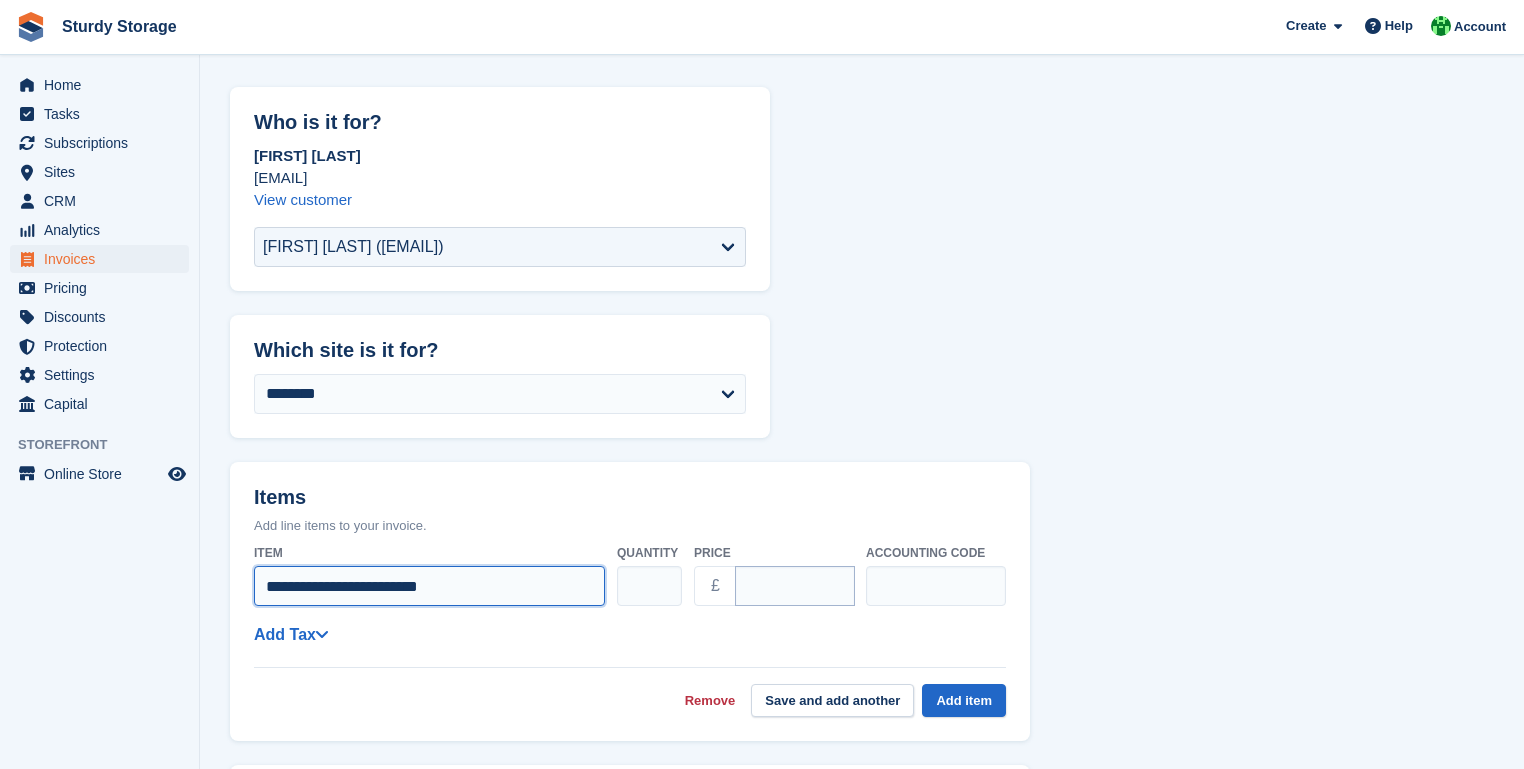 type on "**********" 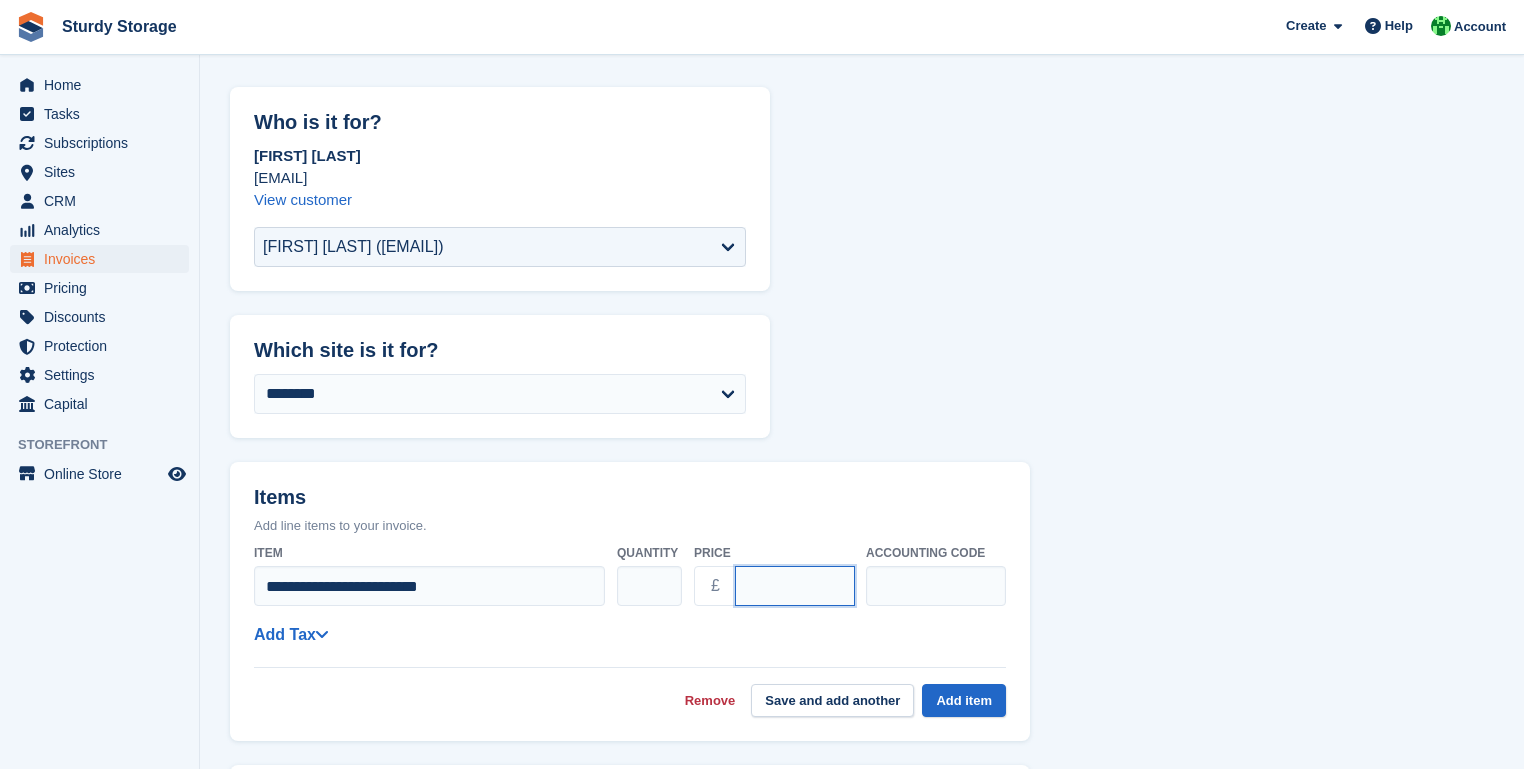 click on "****" at bounding box center [795, 586] 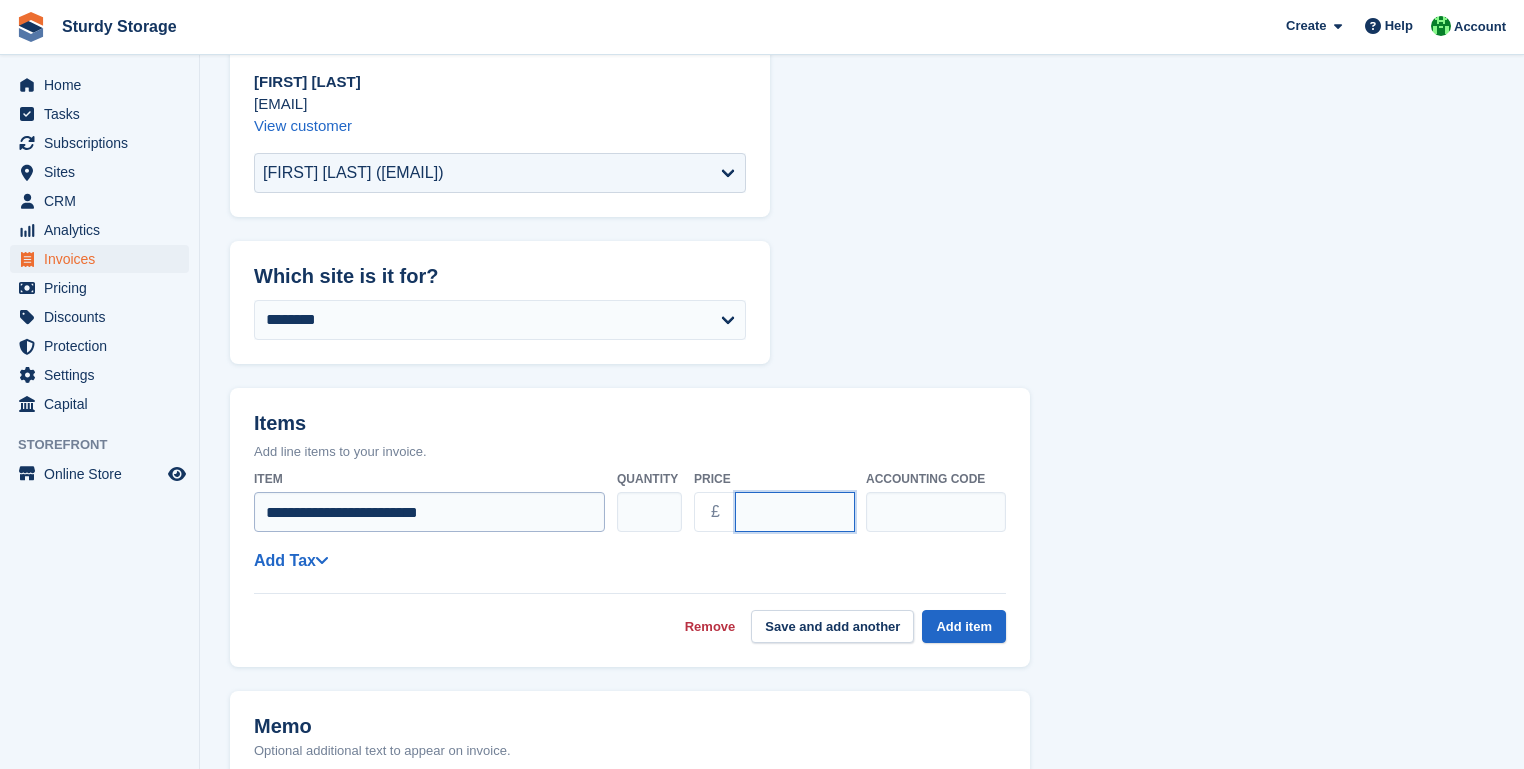 scroll, scrollTop: 320, scrollLeft: 0, axis: vertical 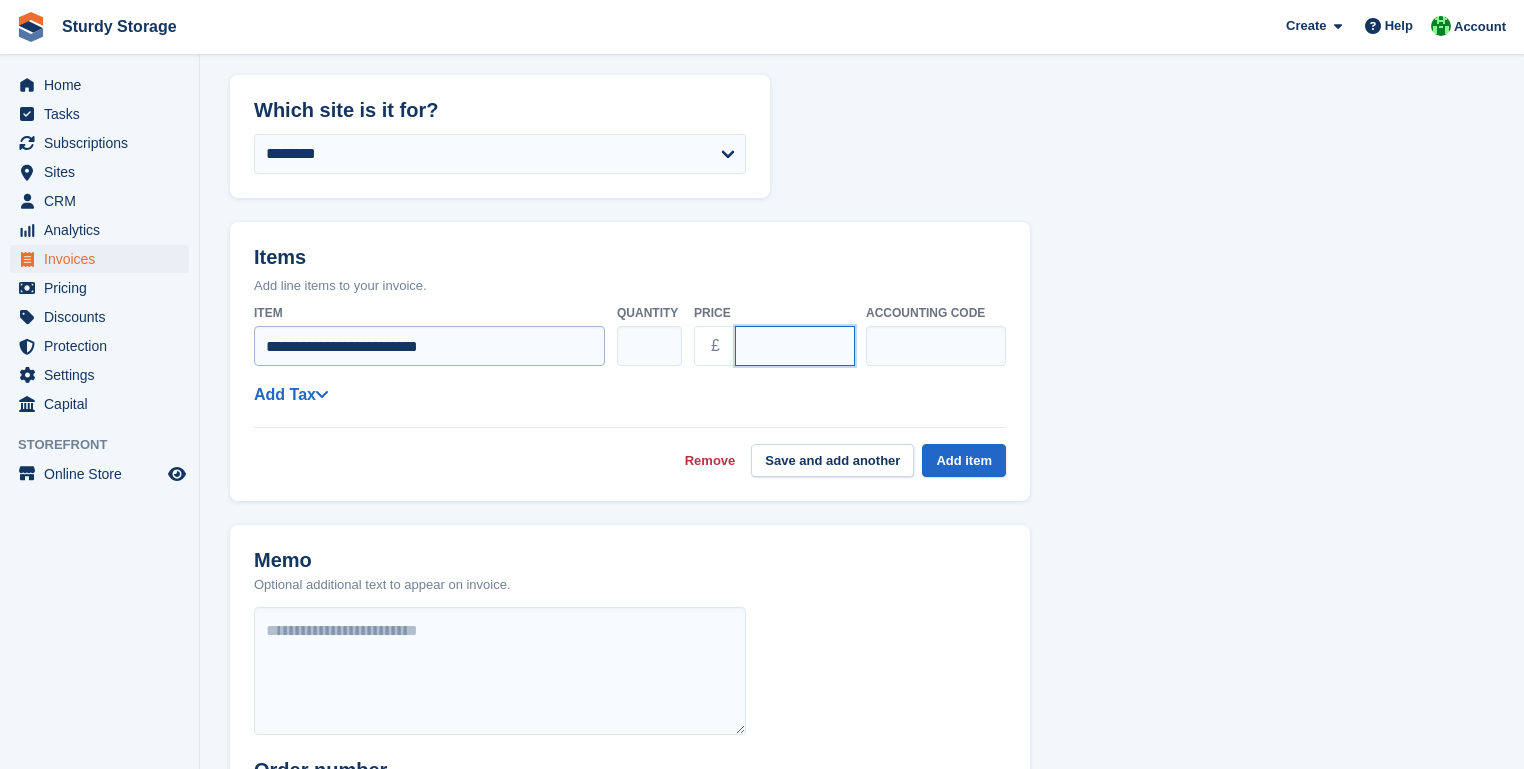 type on "******" 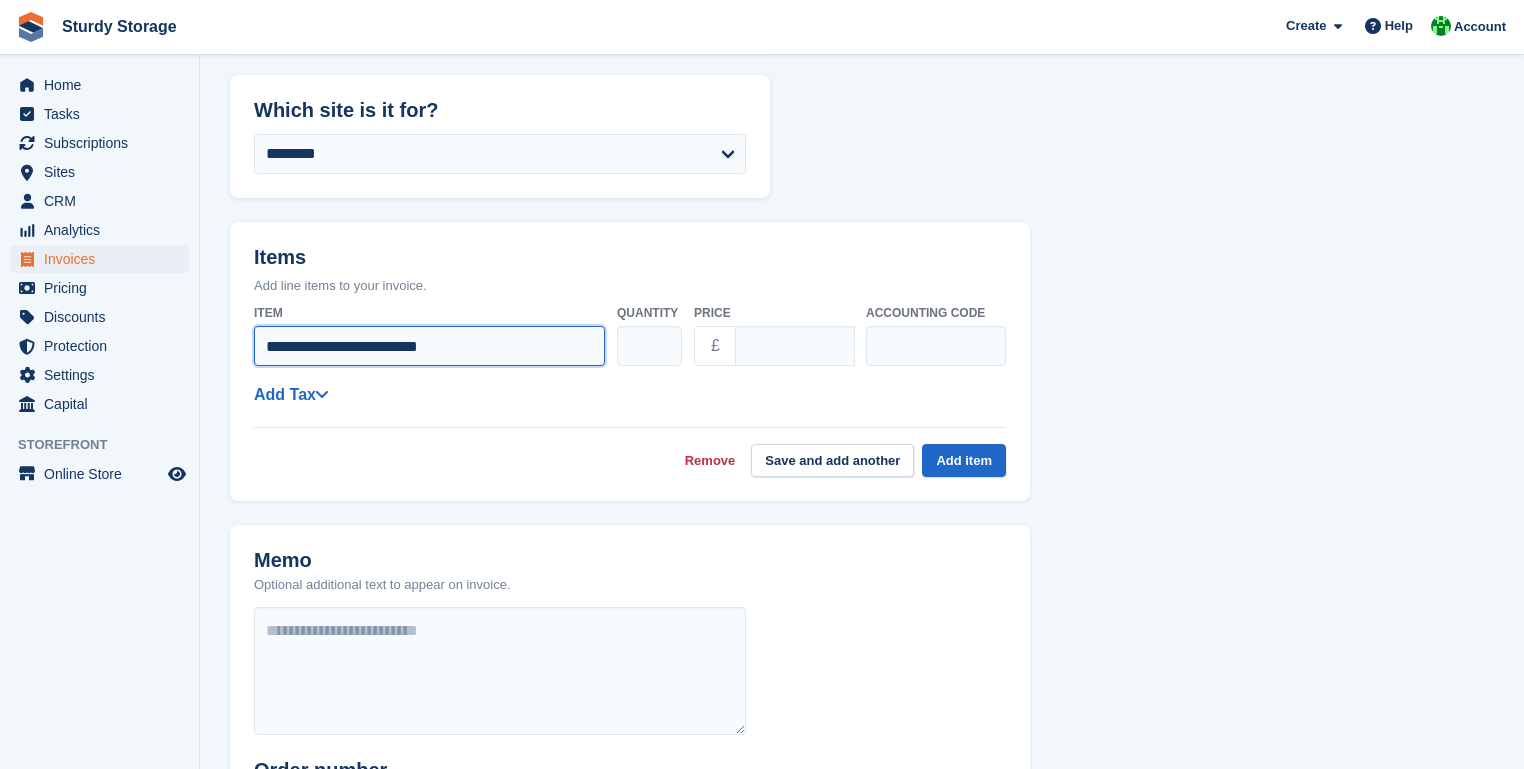 click on "**********" at bounding box center [429, 346] 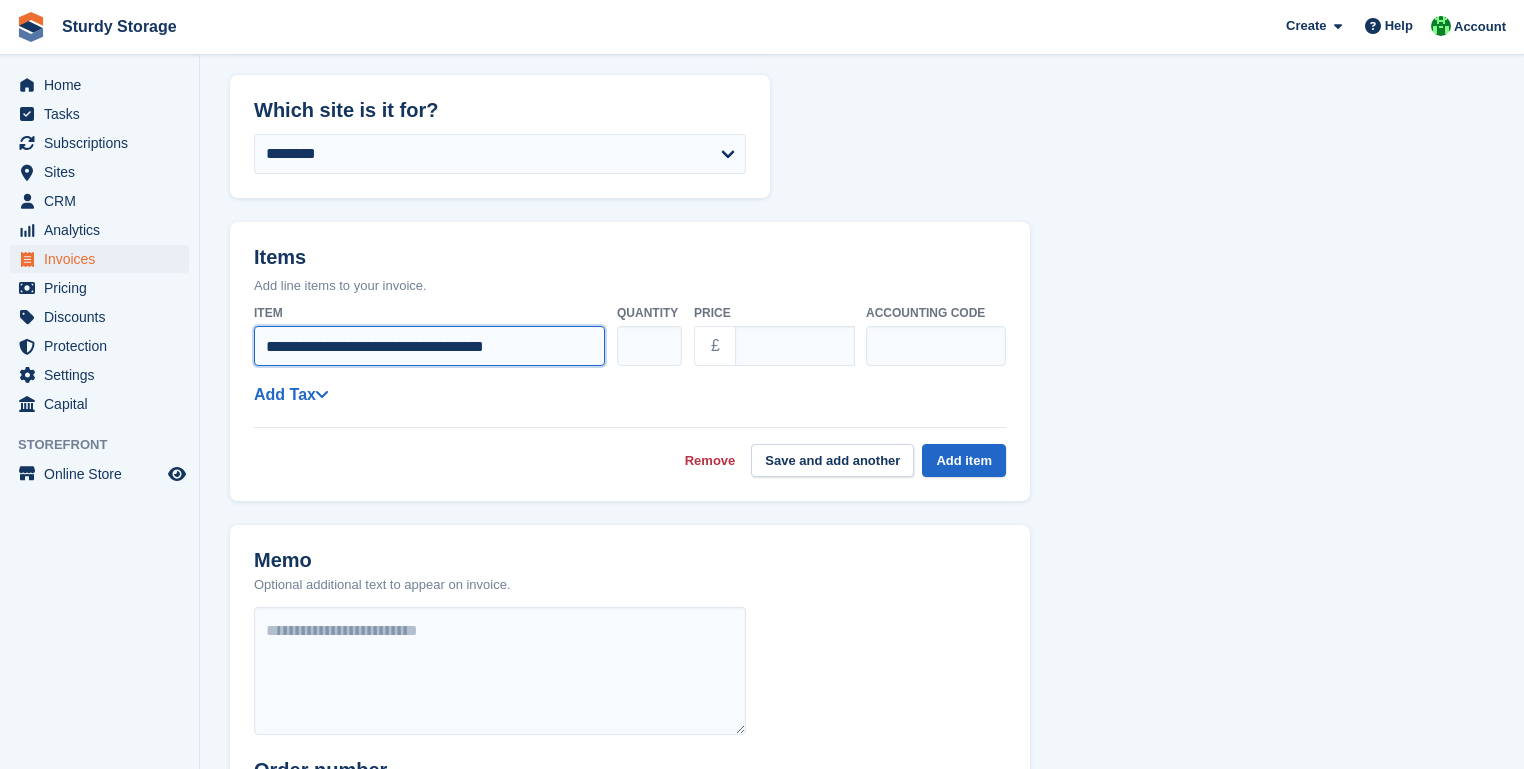 click on "**********" at bounding box center (429, 346) 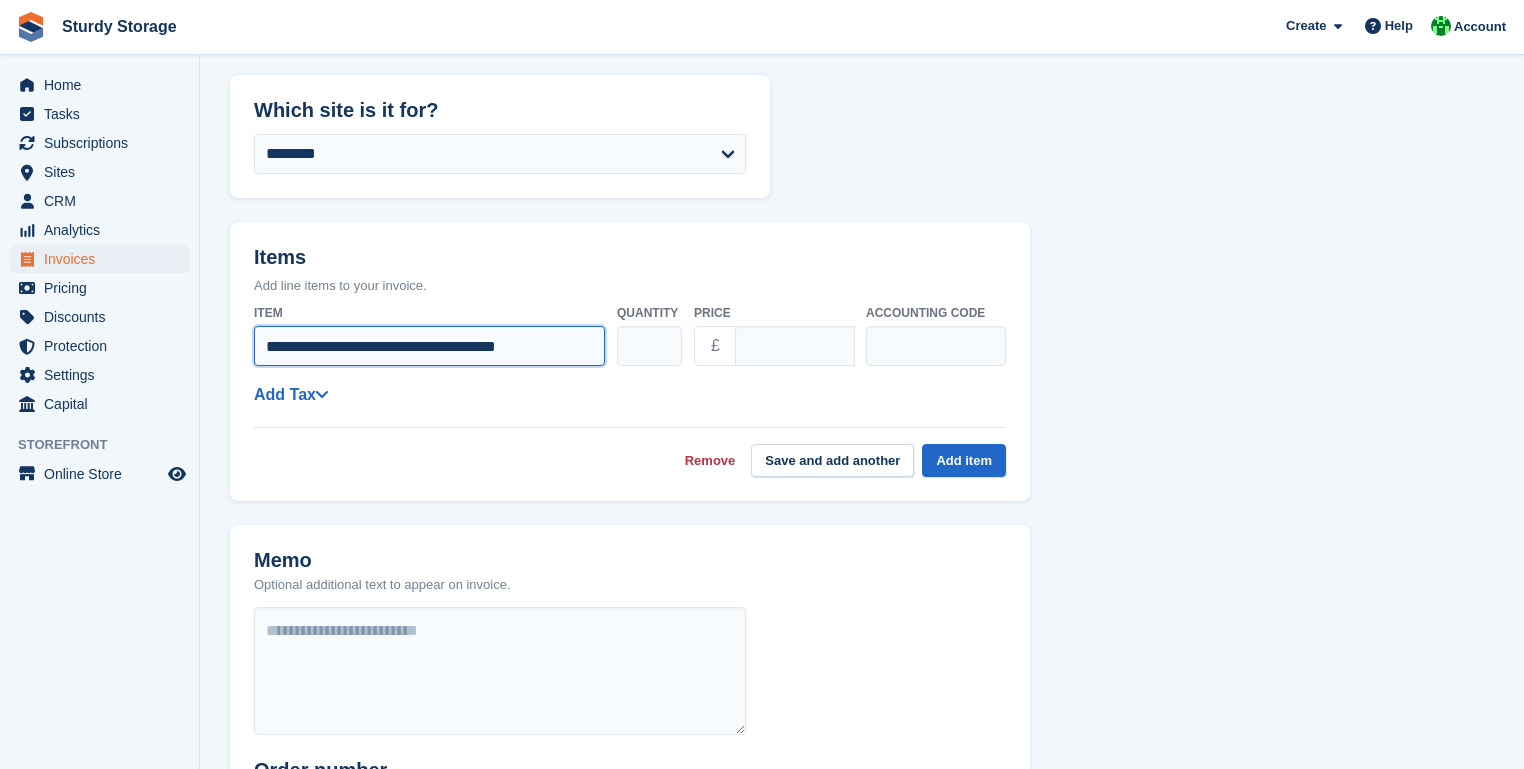 click on "**********" at bounding box center [429, 346] 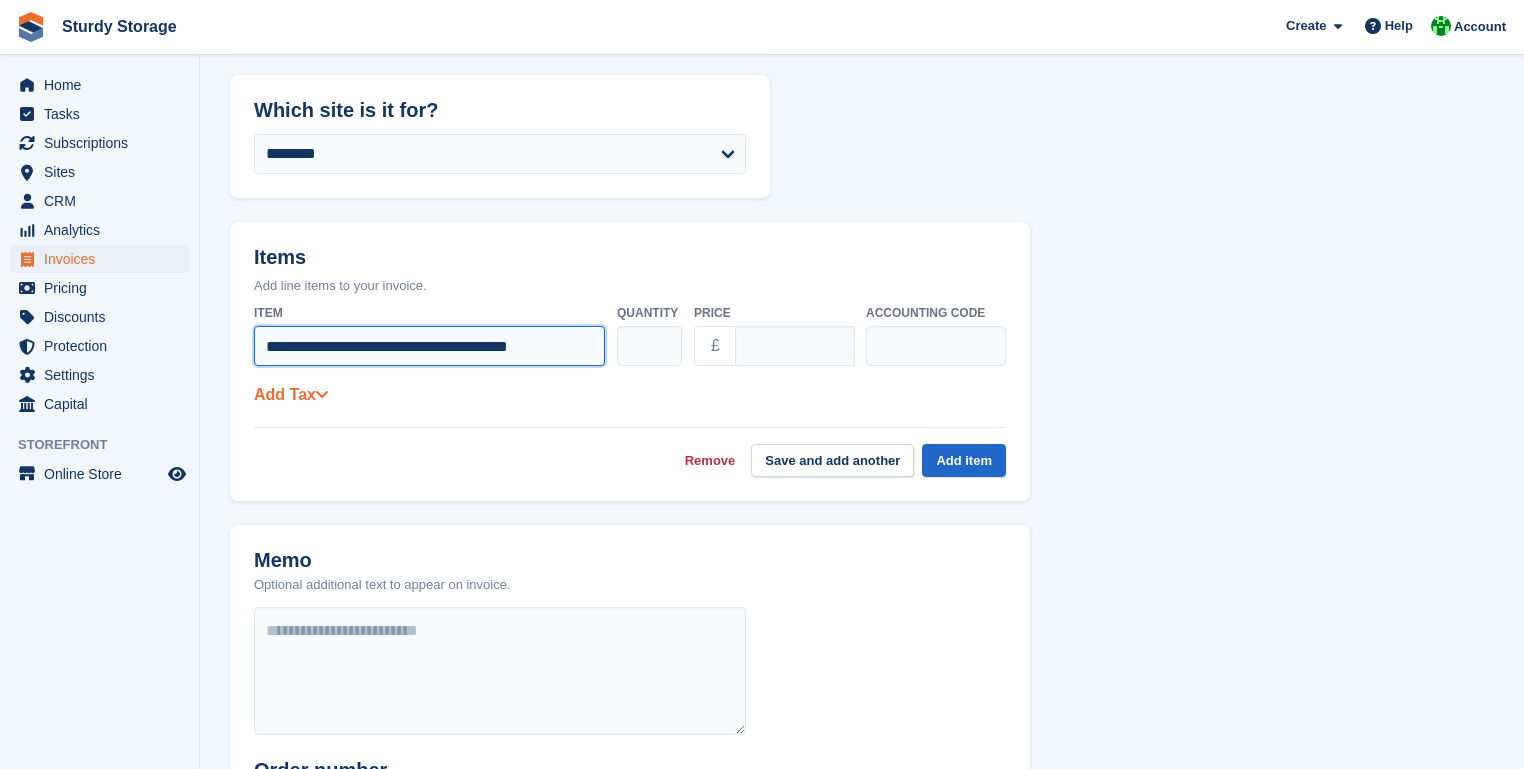 type on "**********" 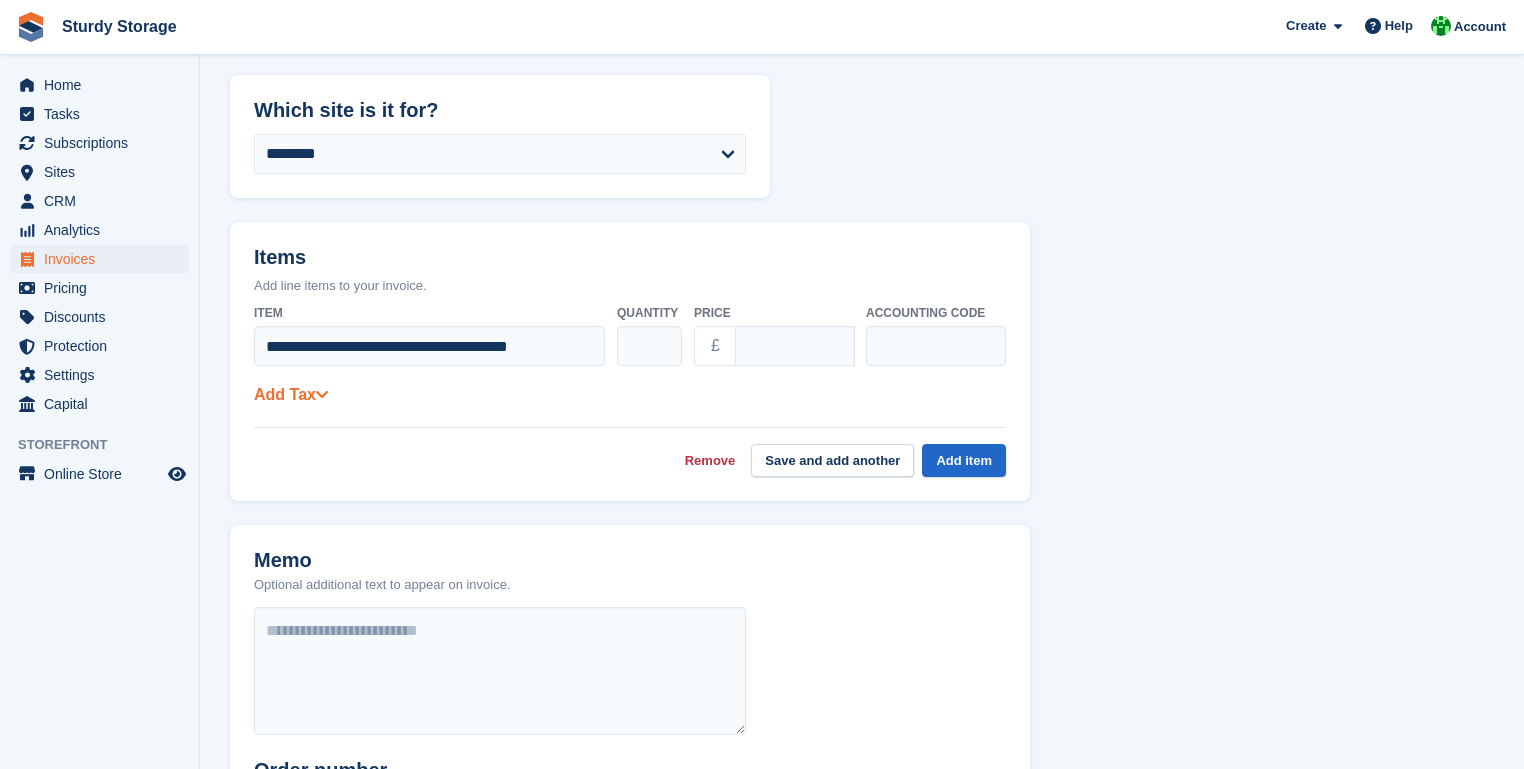 click at bounding box center [322, 394] 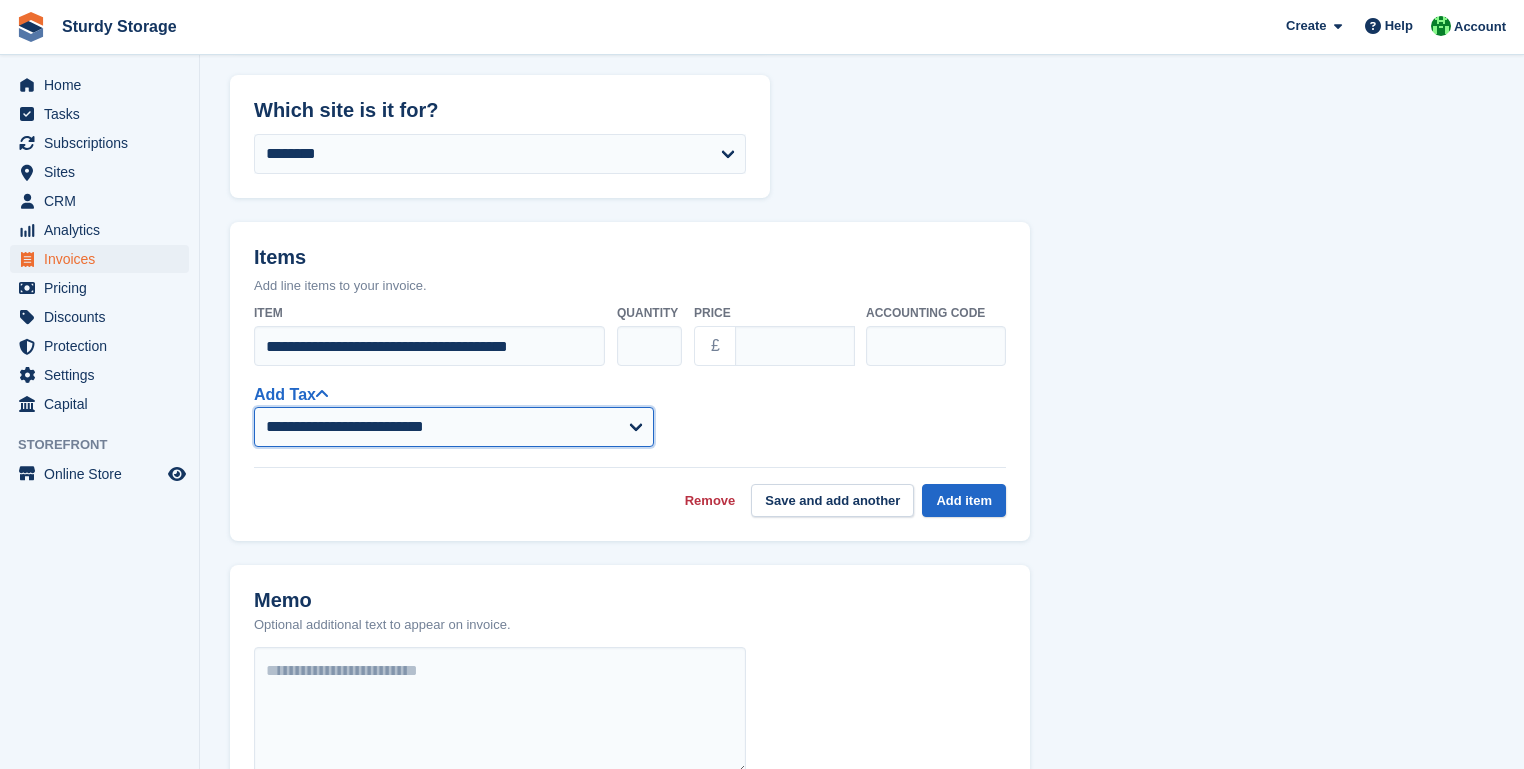 click on "**********" at bounding box center (454, 427) 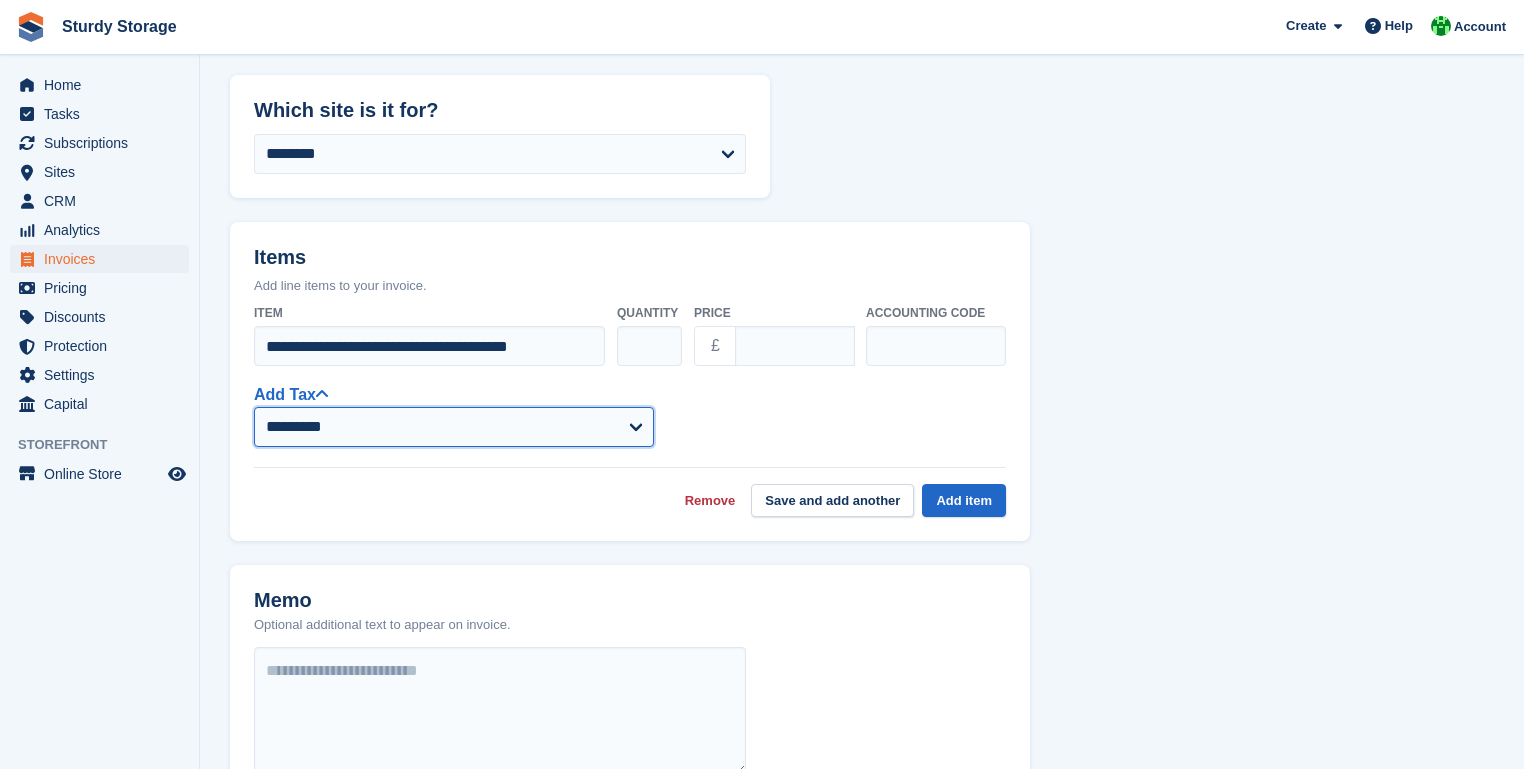 click on "**********" at bounding box center (454, 427) 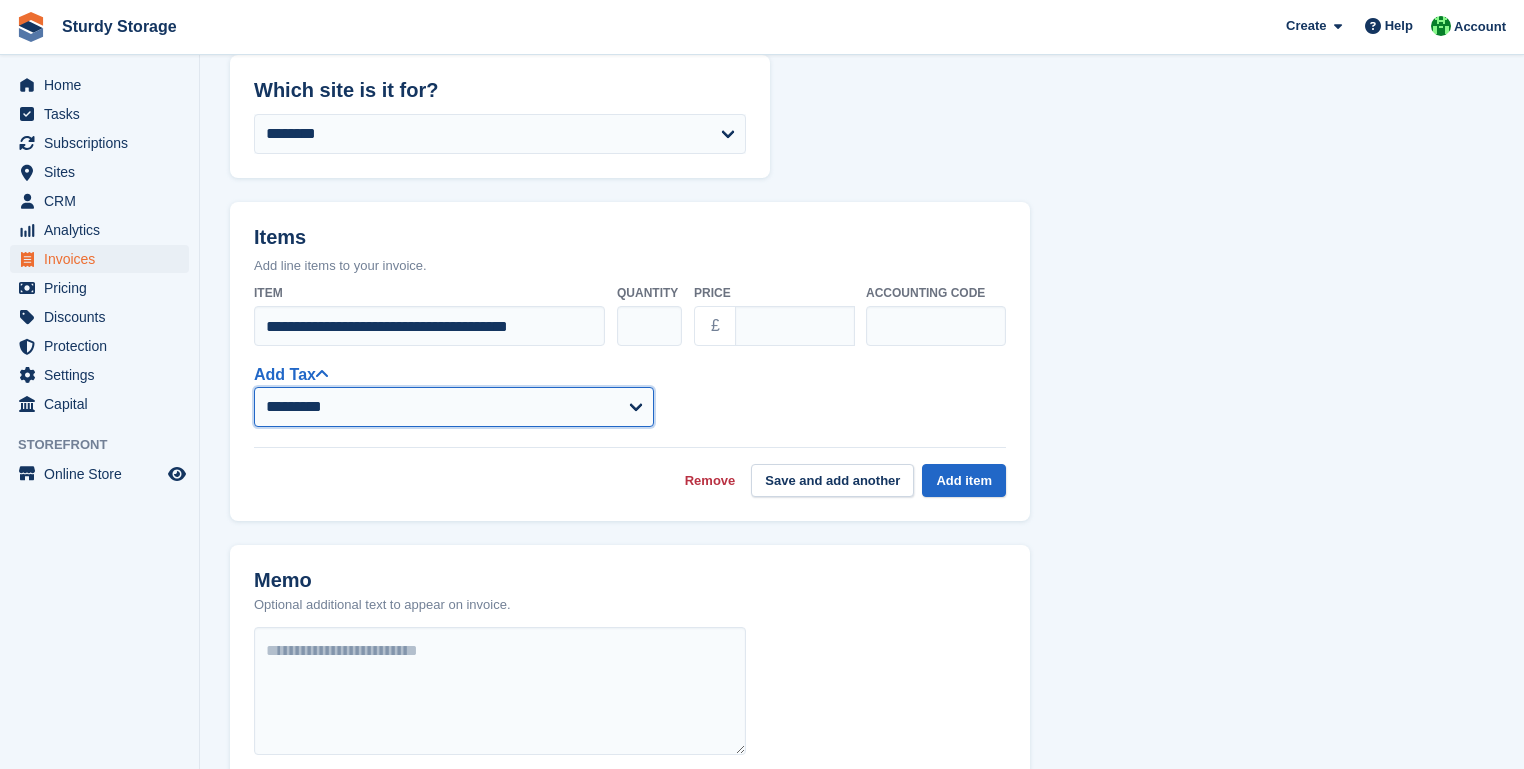 scroll, scrollTop: 304, scrollLeft: 0, axis: vertical 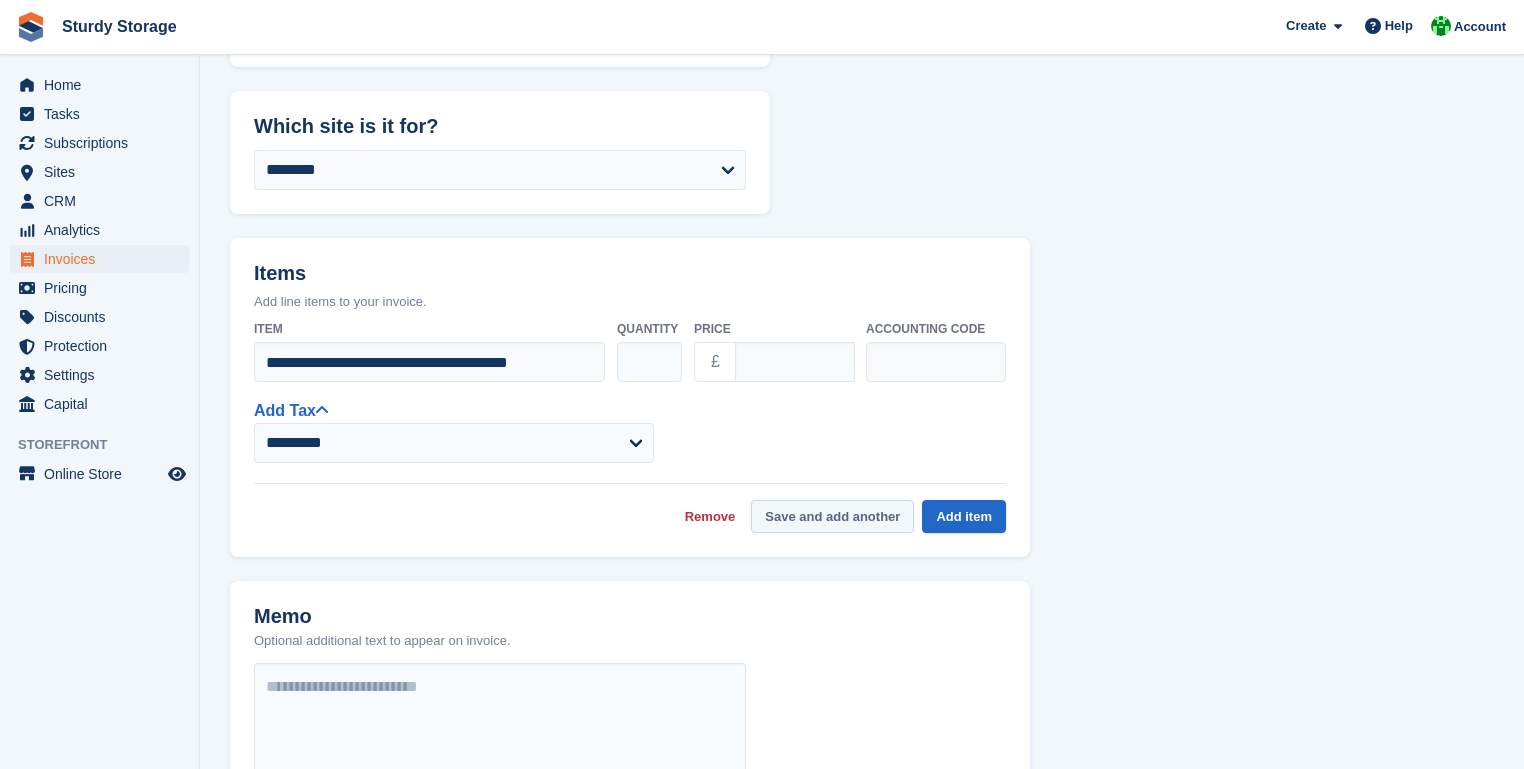 click on "Save and add another" at bounding box center [832, 516] 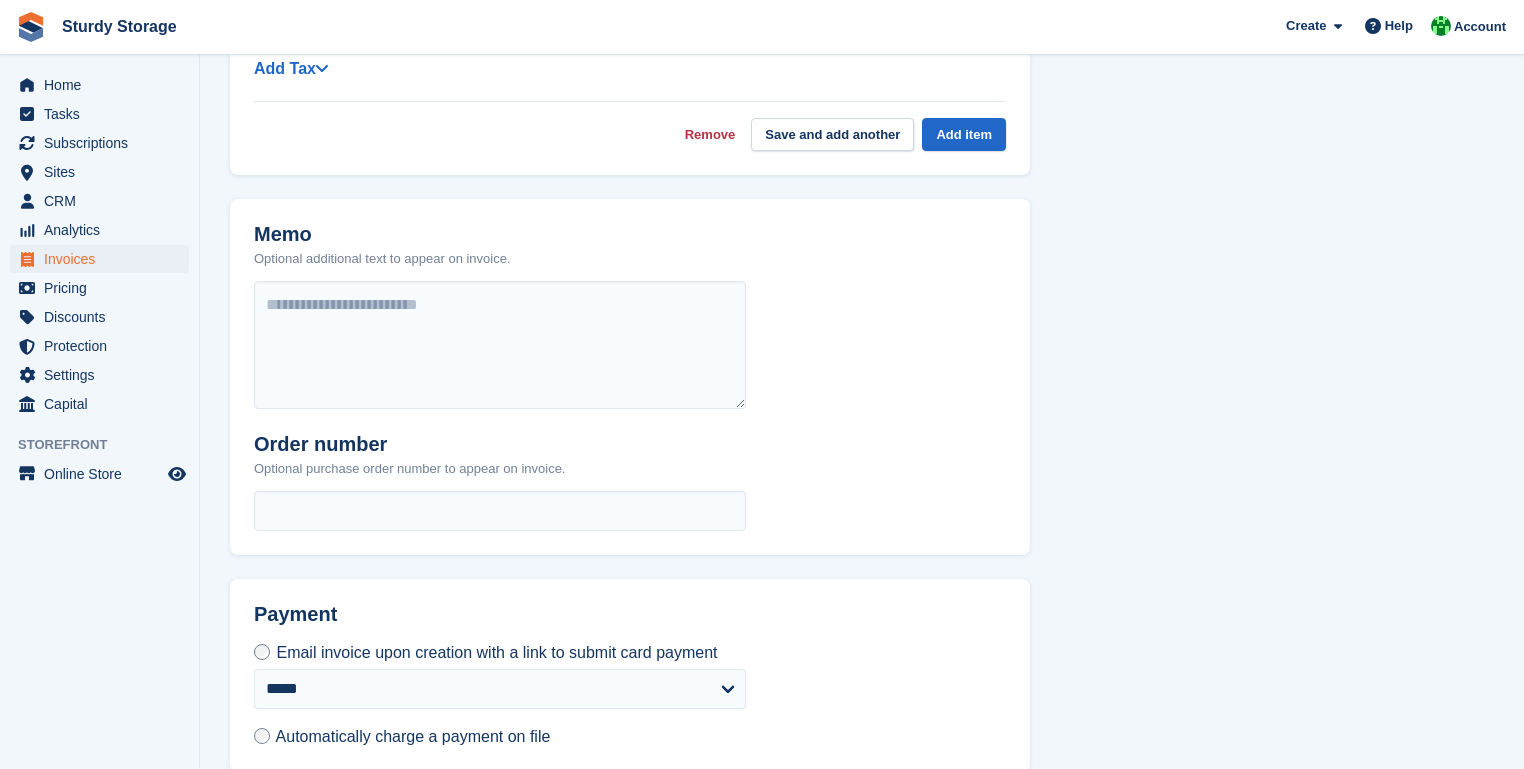 scroll, scrollTop: 792, scrollLeft: 0, axis: vertical 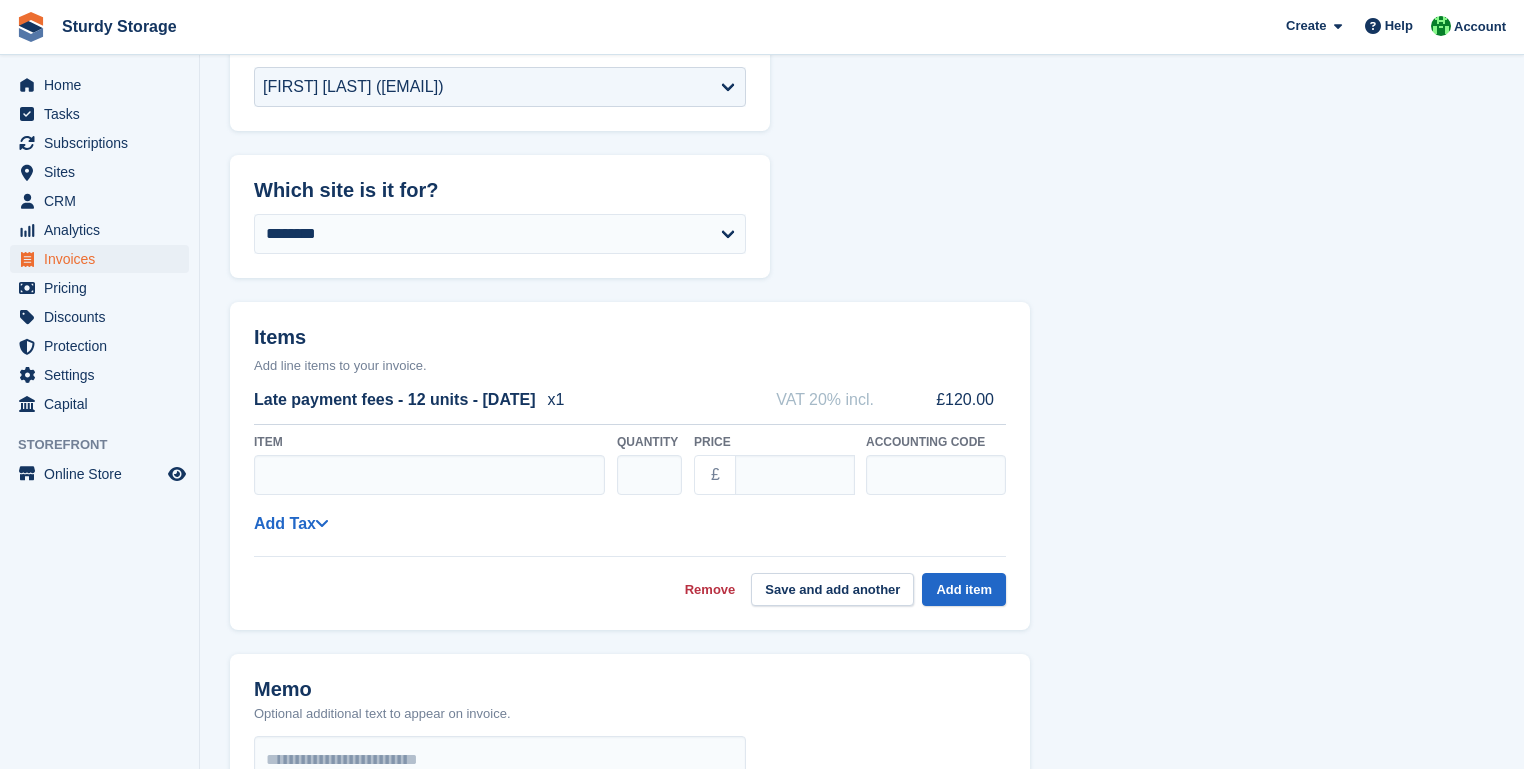 click on "Late payment fees - 12 units - June 2025" at bounding box center (395, 400) 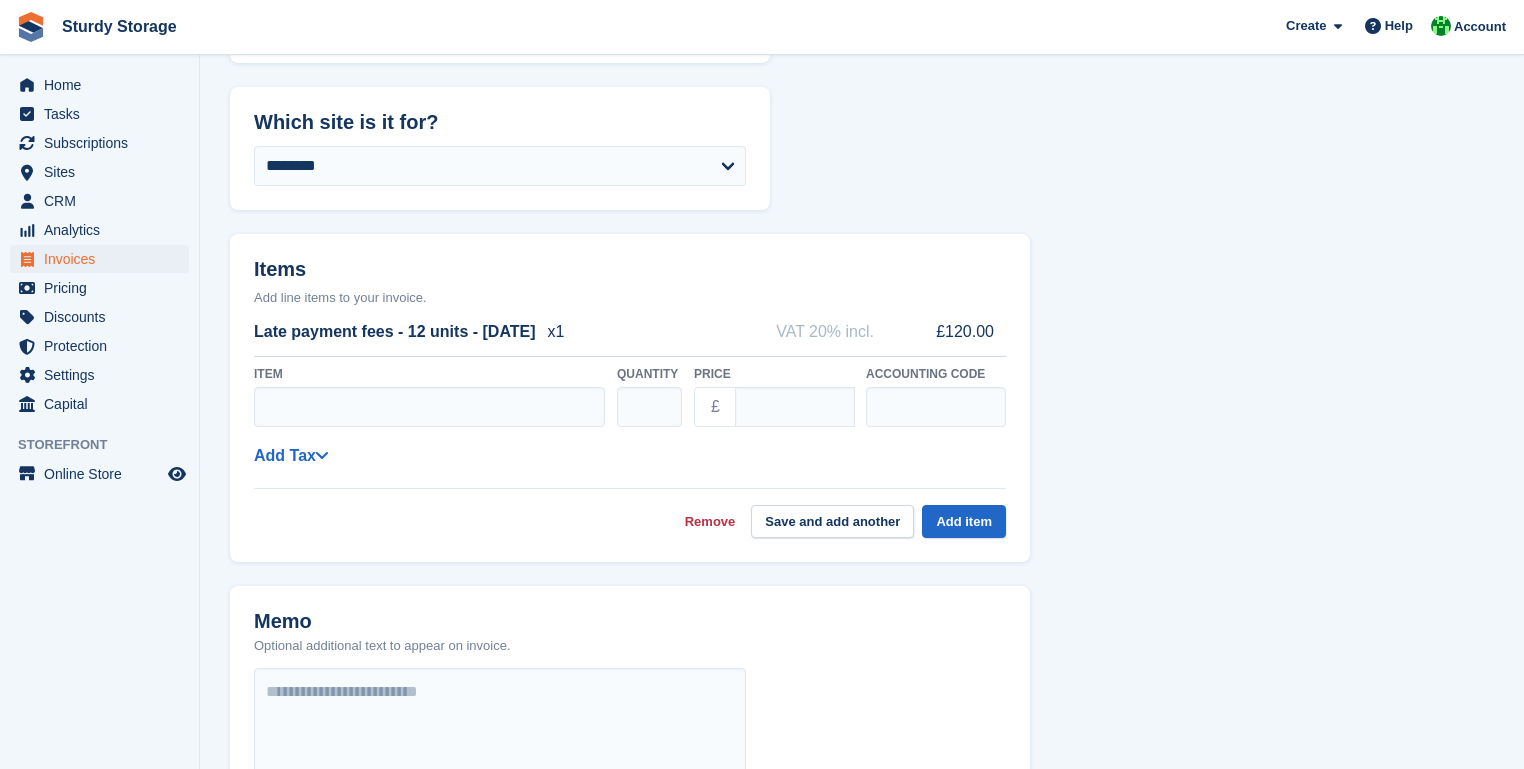 scroll, scrollTop: 320, scrollLeft: 0, axis: vertical 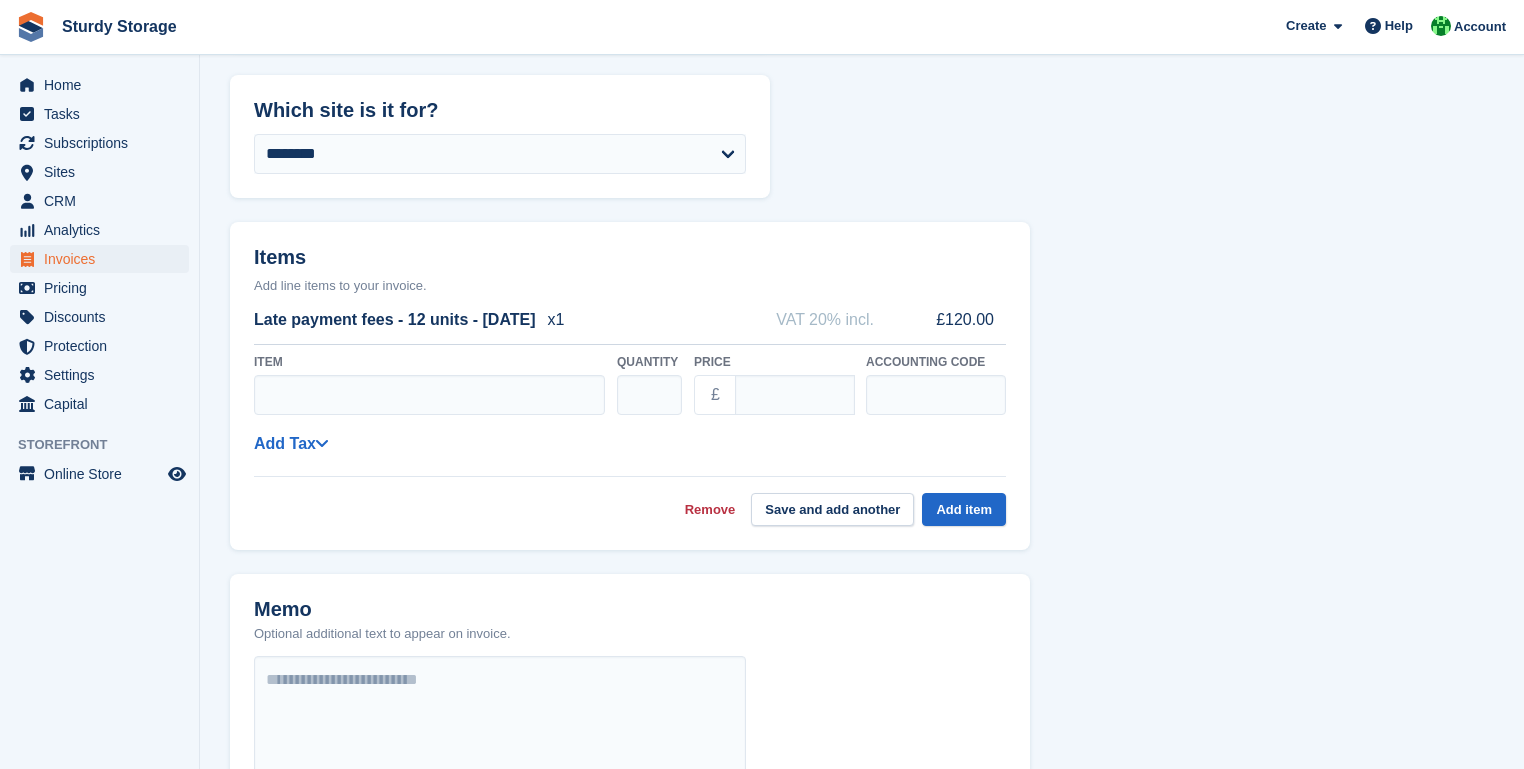 click on "Remove" at bounding box center [710, 510] 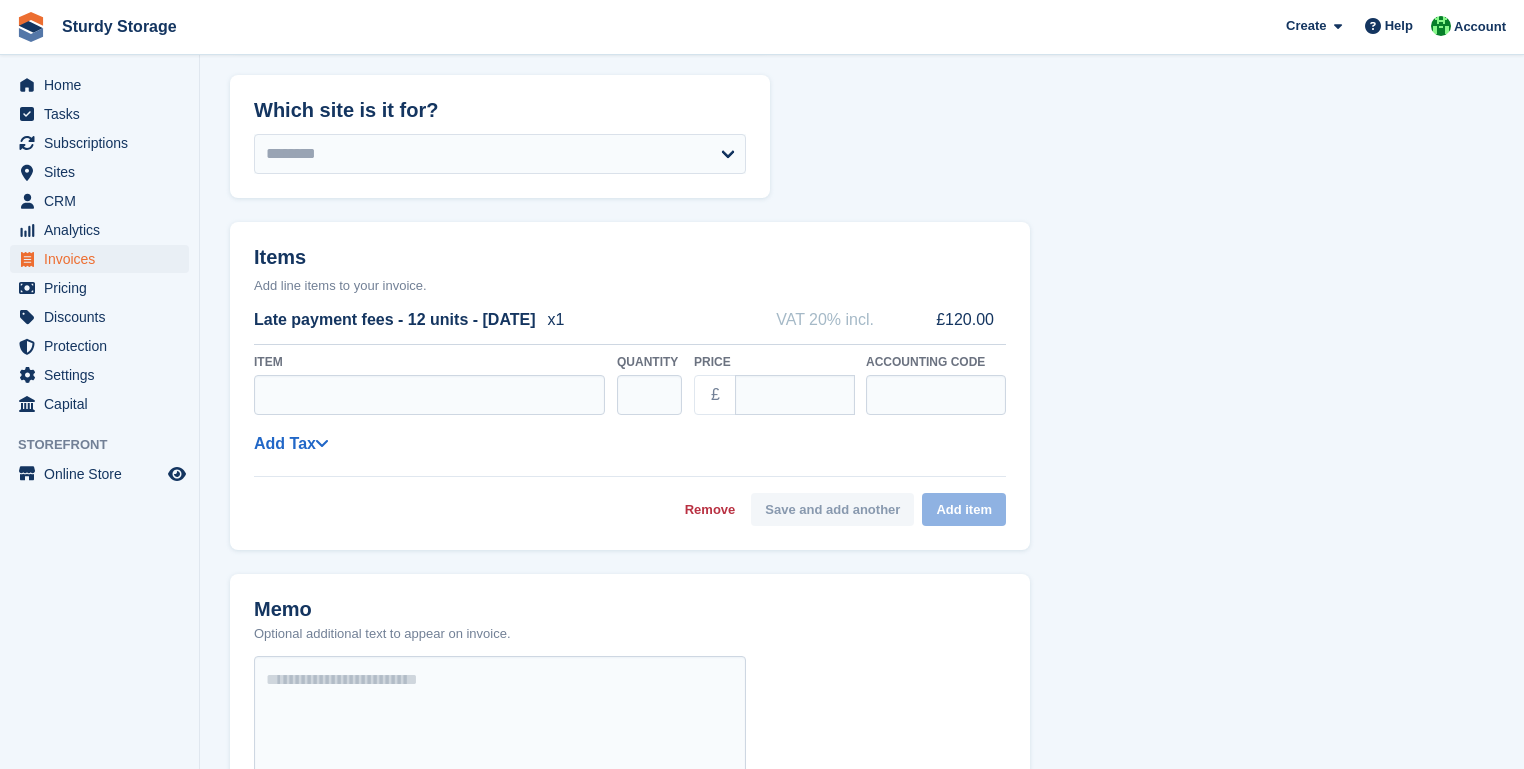 select on "*****" 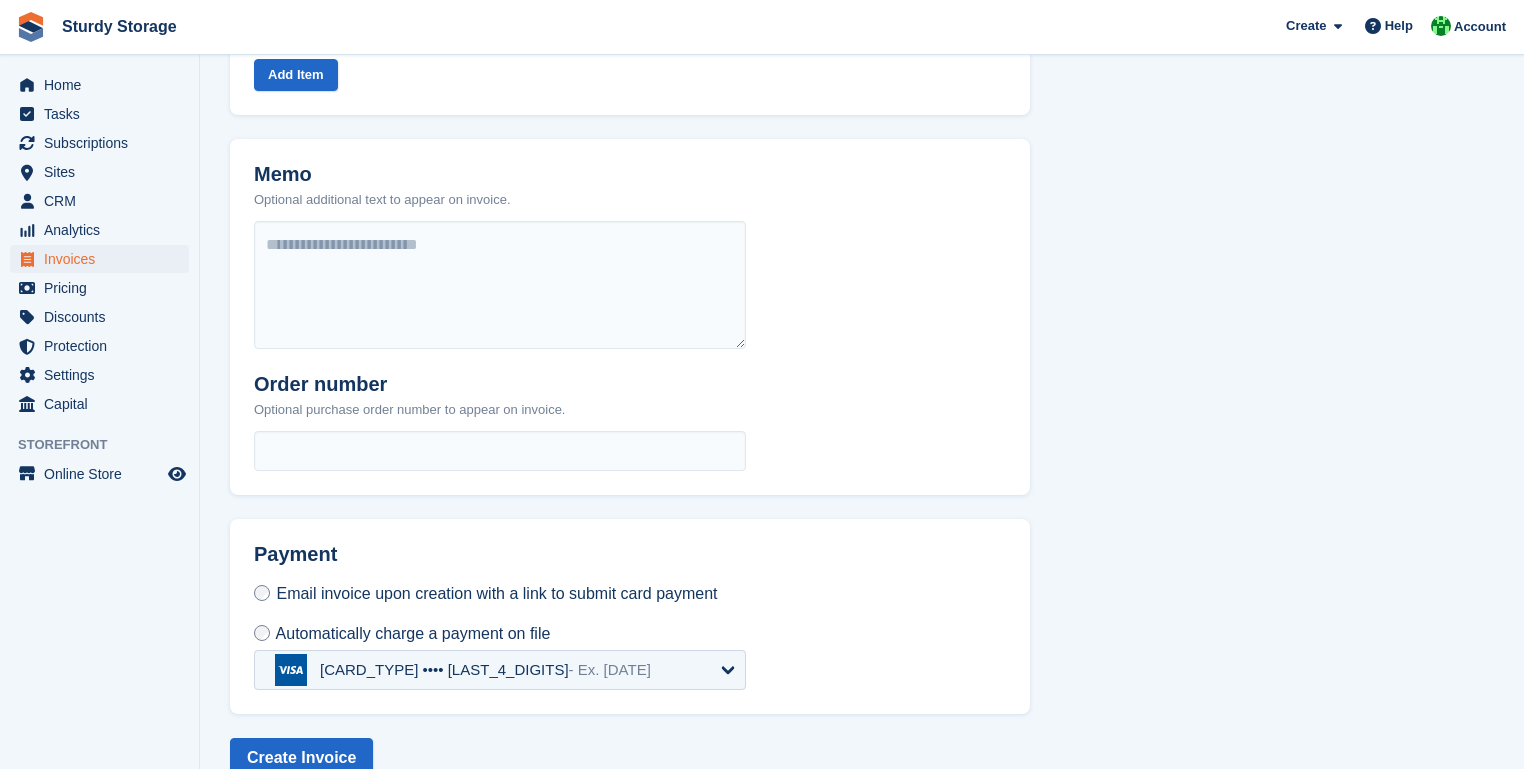 scroll, scrollTop: 716, scrollLeft: 0, axis: vertical 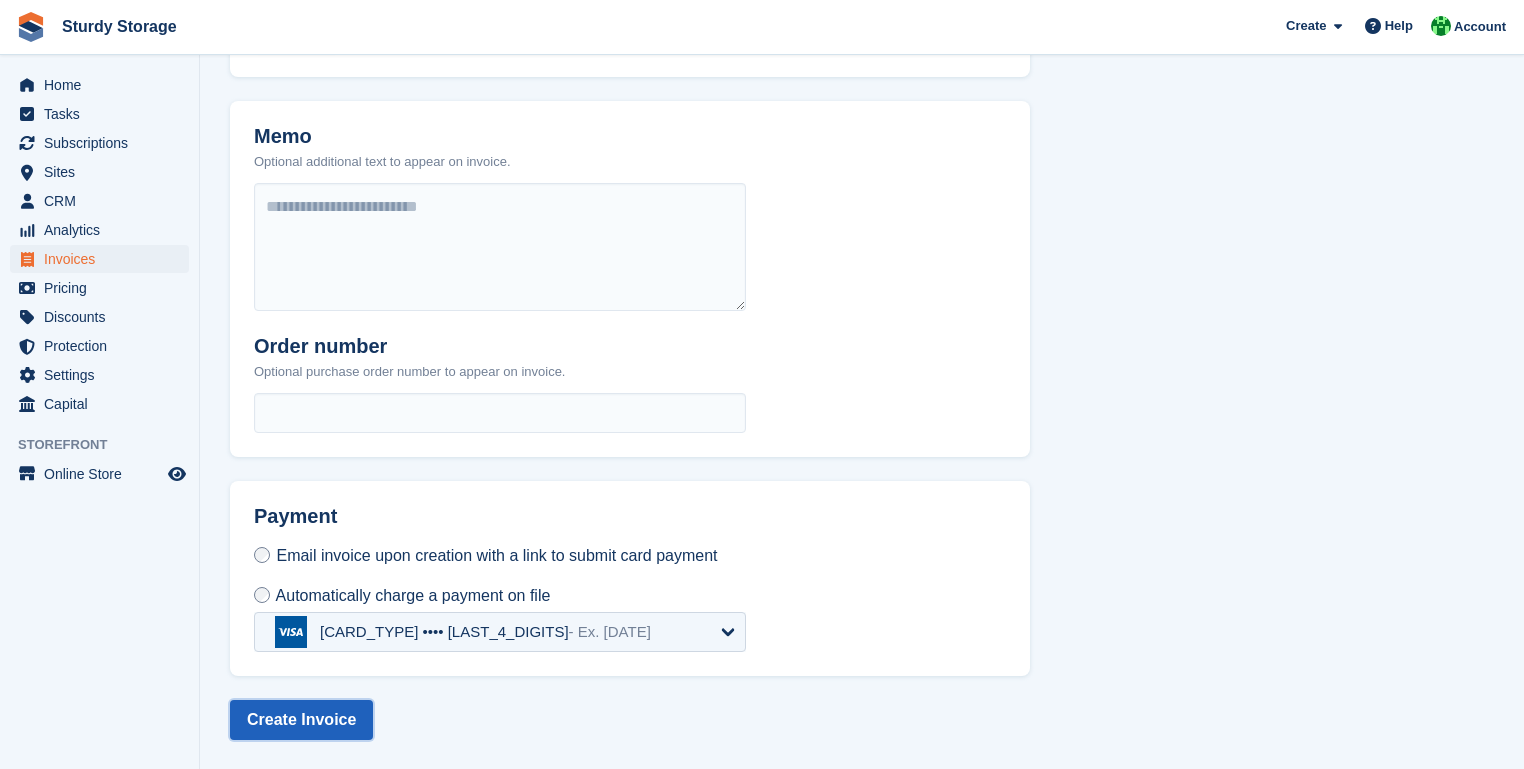 click on "Create Invoice" at bounding box center [301, 720] 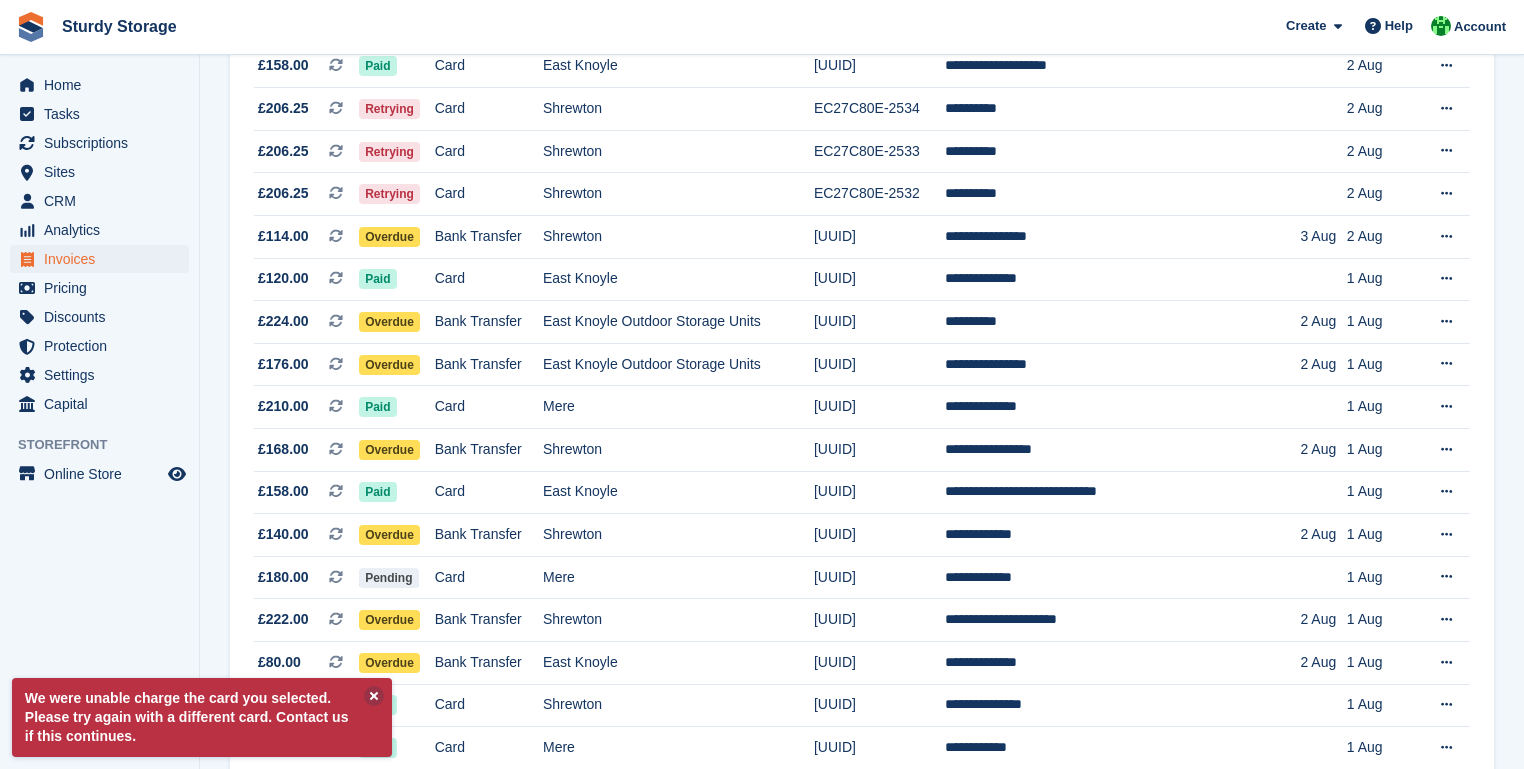 scroll, scrollTop: 0, scrollLeft: 0, axis: both 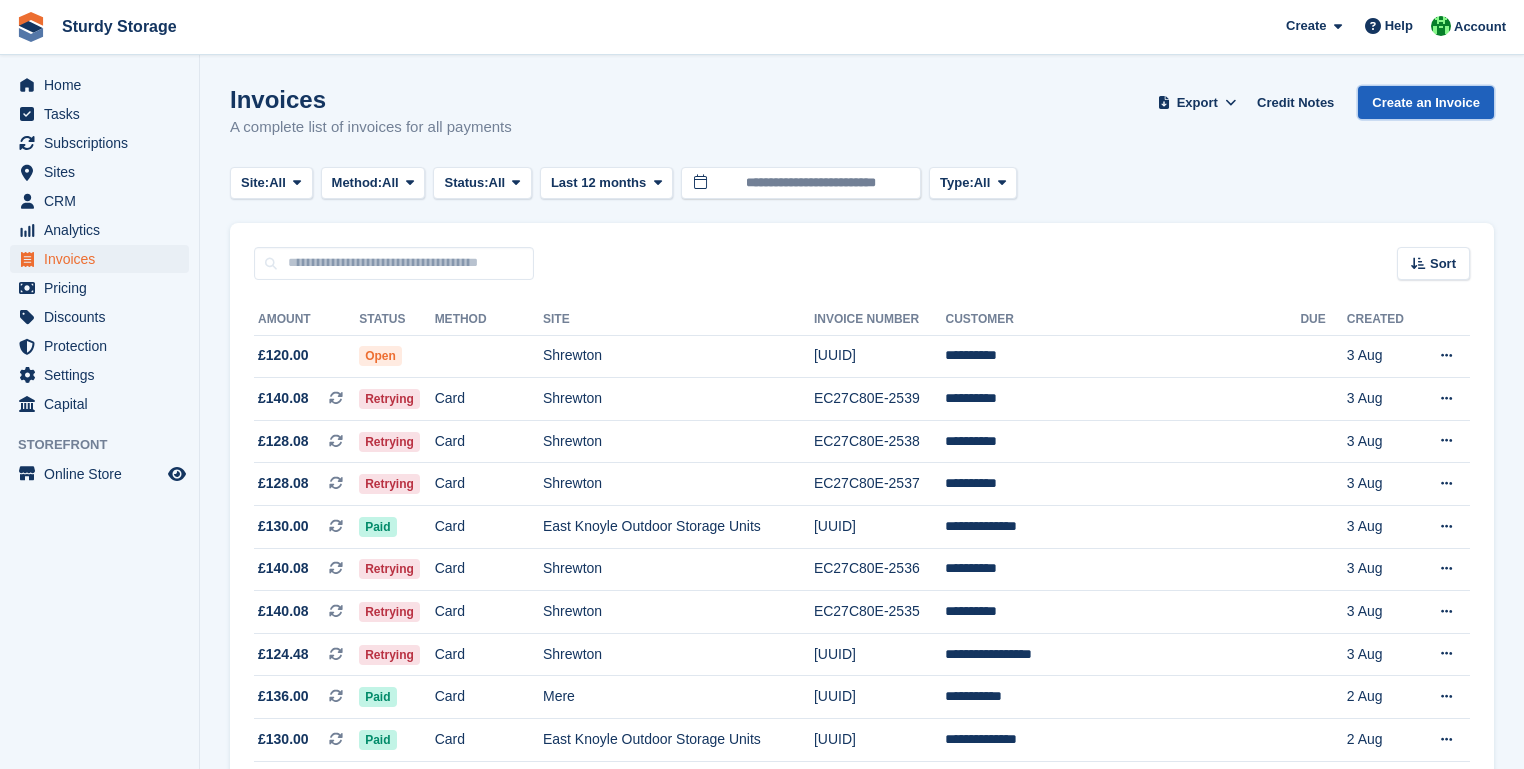 click on "Create an Invoice" at bounding box center [1426, 102] 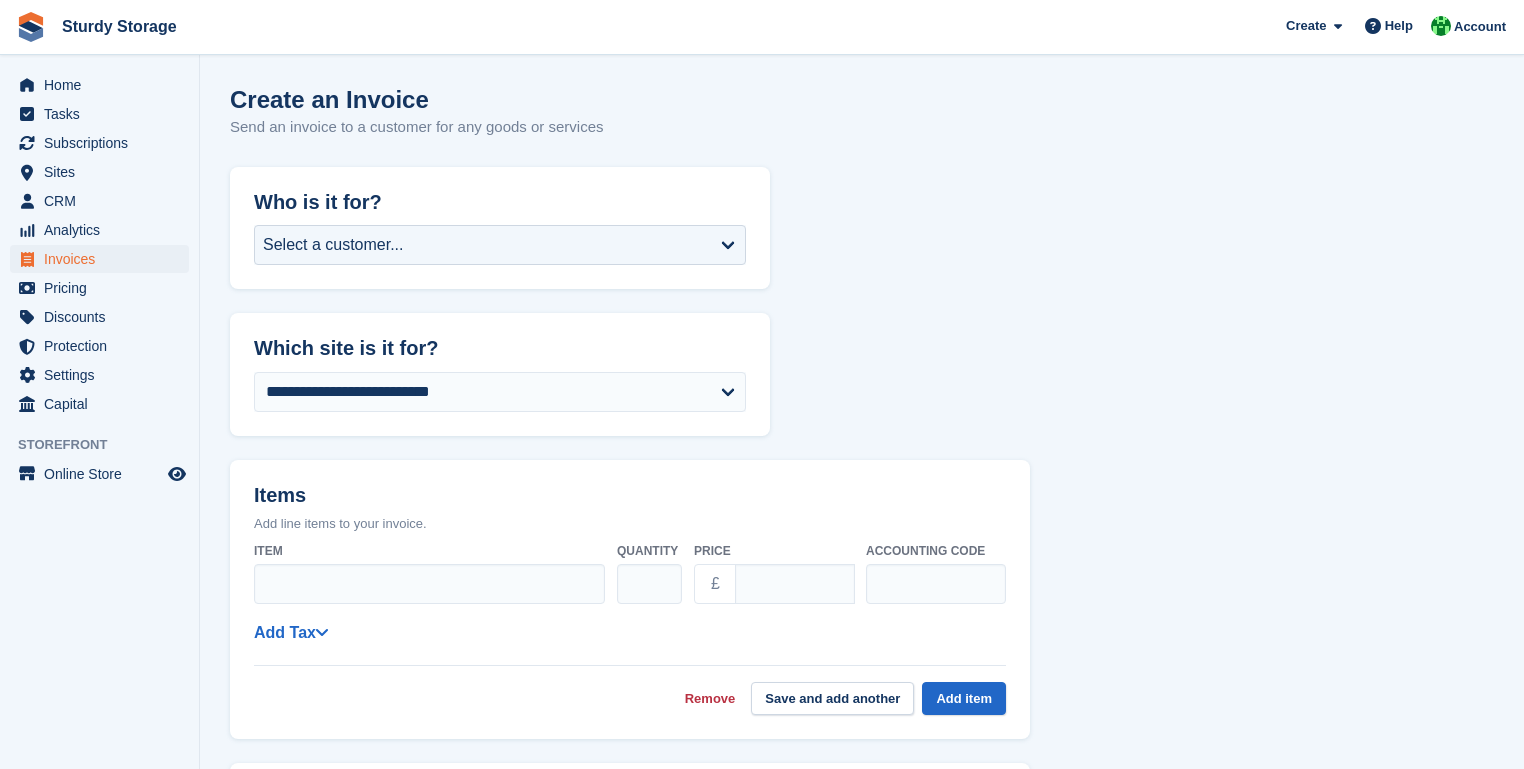 scroll, scrollTop: 0, scrollLeft: 0, axis: both 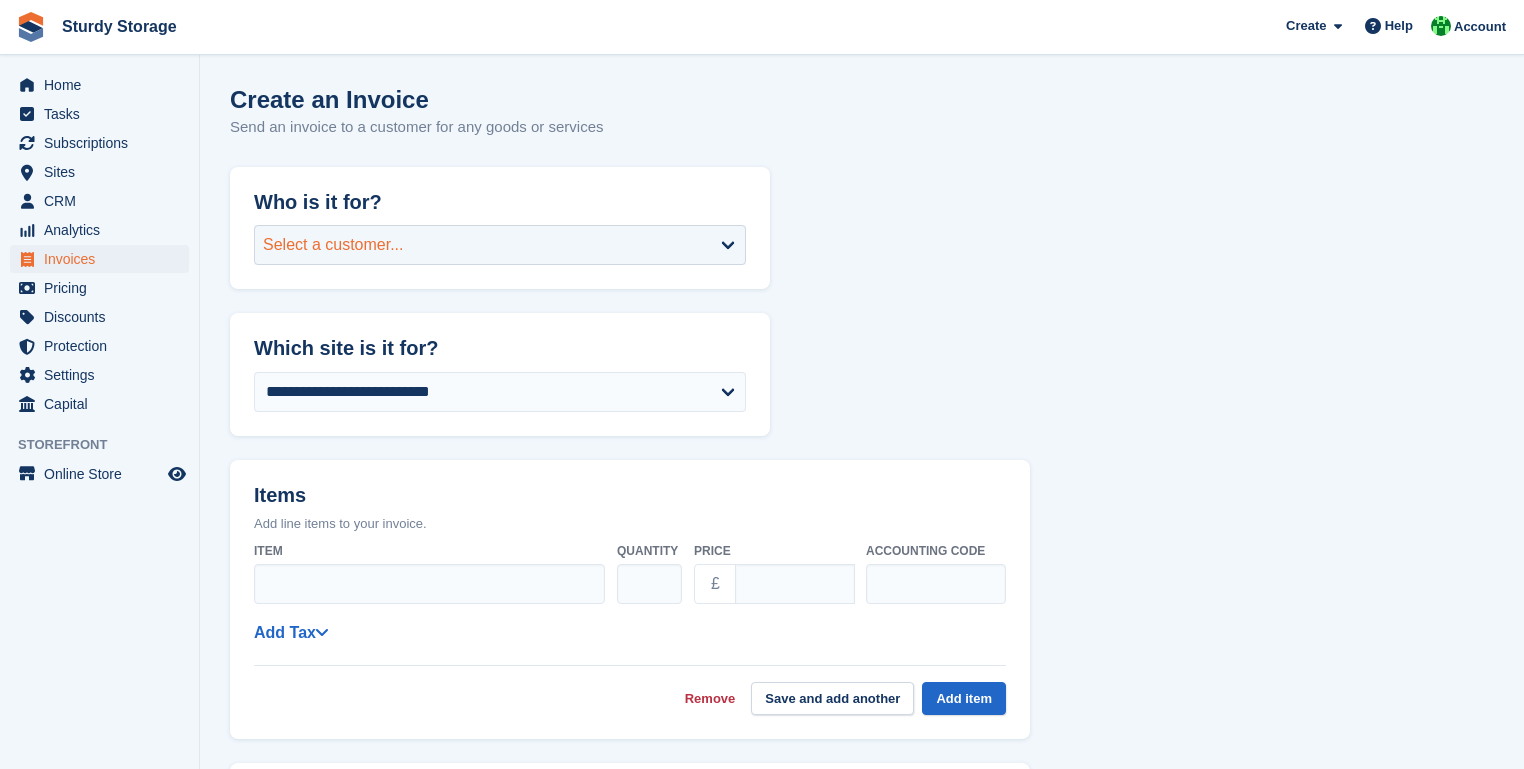 click on "Select a customer..." at bounding box center [500, 245] 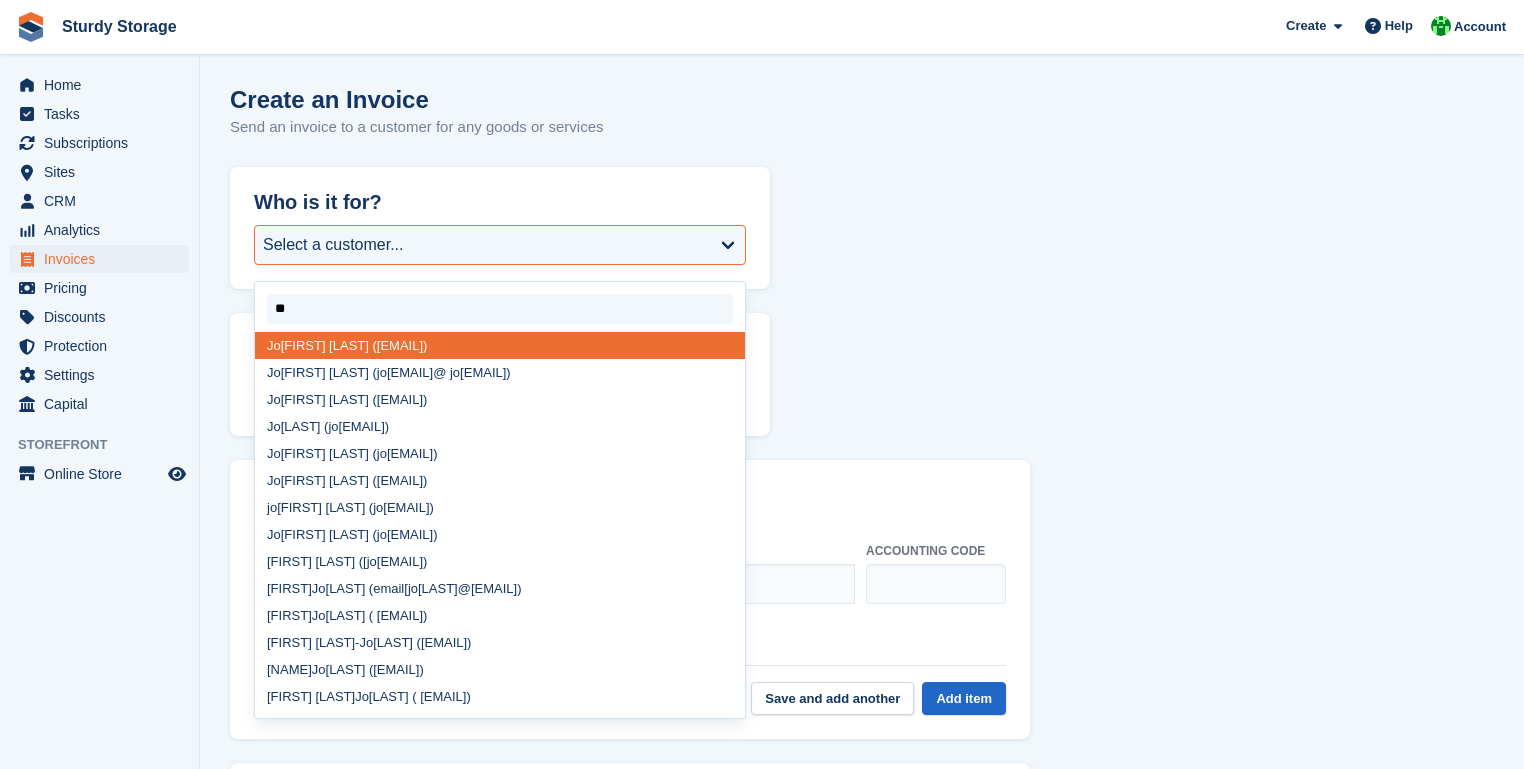 type on "***" 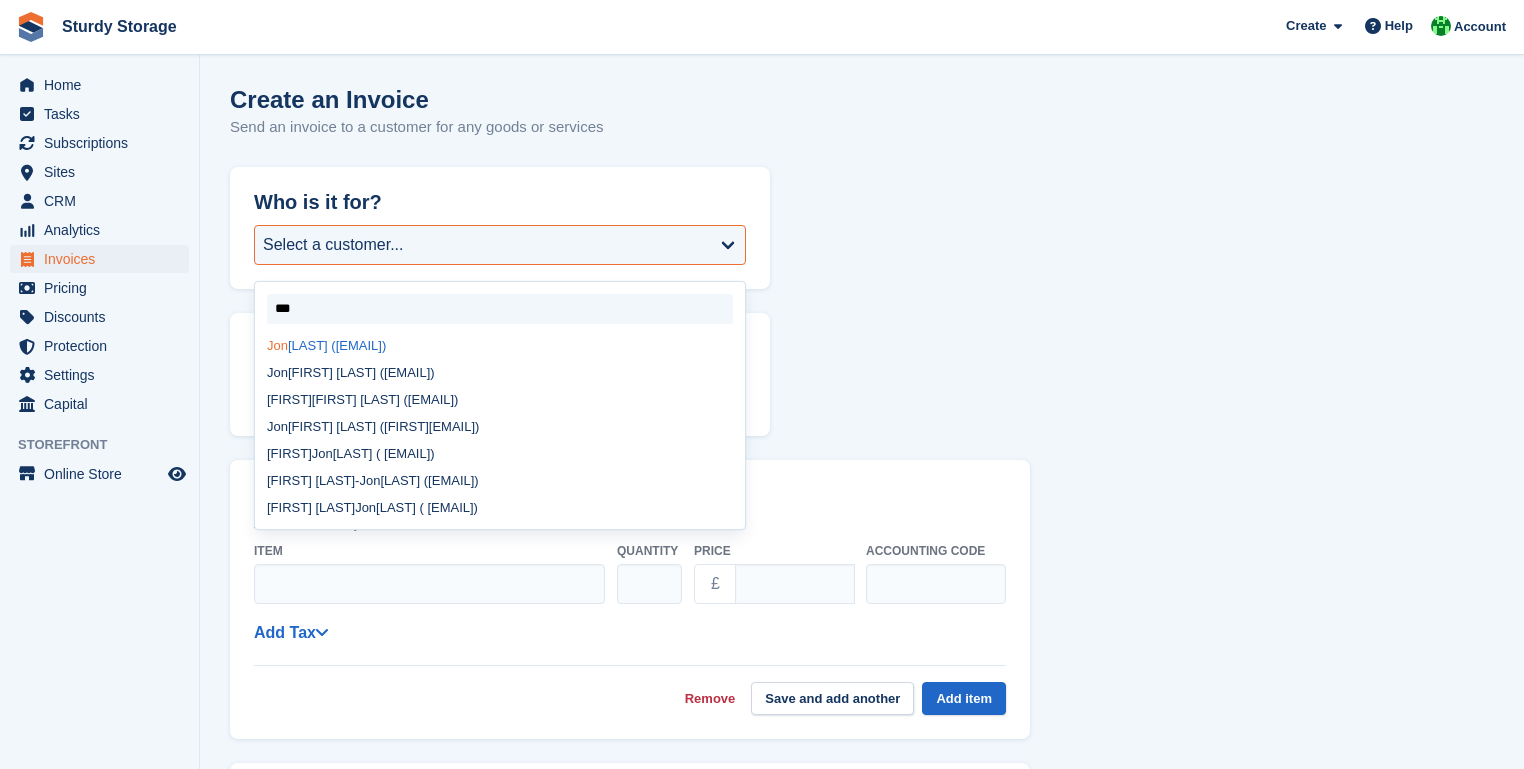 click on "[FIRST] [LAST] ([EMAIL])" at bounding box center (500, 345) 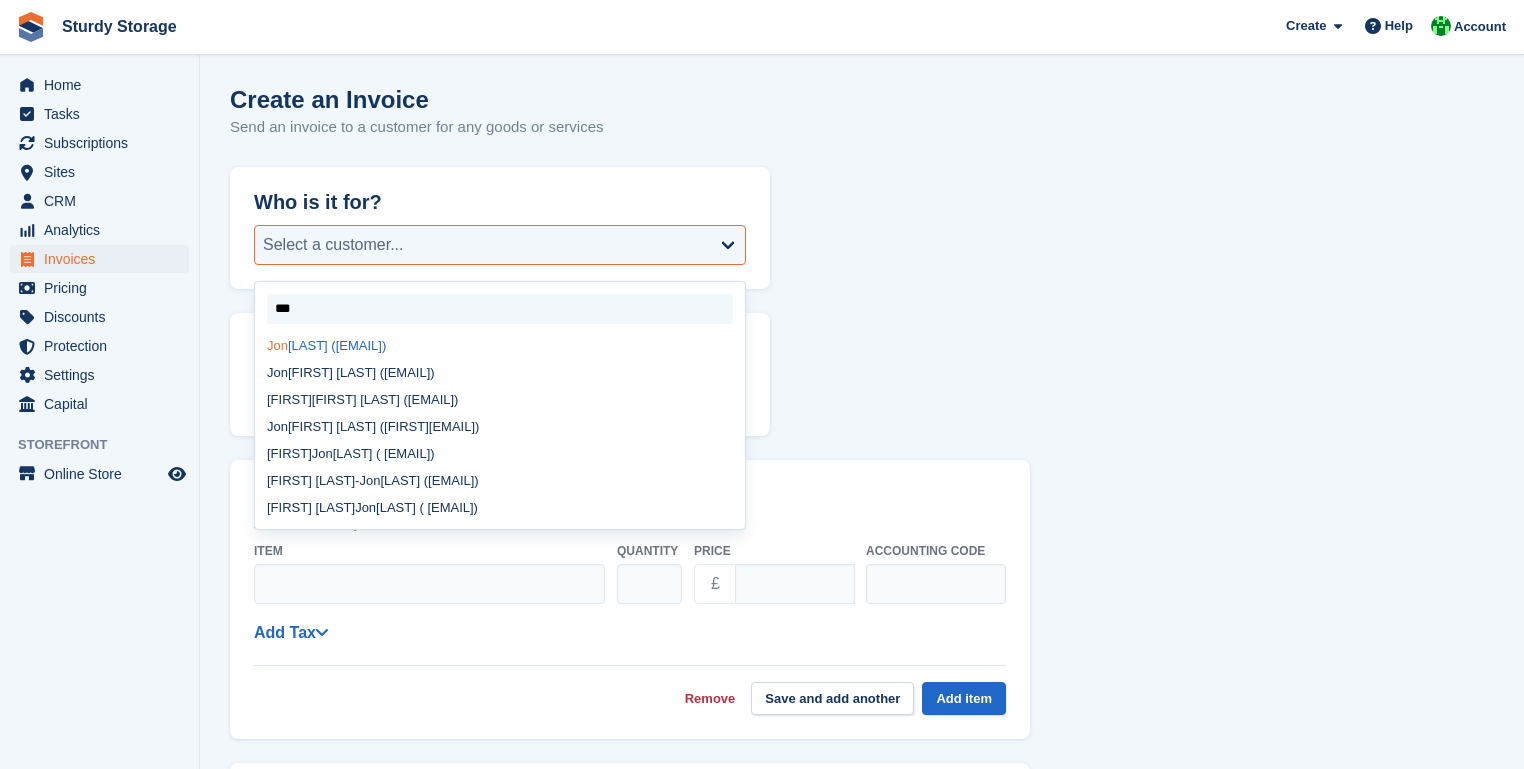 select on "*****" 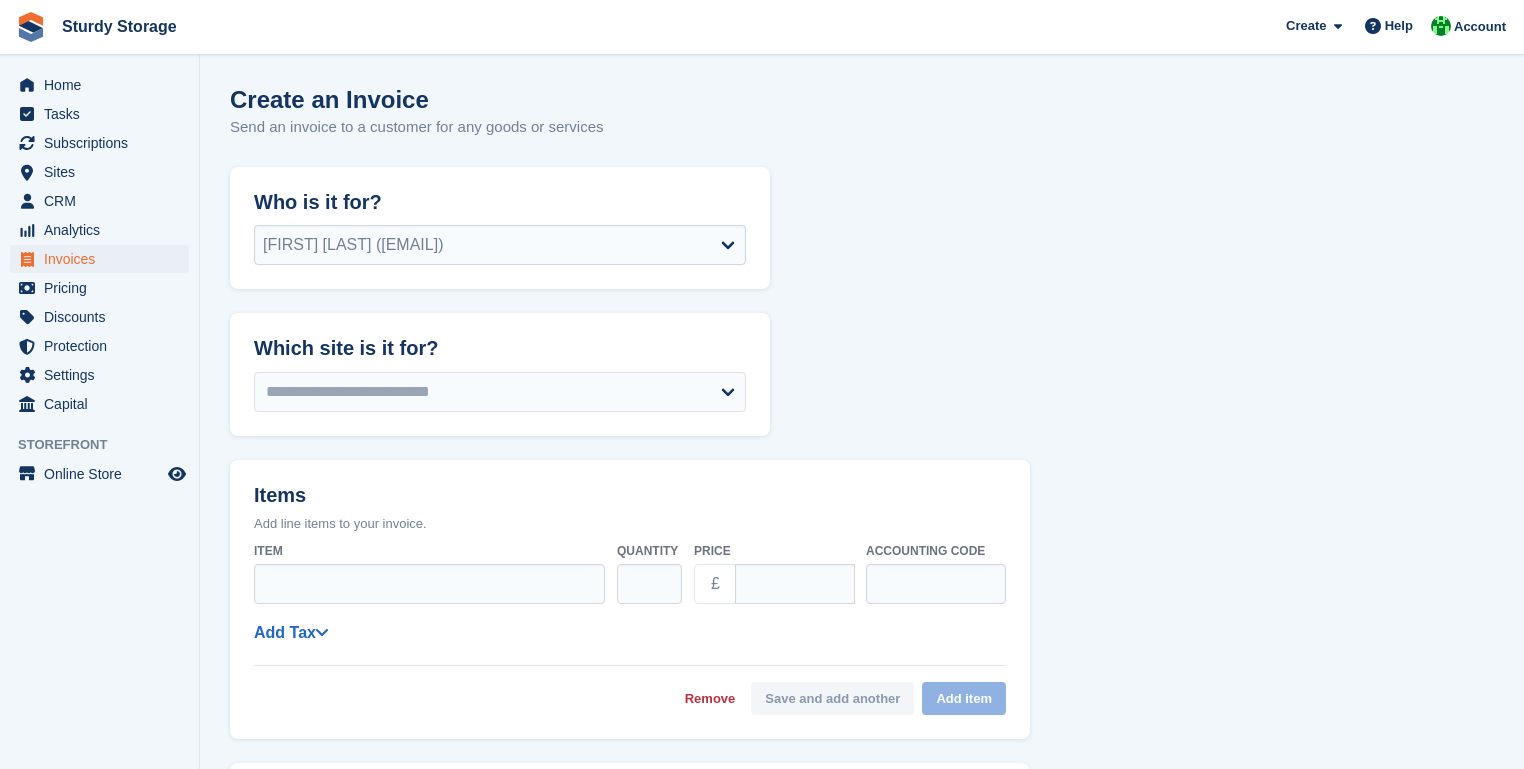 select on "*****" 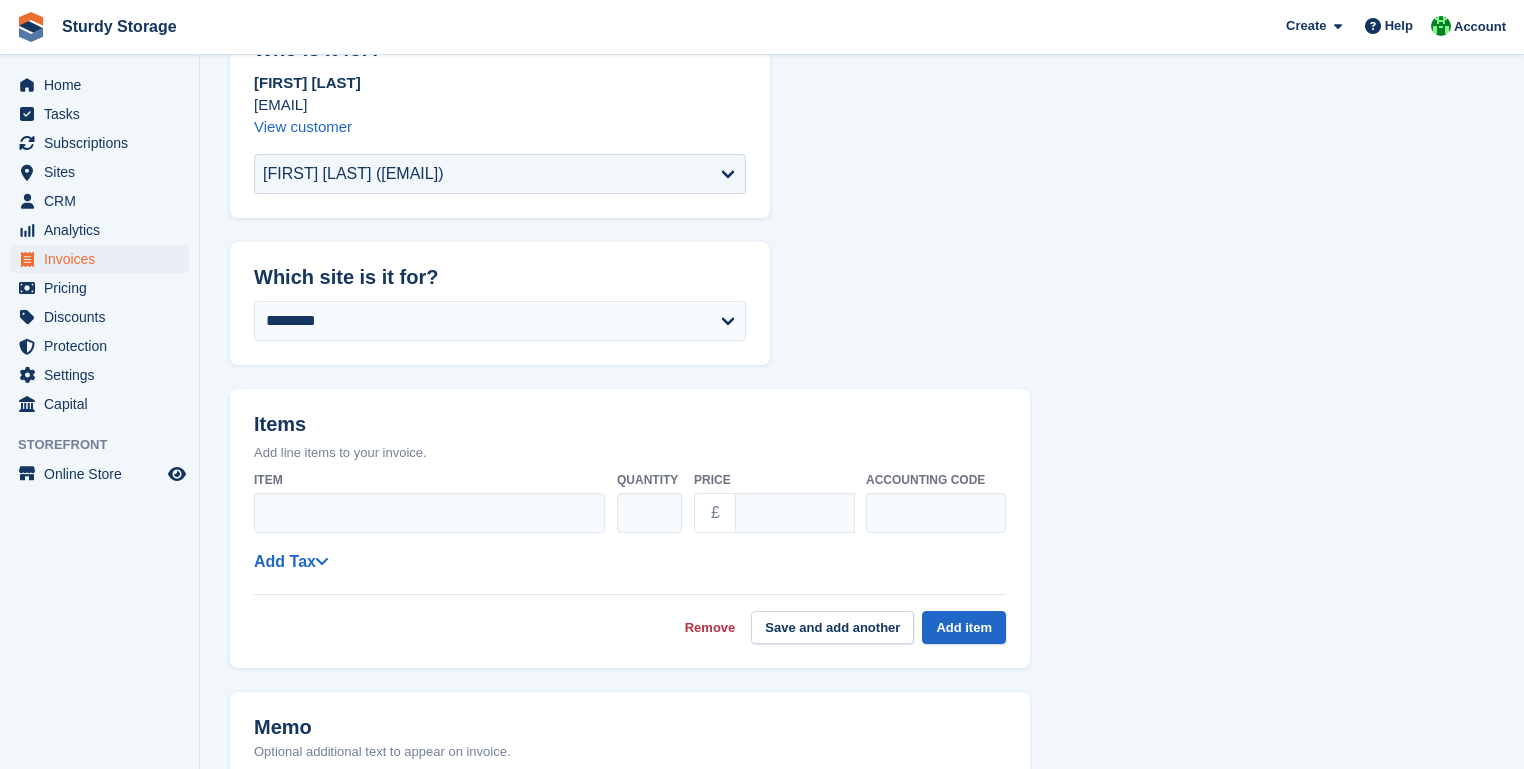 scroll, scrollTop: 160, scrollLeft: 0, axis: vertical 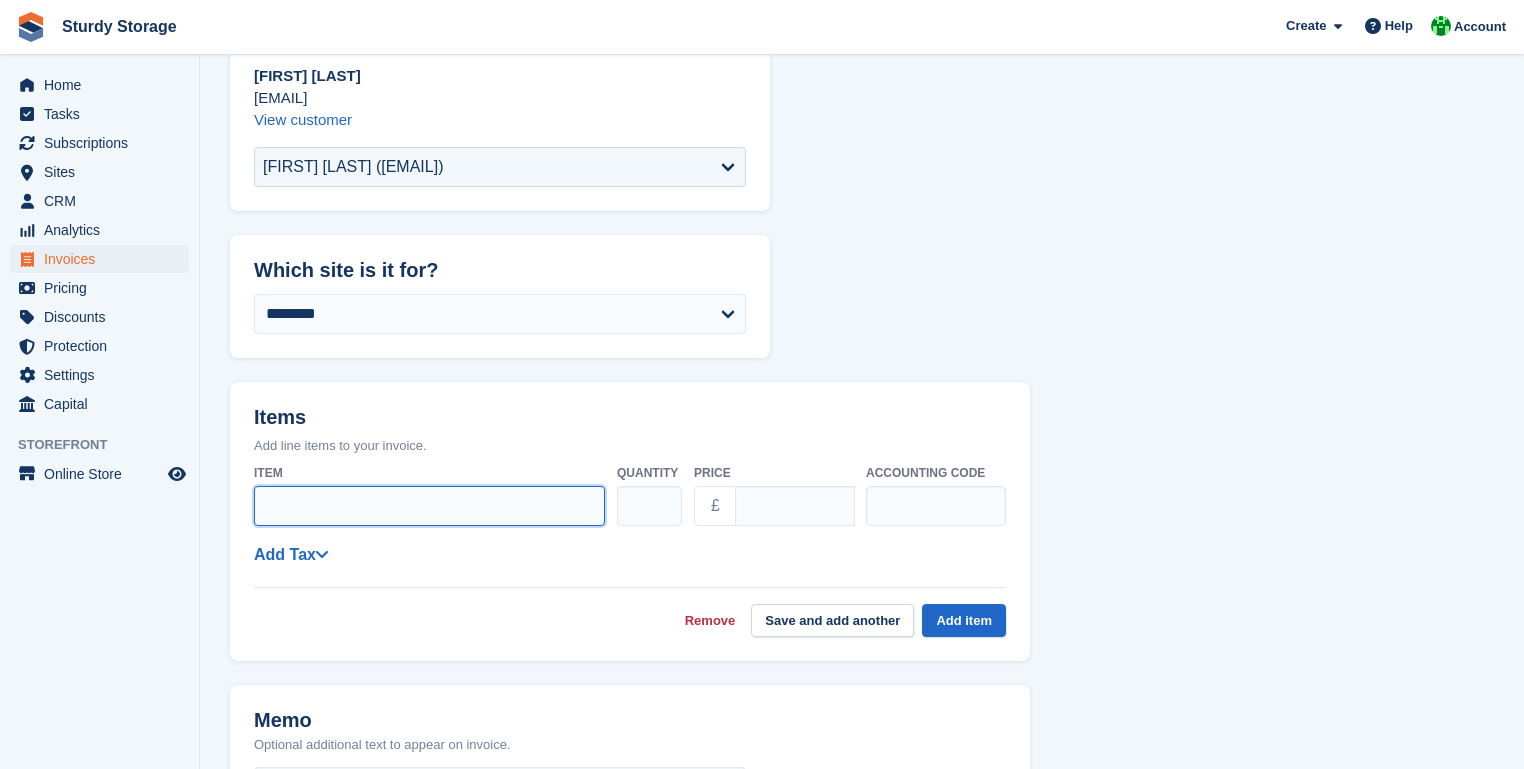 click on "Item" at bounding box center (429, 506) 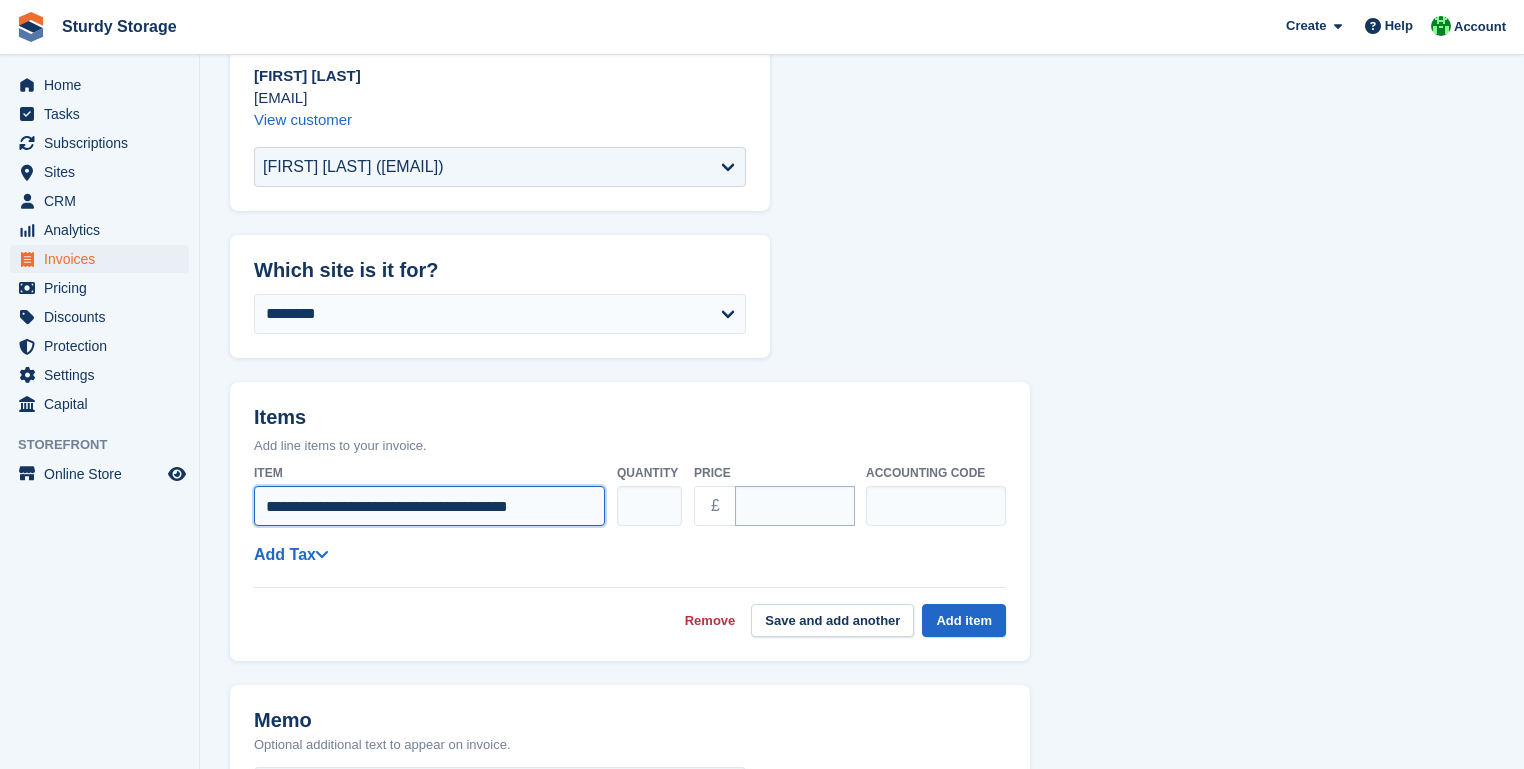 type on "**********" 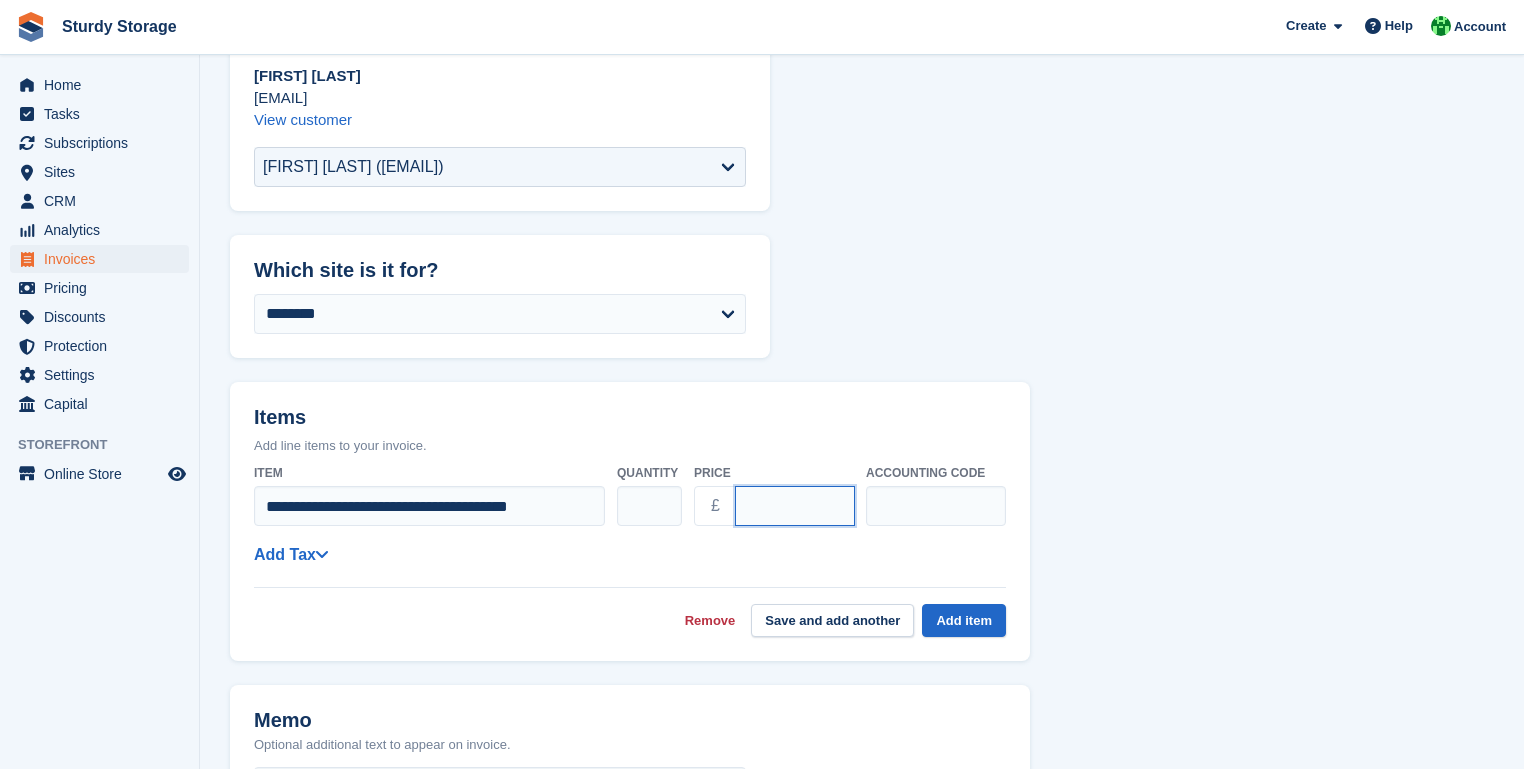 drag, startPoint x: 736, startPoint y: 500, endPoint x: 778, endPoint y: 501, distance: 42.0119 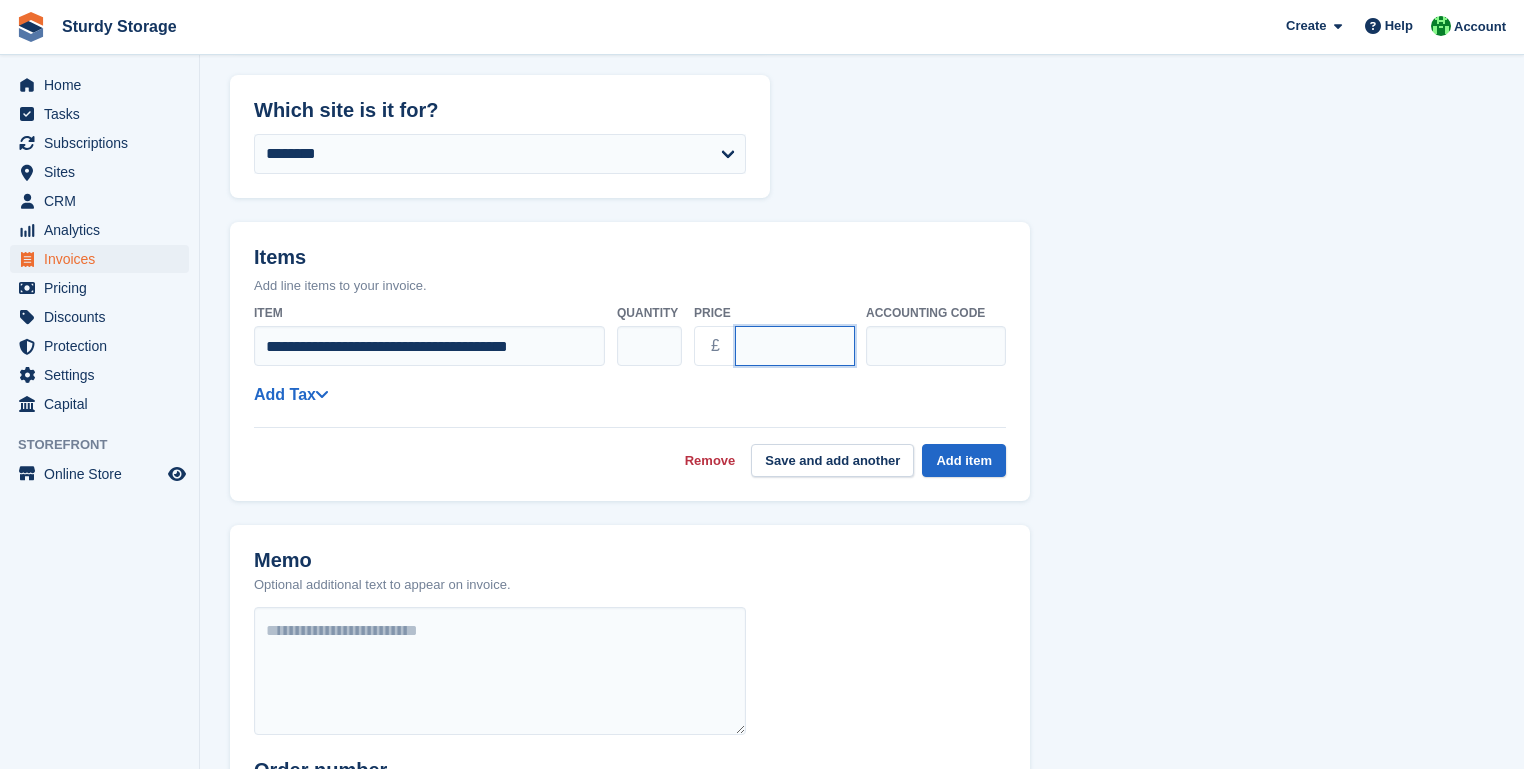 scroll, scrollTop: 344, scrollLeft: 0, axis: vertical 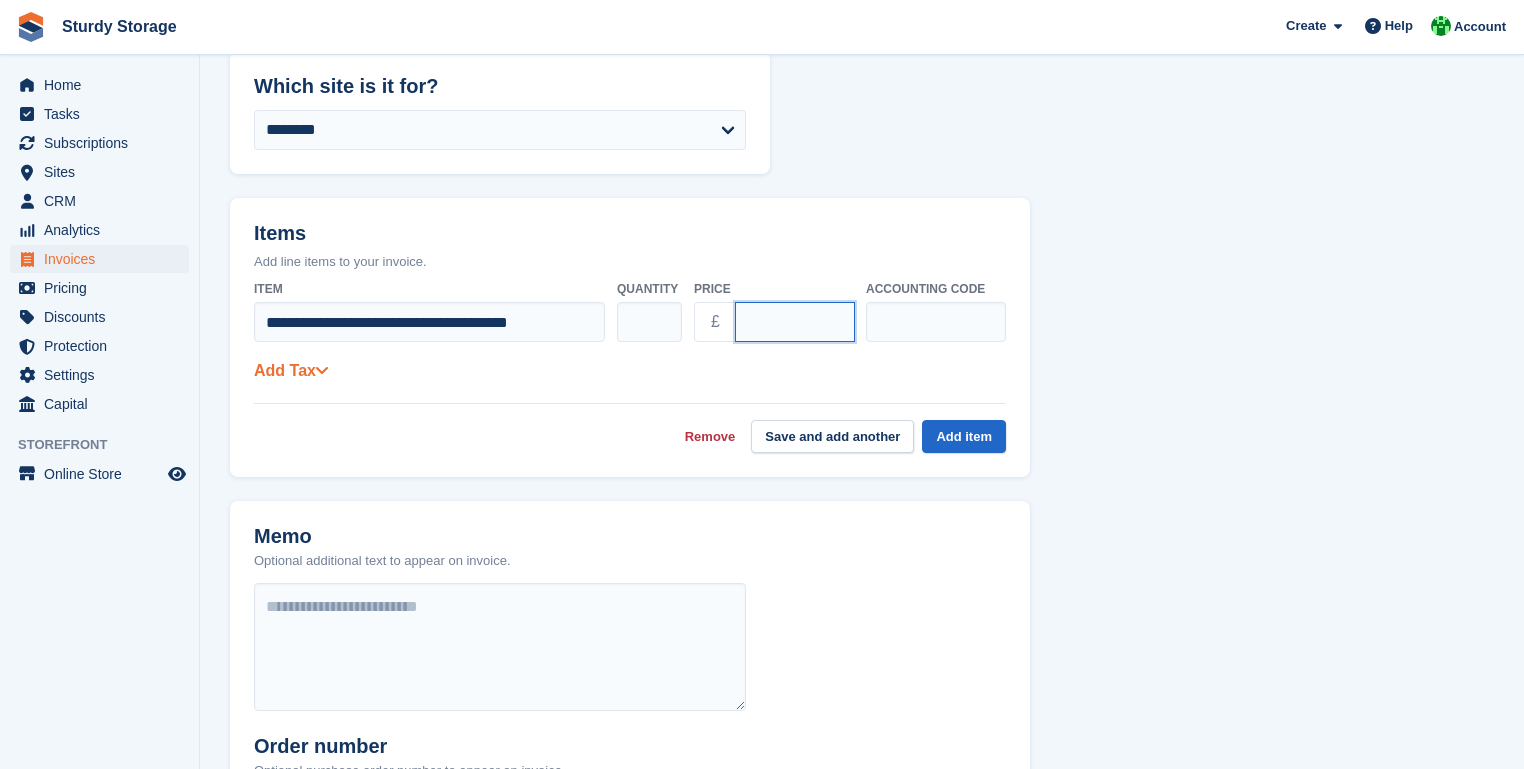 type on "******" 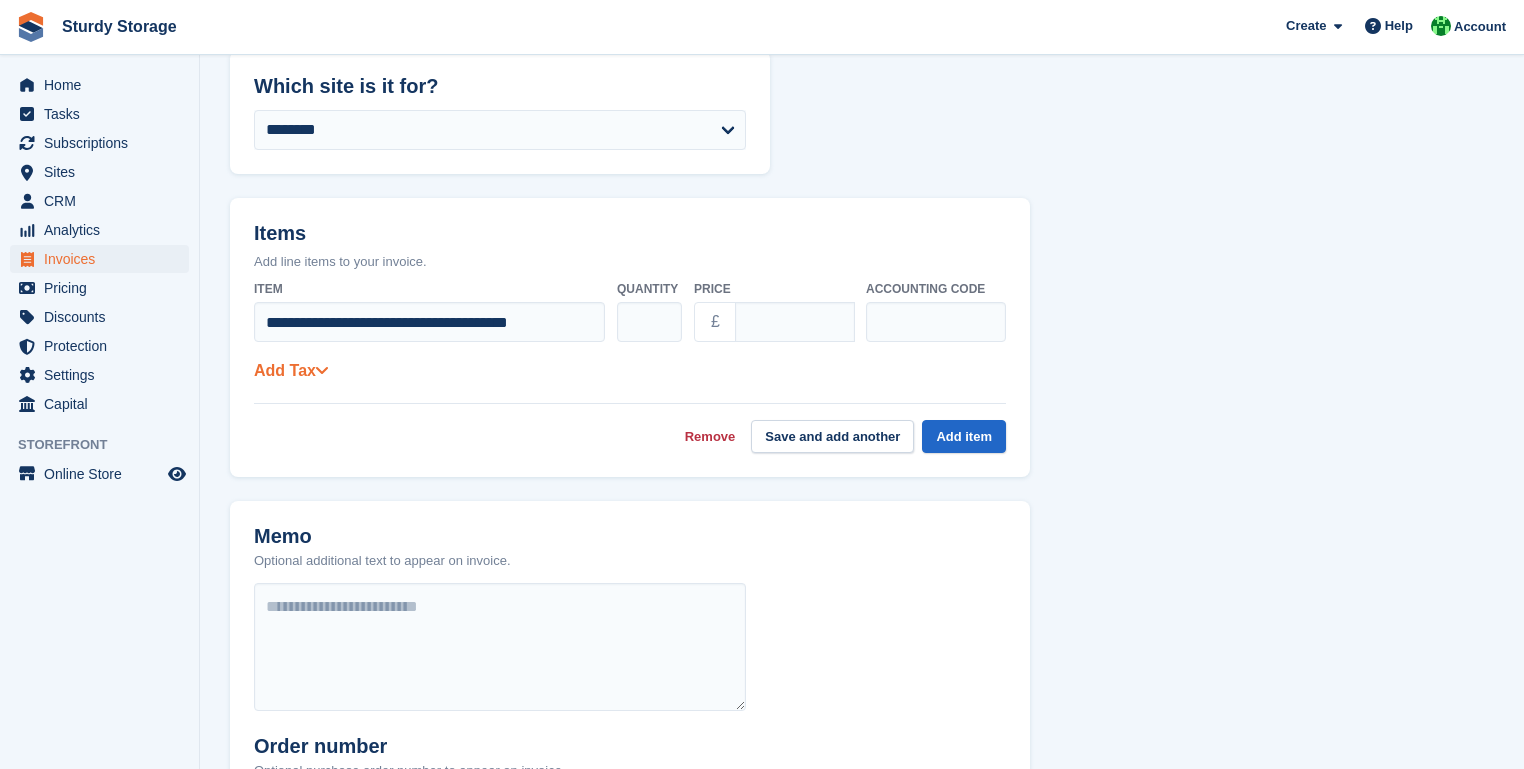 click at bounding box center (322, 370) 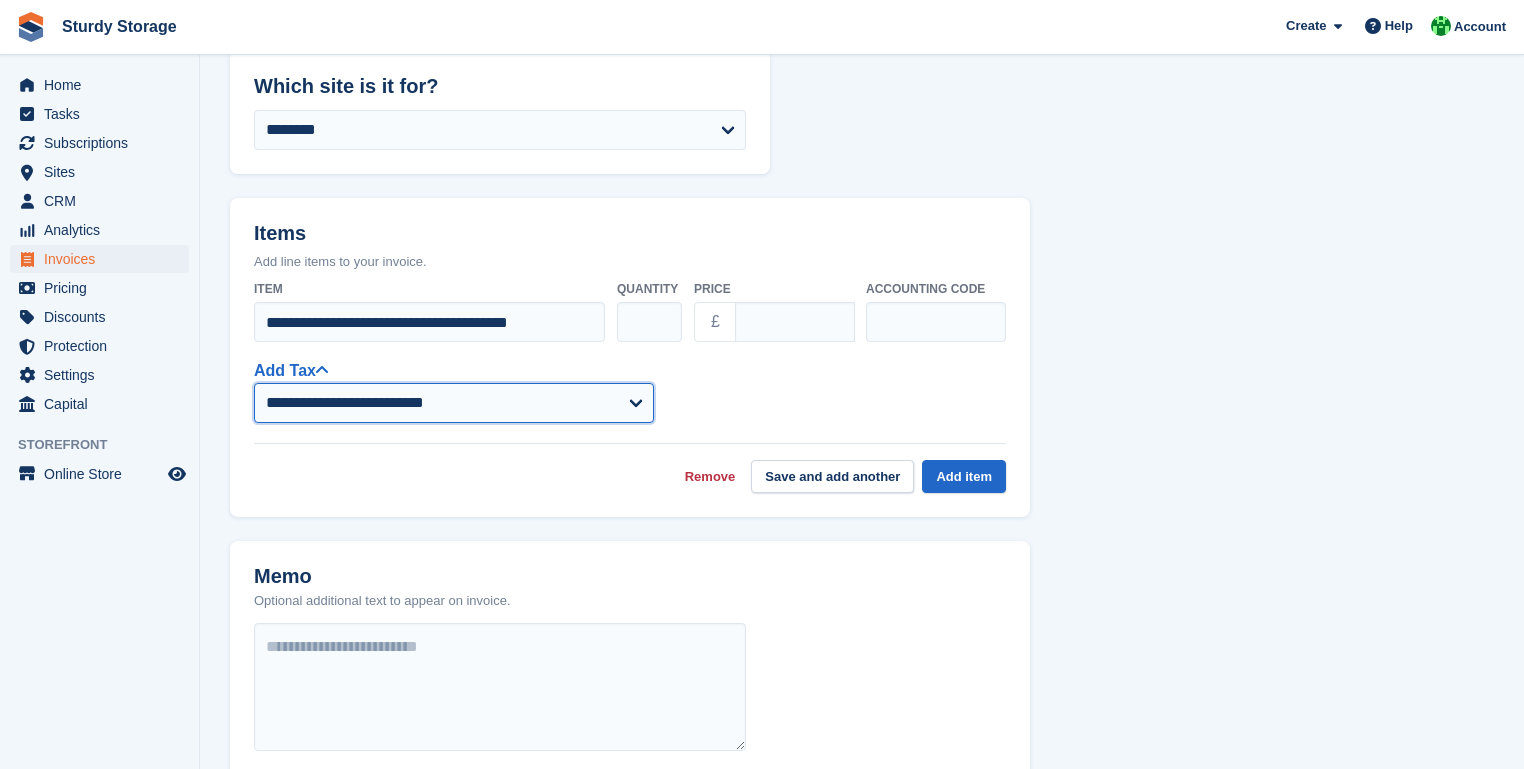 click on "**********" at bounding box center [454, 403] 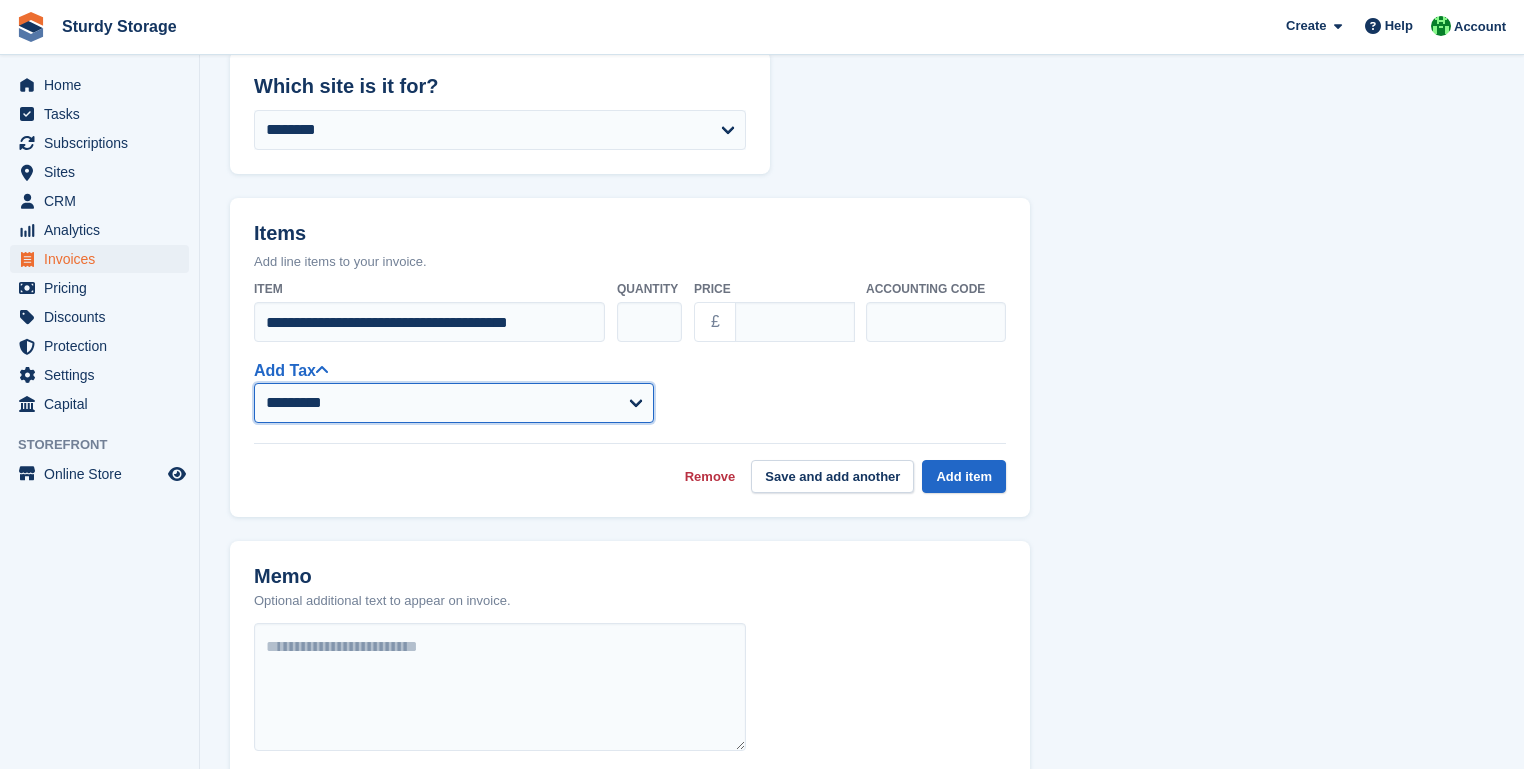 click on "**********" at bounding box center [454, 403] 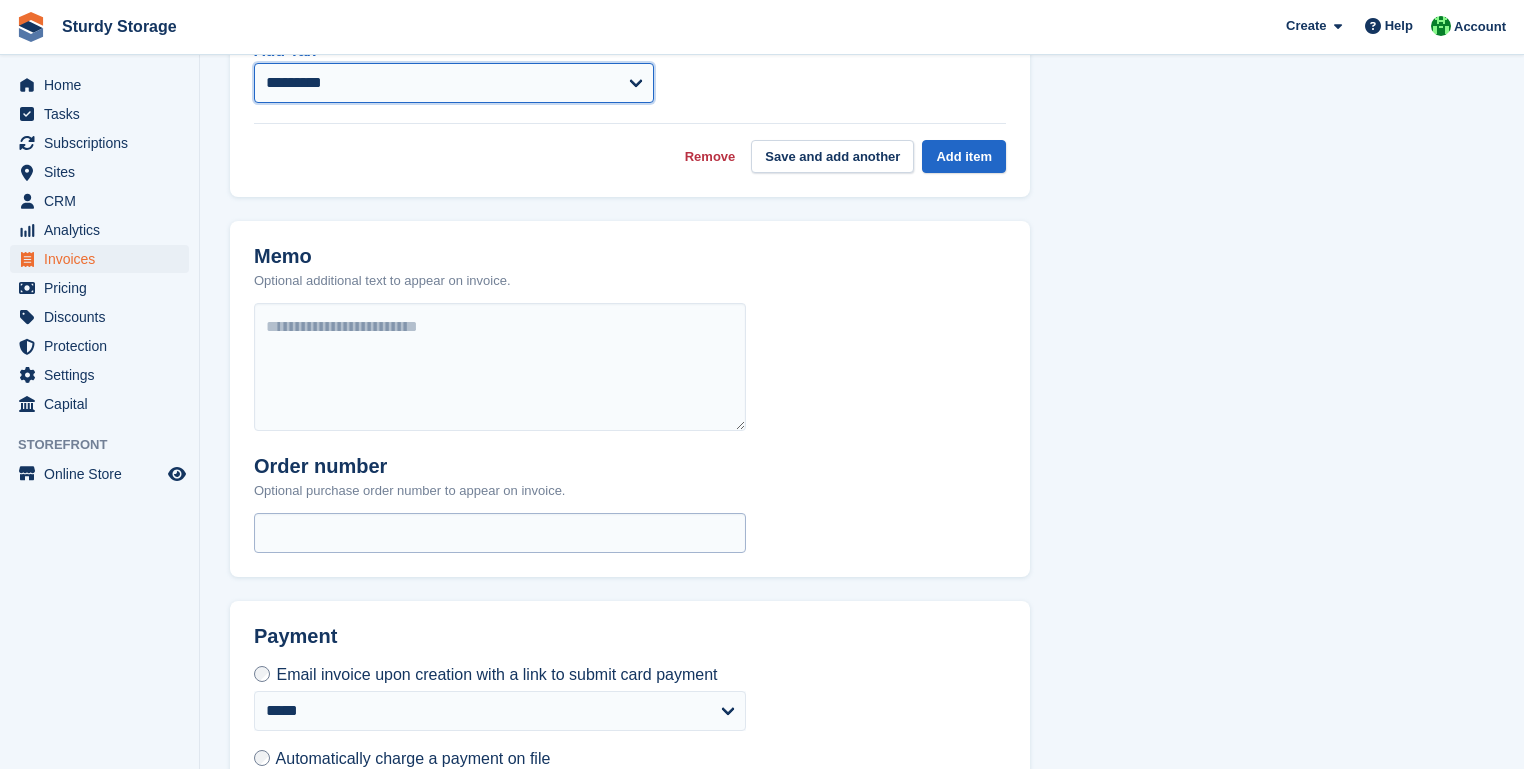 scroll, scrollTop: 784, scrollLeft: 0, axis: vertical 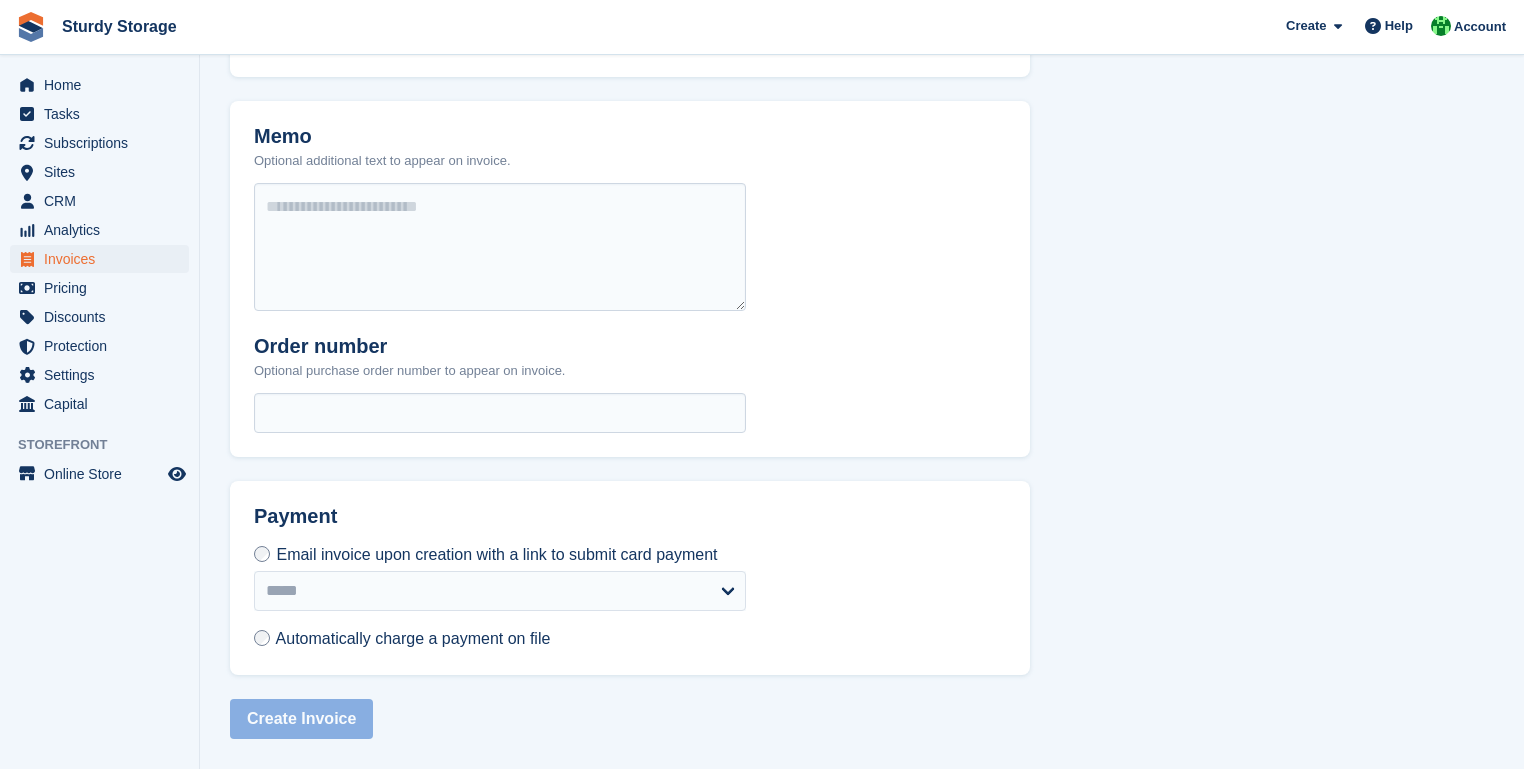 type 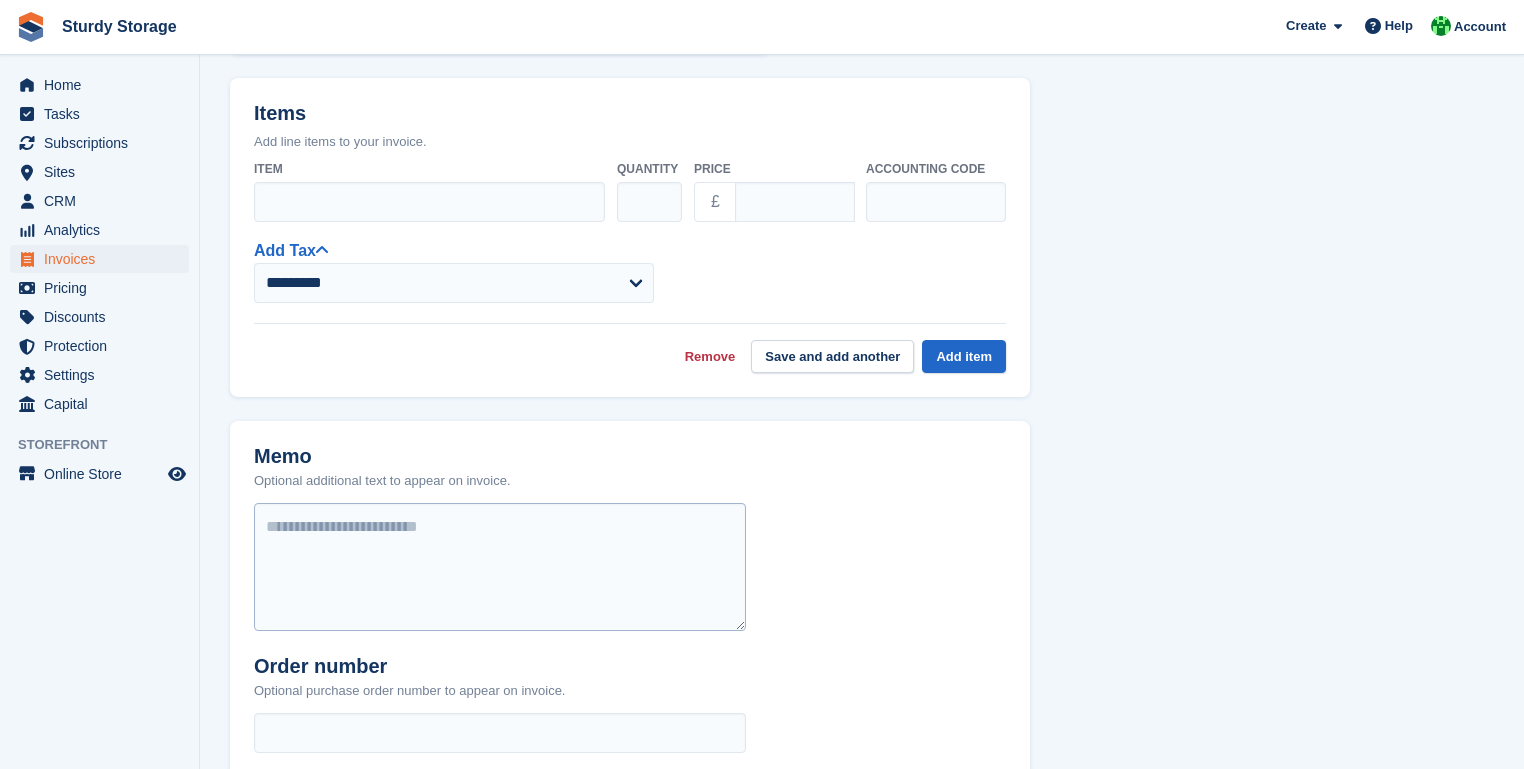 scroll, scrollTop: 384, scrollLeft: 0, axis: vertical 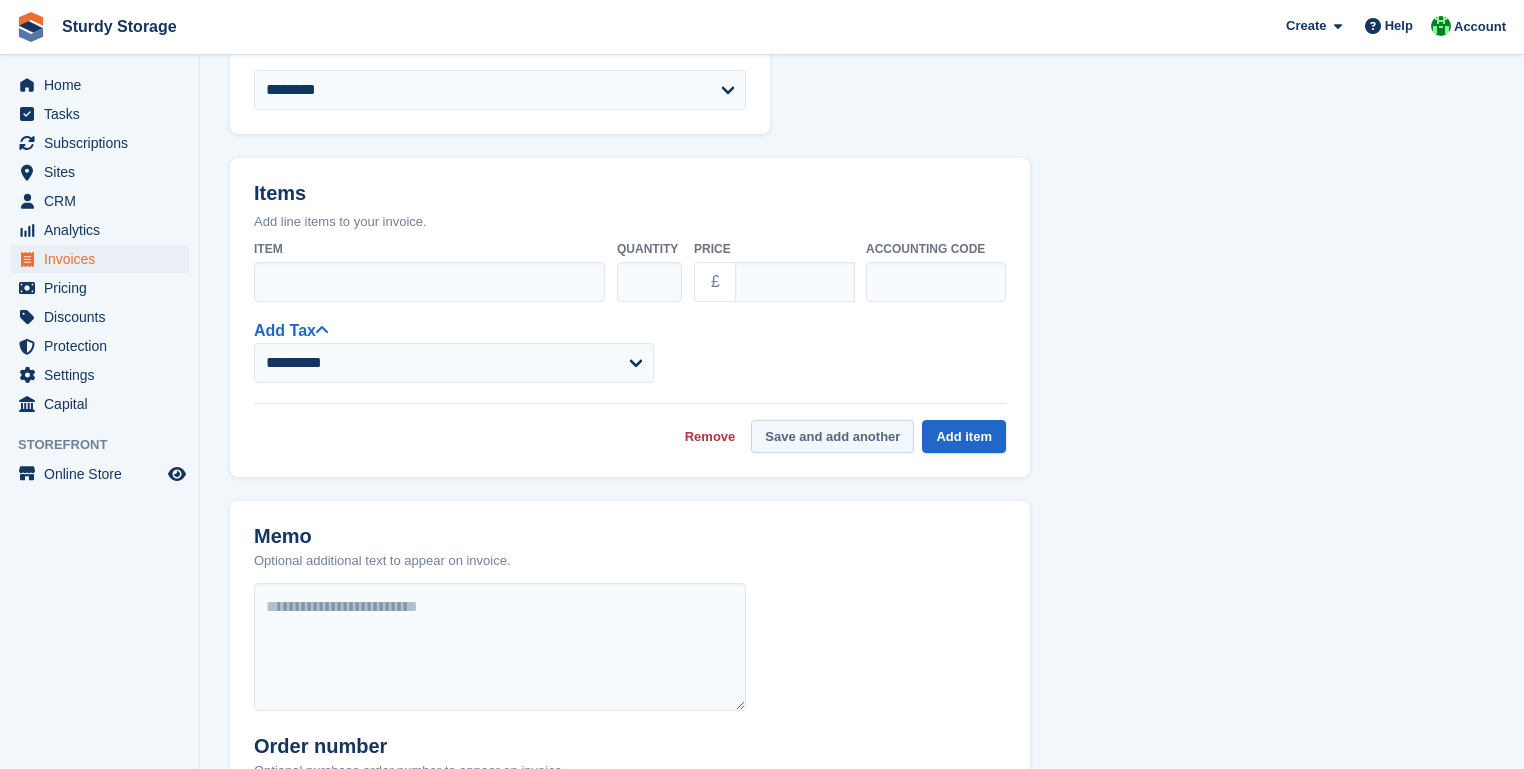 click on "Save and add another" at bounding box center (832, 436) 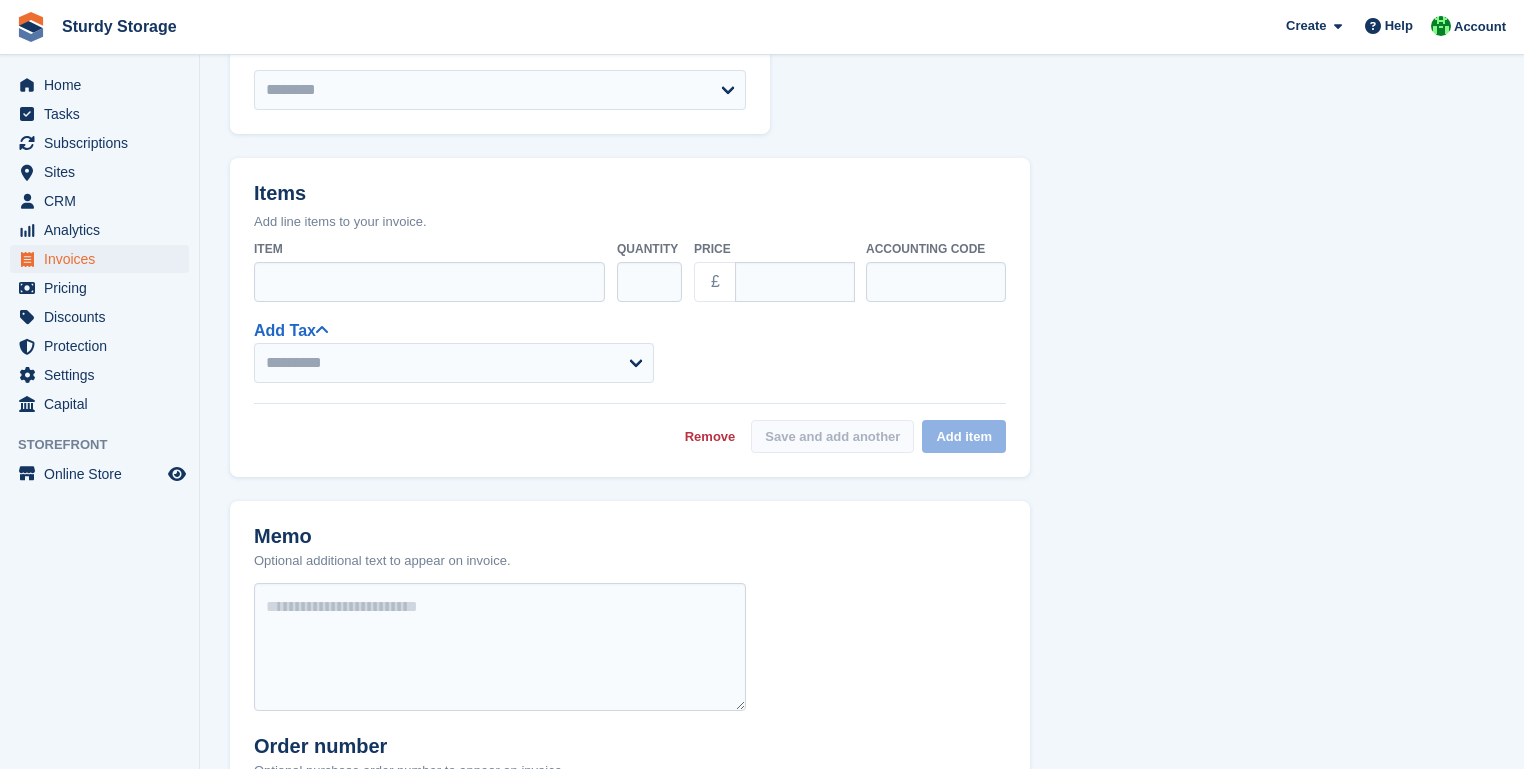 select on "*****" 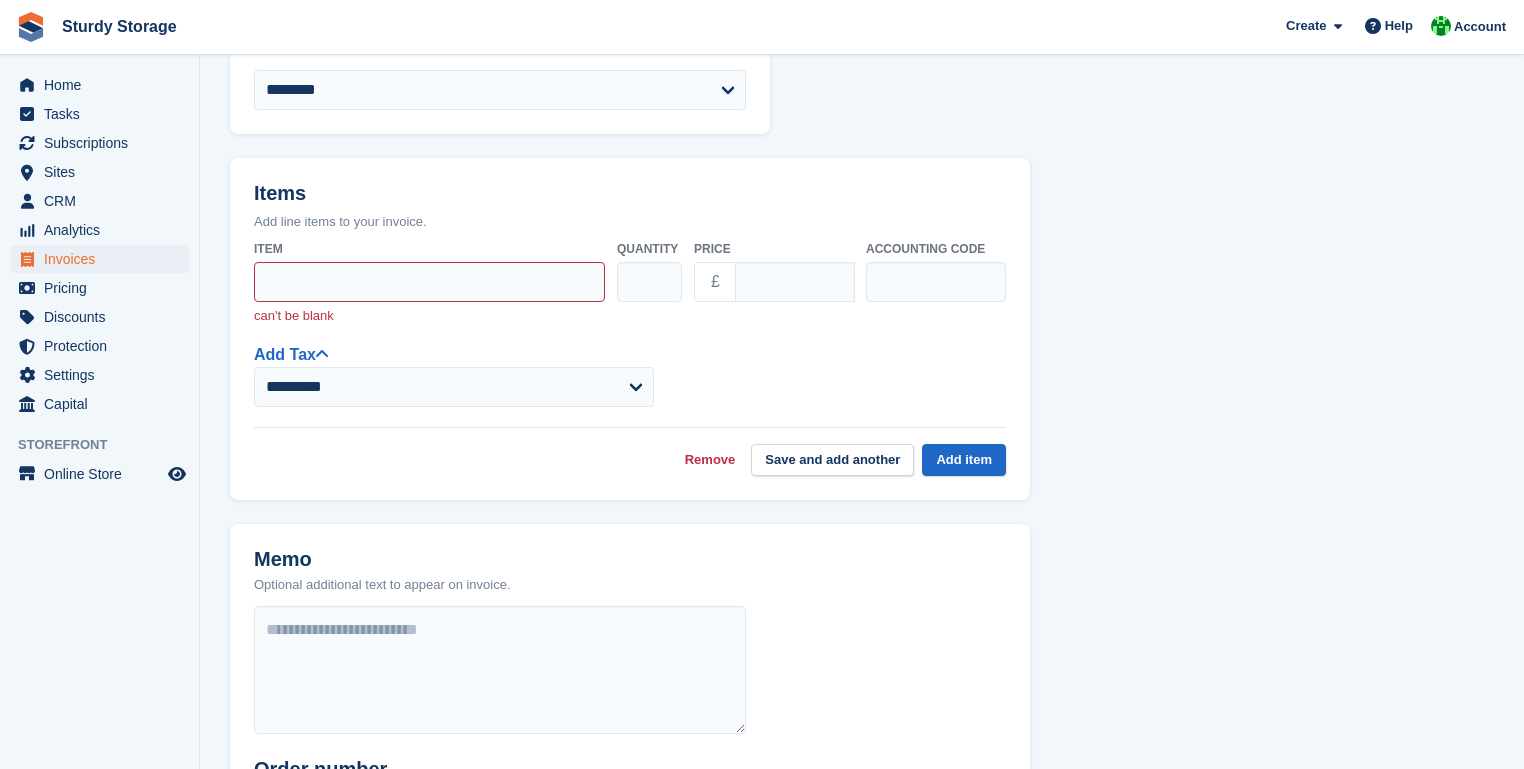 click on "Remove" at bounding box center [710, 460] 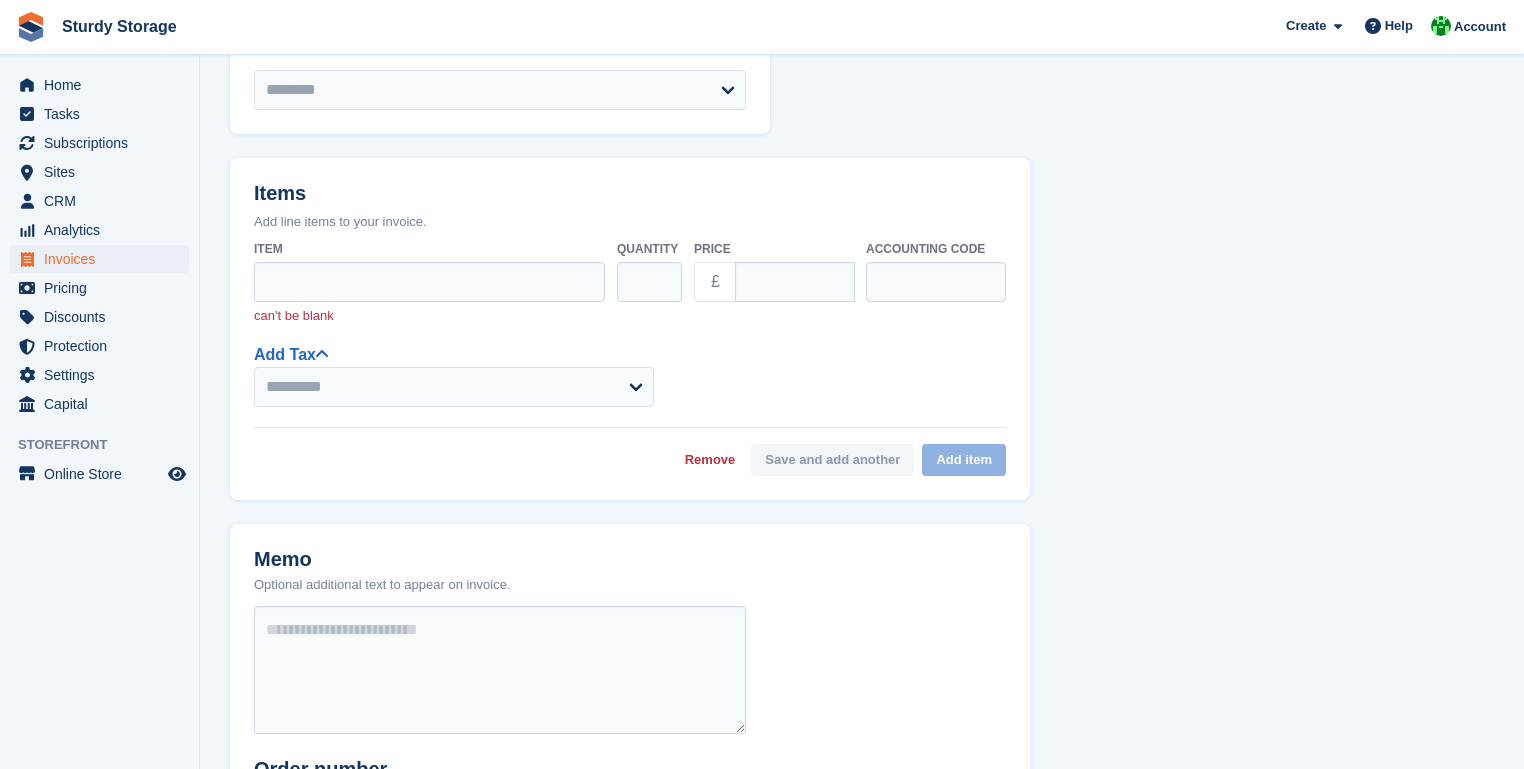 select on "*****" 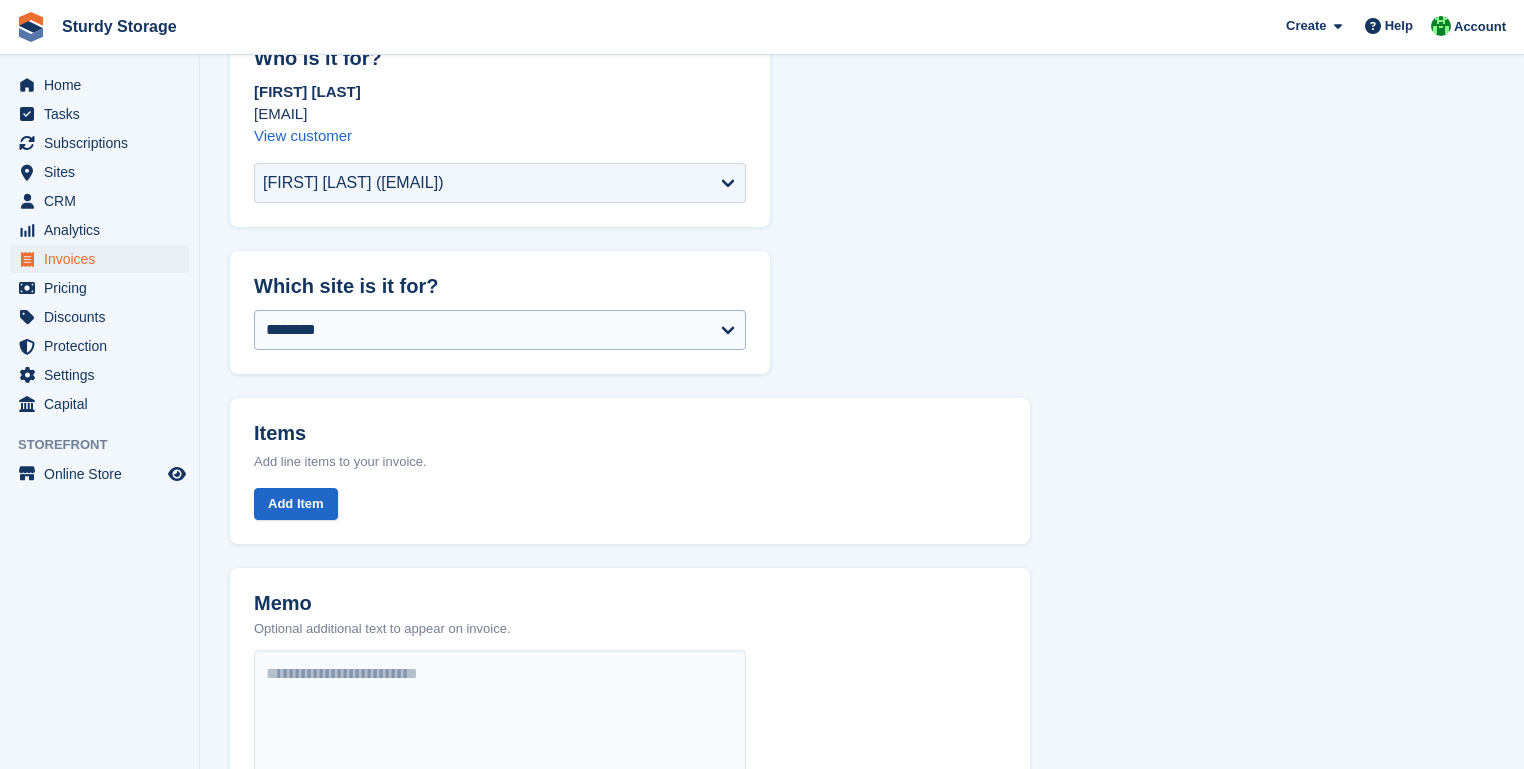 scroll, scrollTop: 240, scrollLeft: 0, axis: vertical 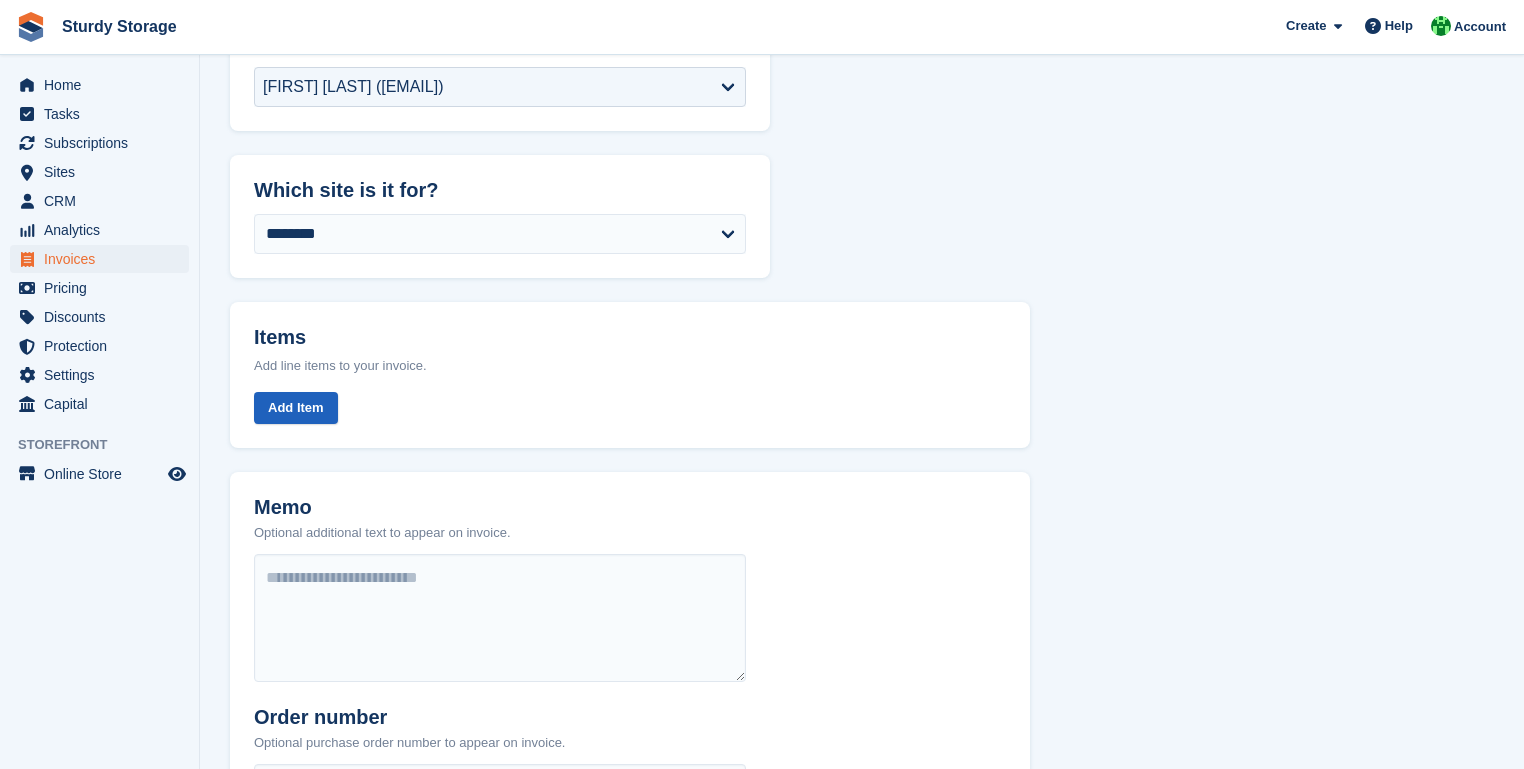 click on "Add Item" at bounding box center (296, 408) 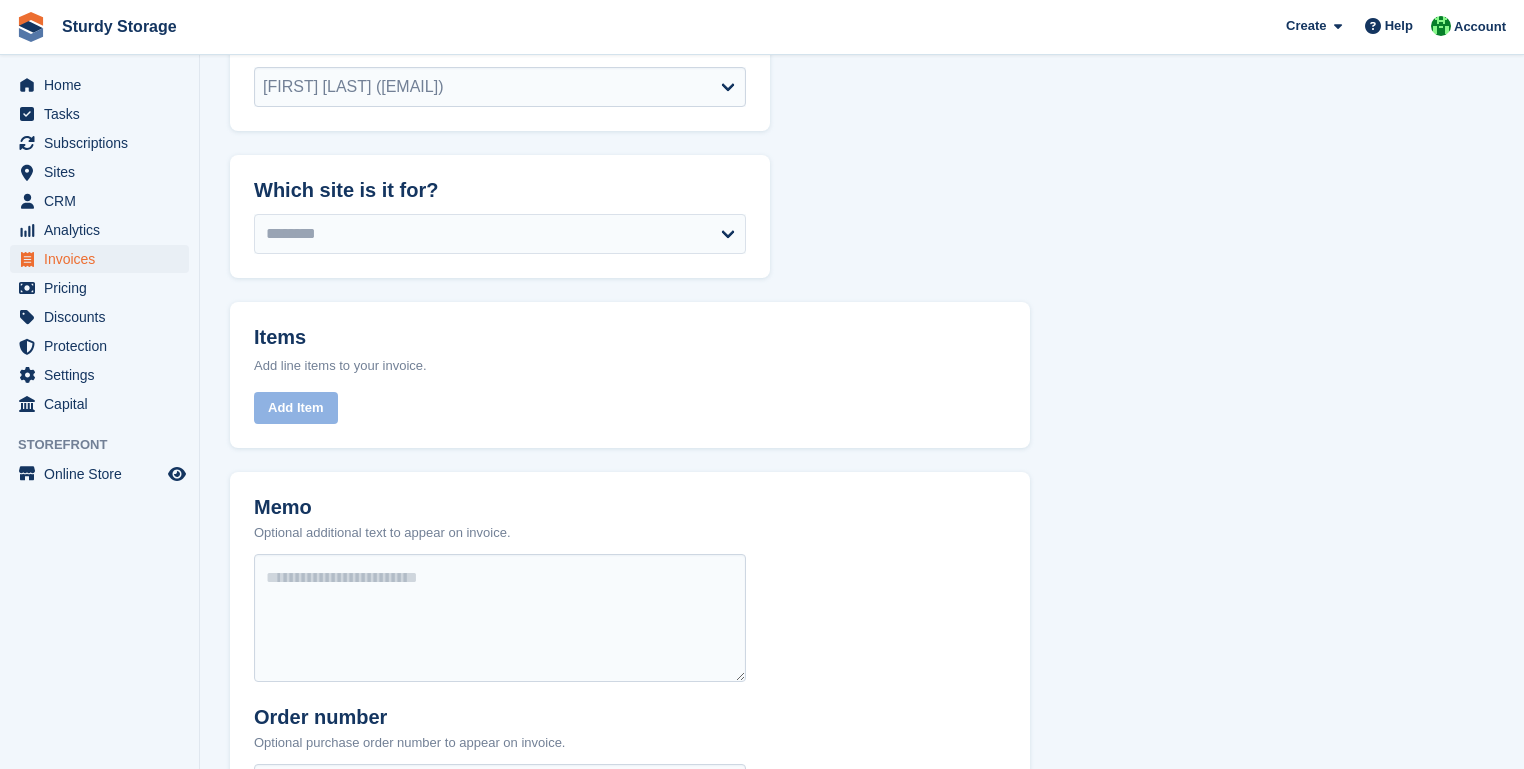 select on "*****" 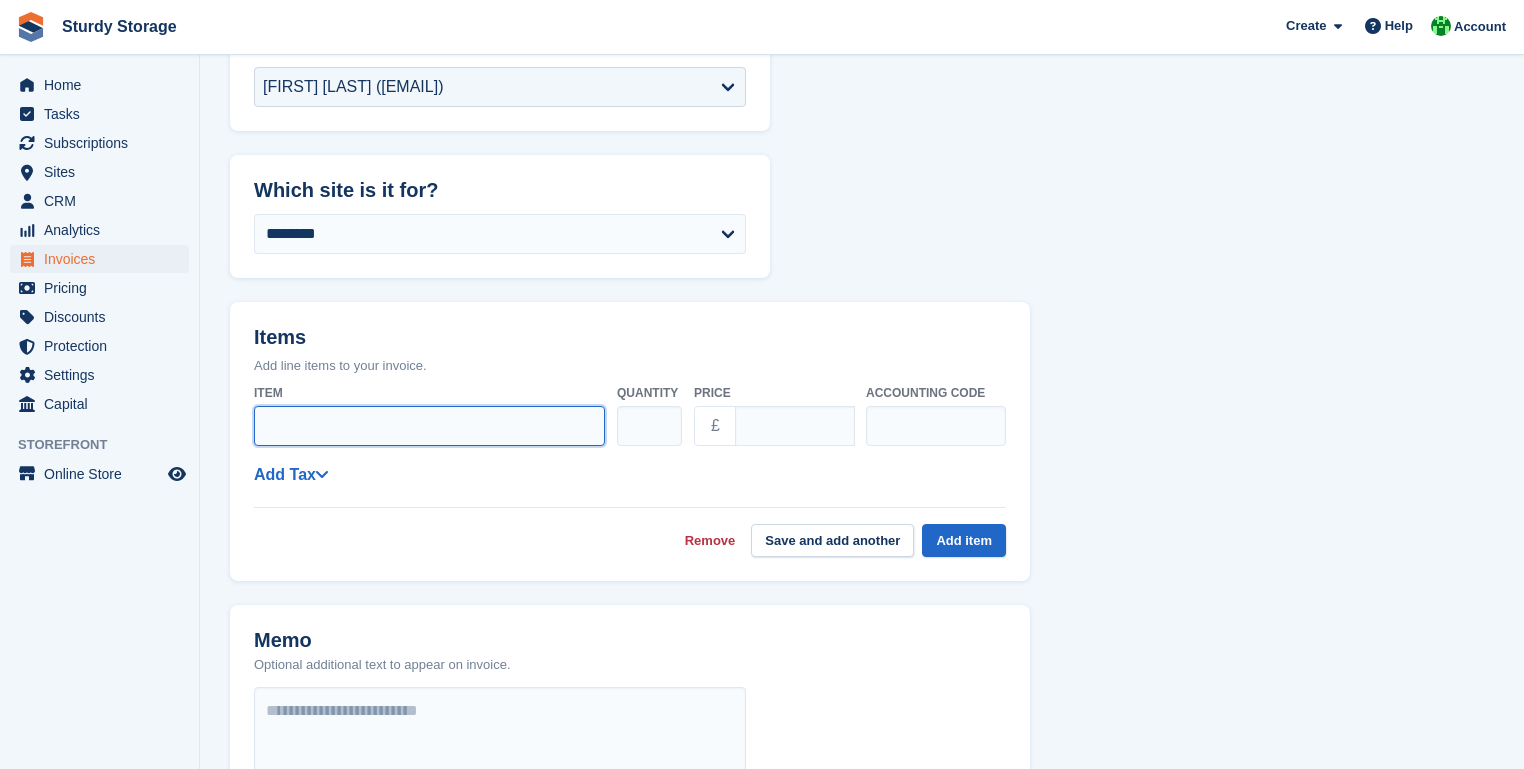 click on "Item" at bounding box center (429, 426) 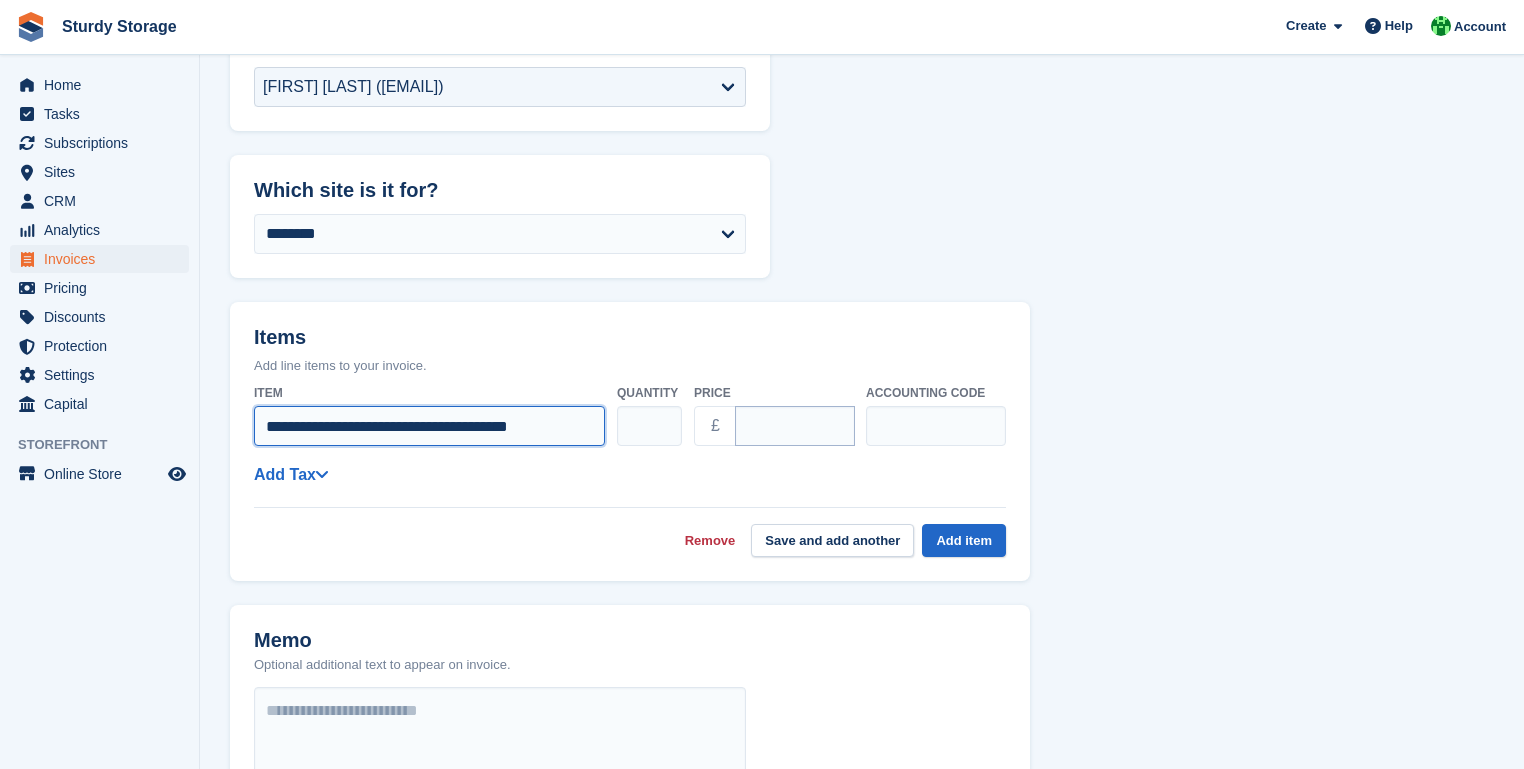type on "**********" 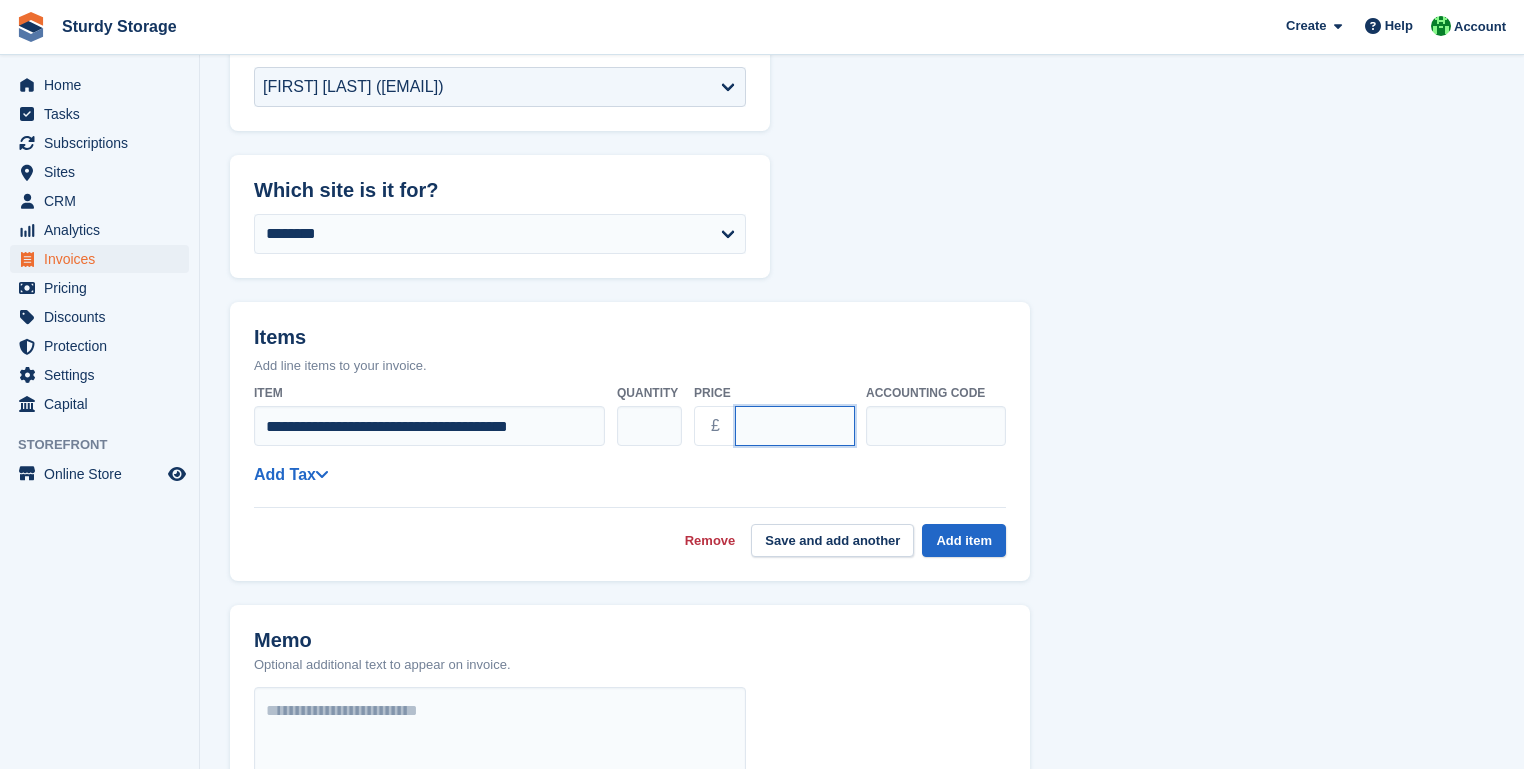 click on "****" at bounding box center (795, 426) 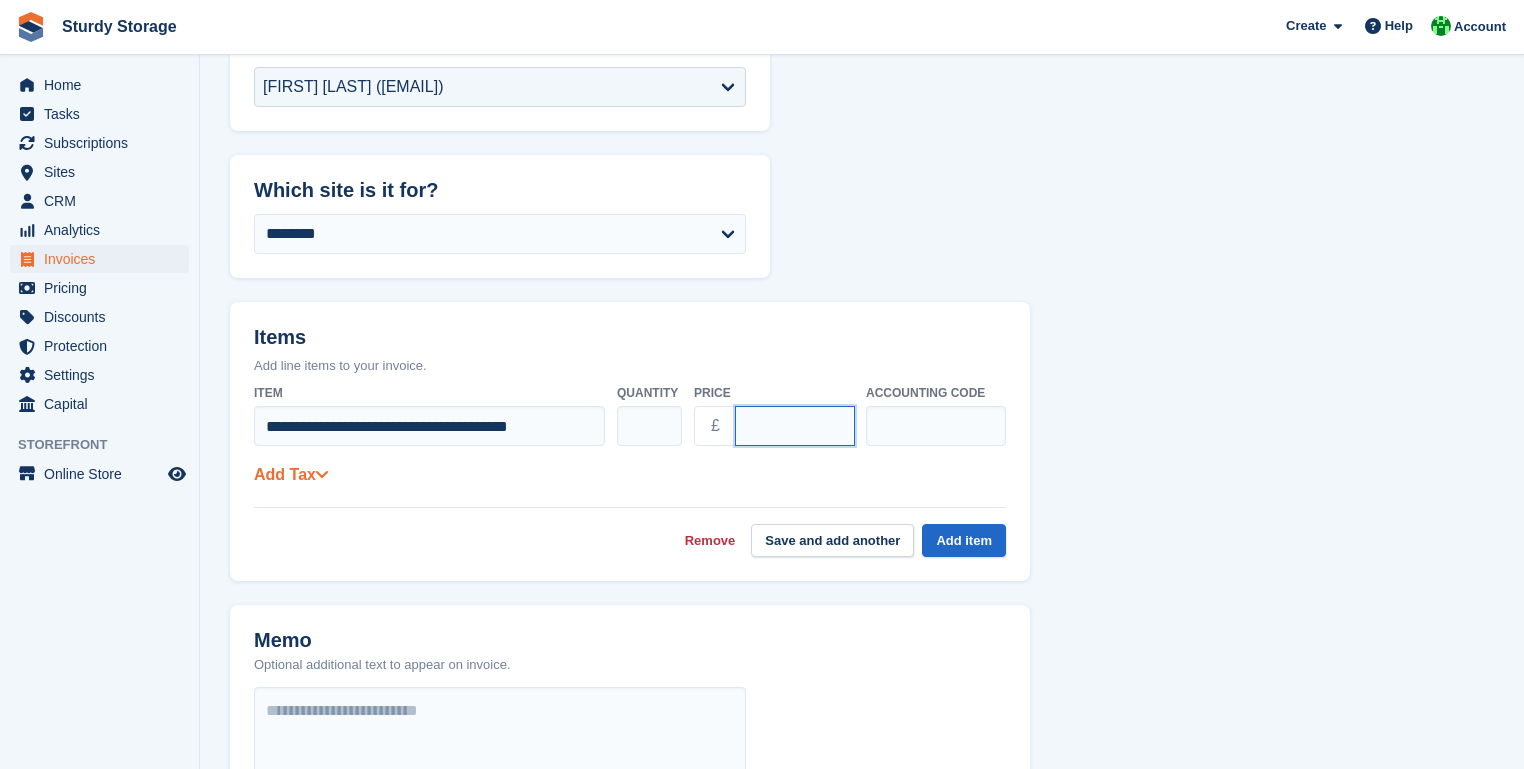 type on "******" 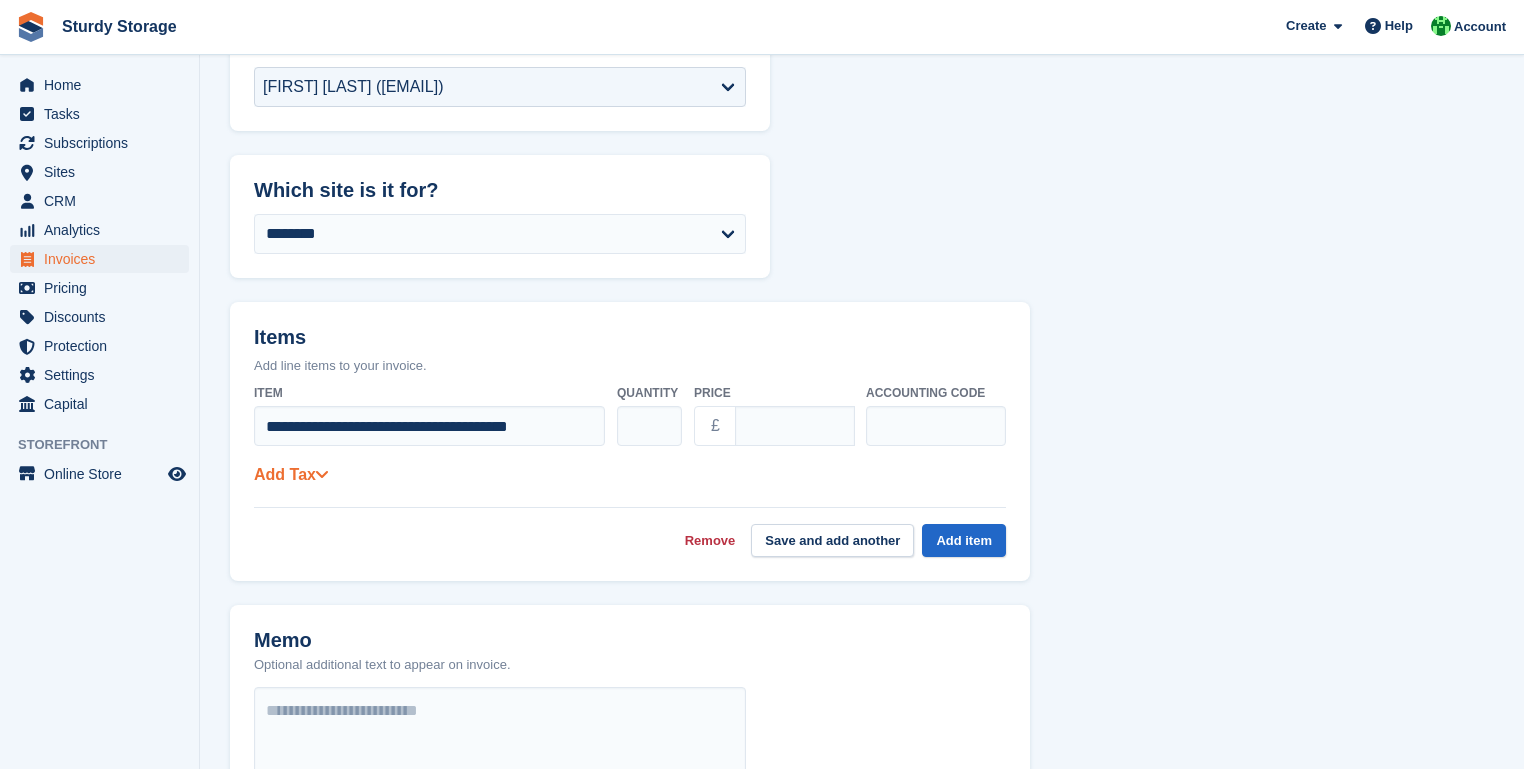 click at bounding box center [322, 474] 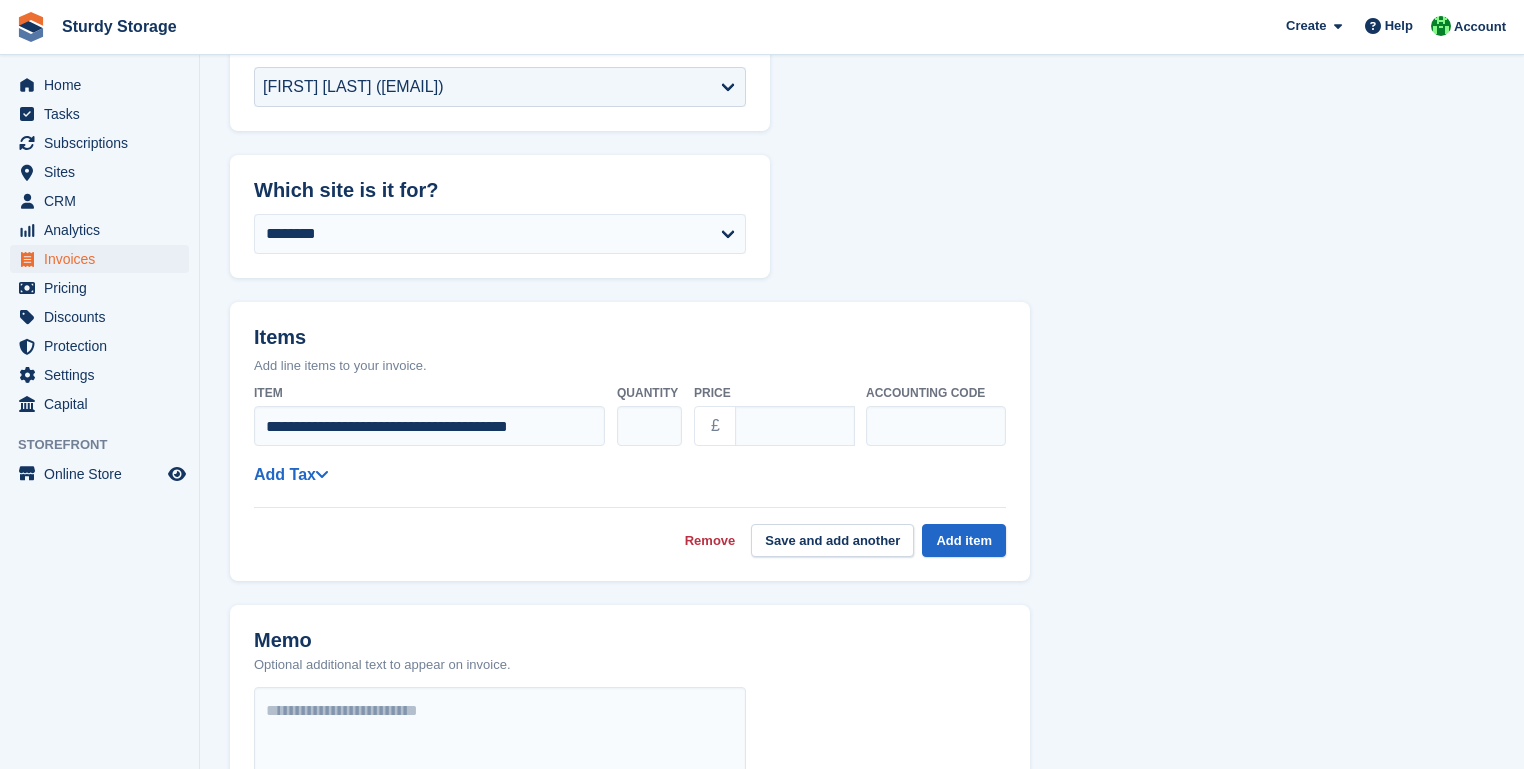 select on "*****" 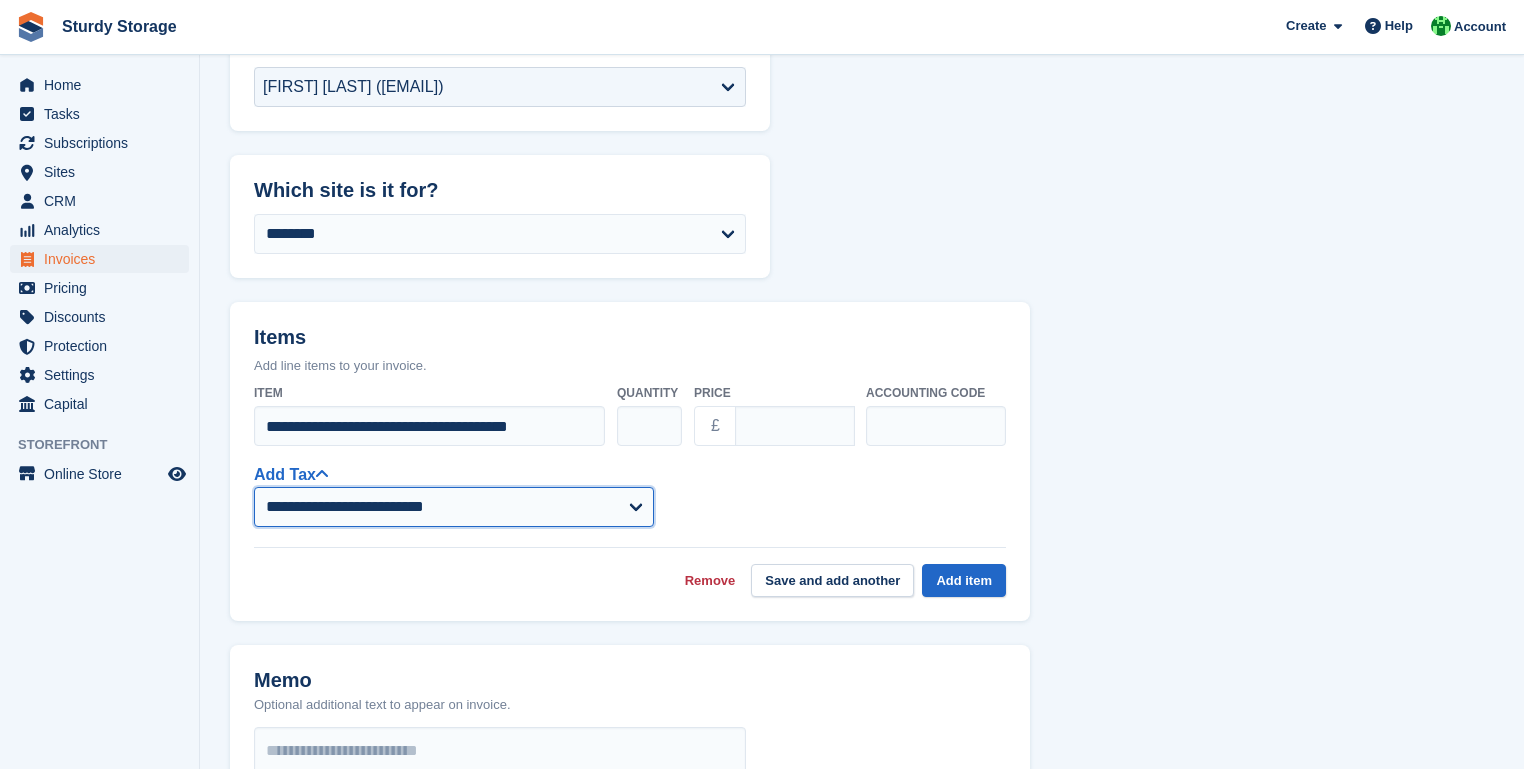 click on "**********" at bounding box center [454, 507] 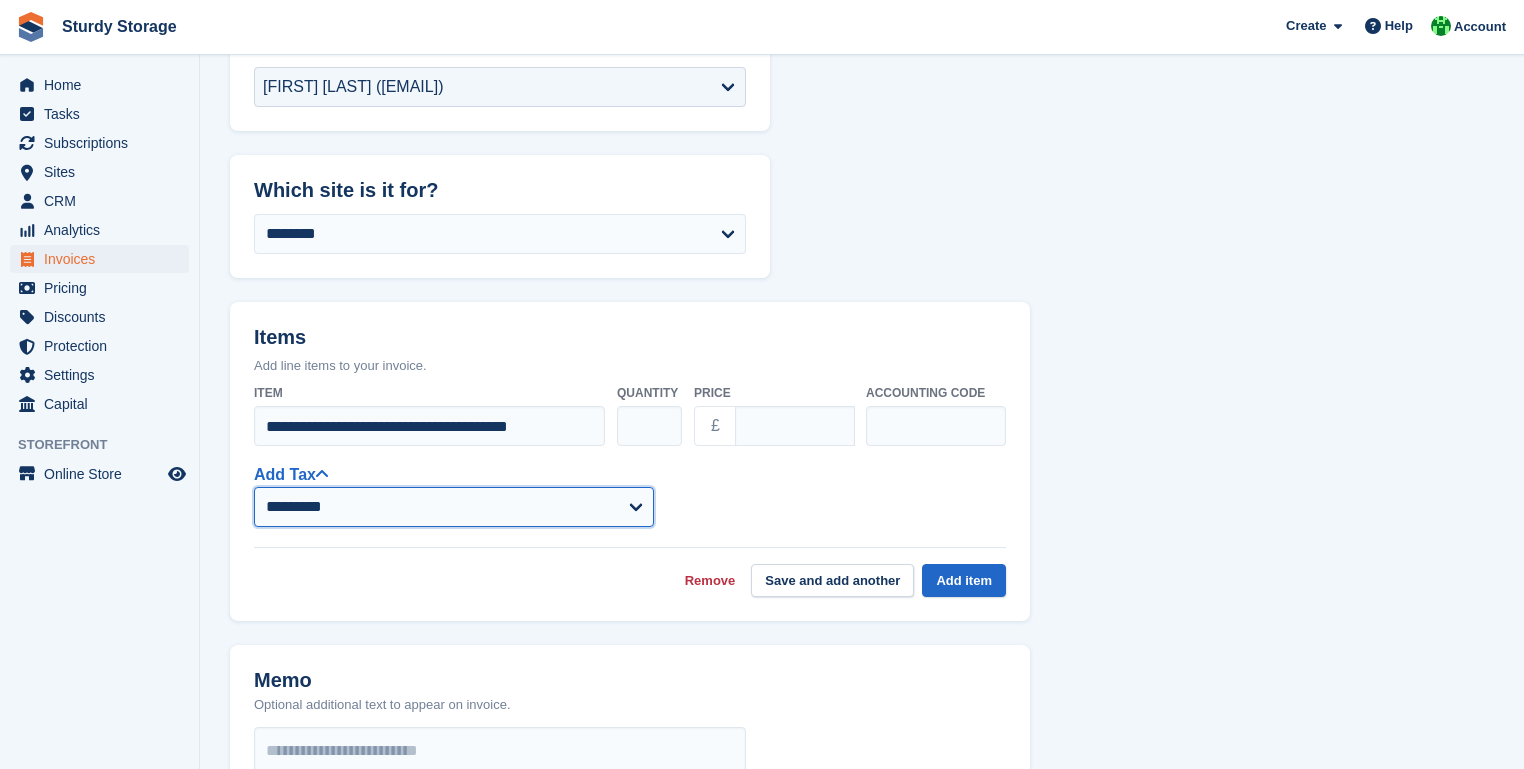 click on "**********" at bounding box center (454, 507) 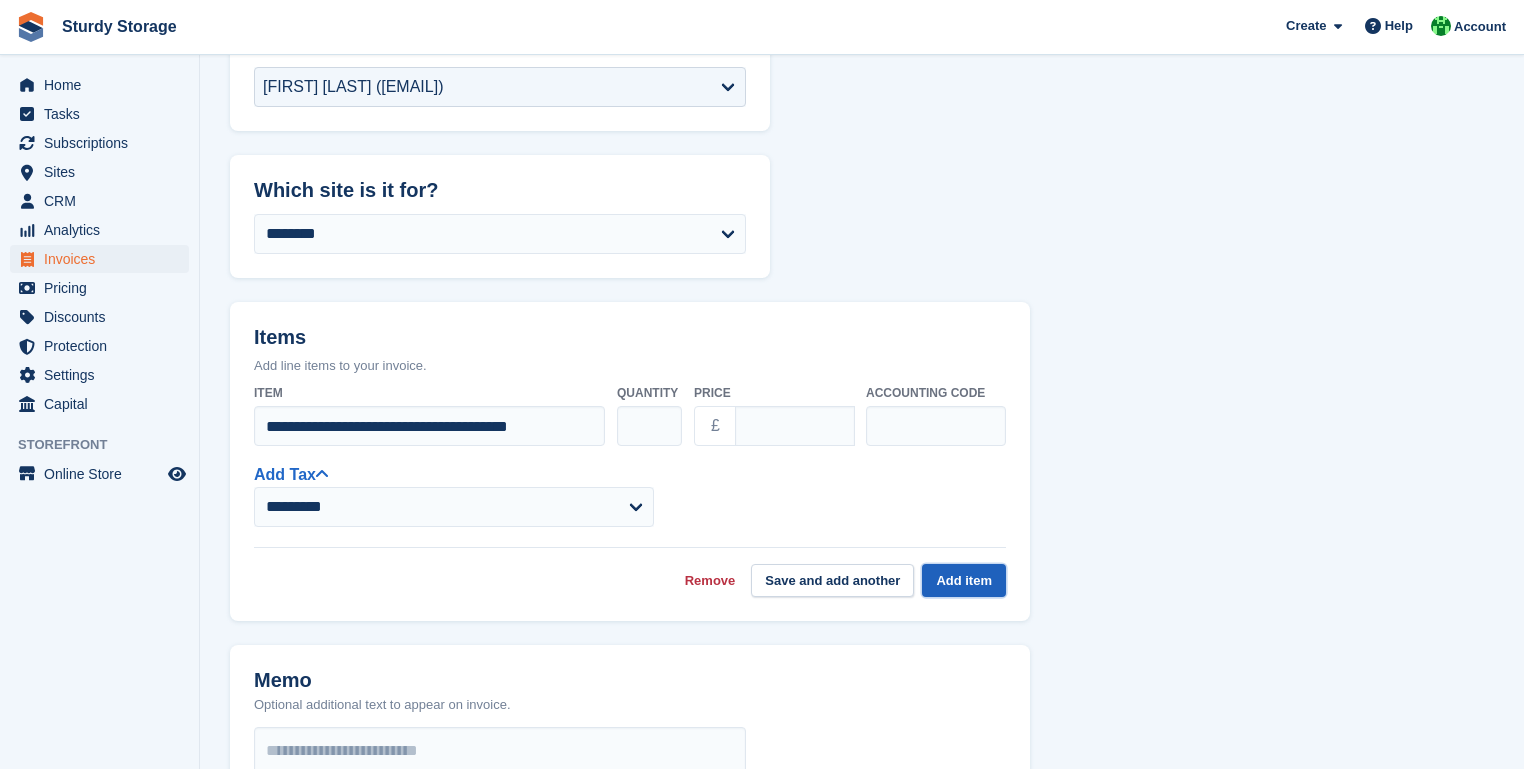 click on "Add item" at bounding box center (964, 580) 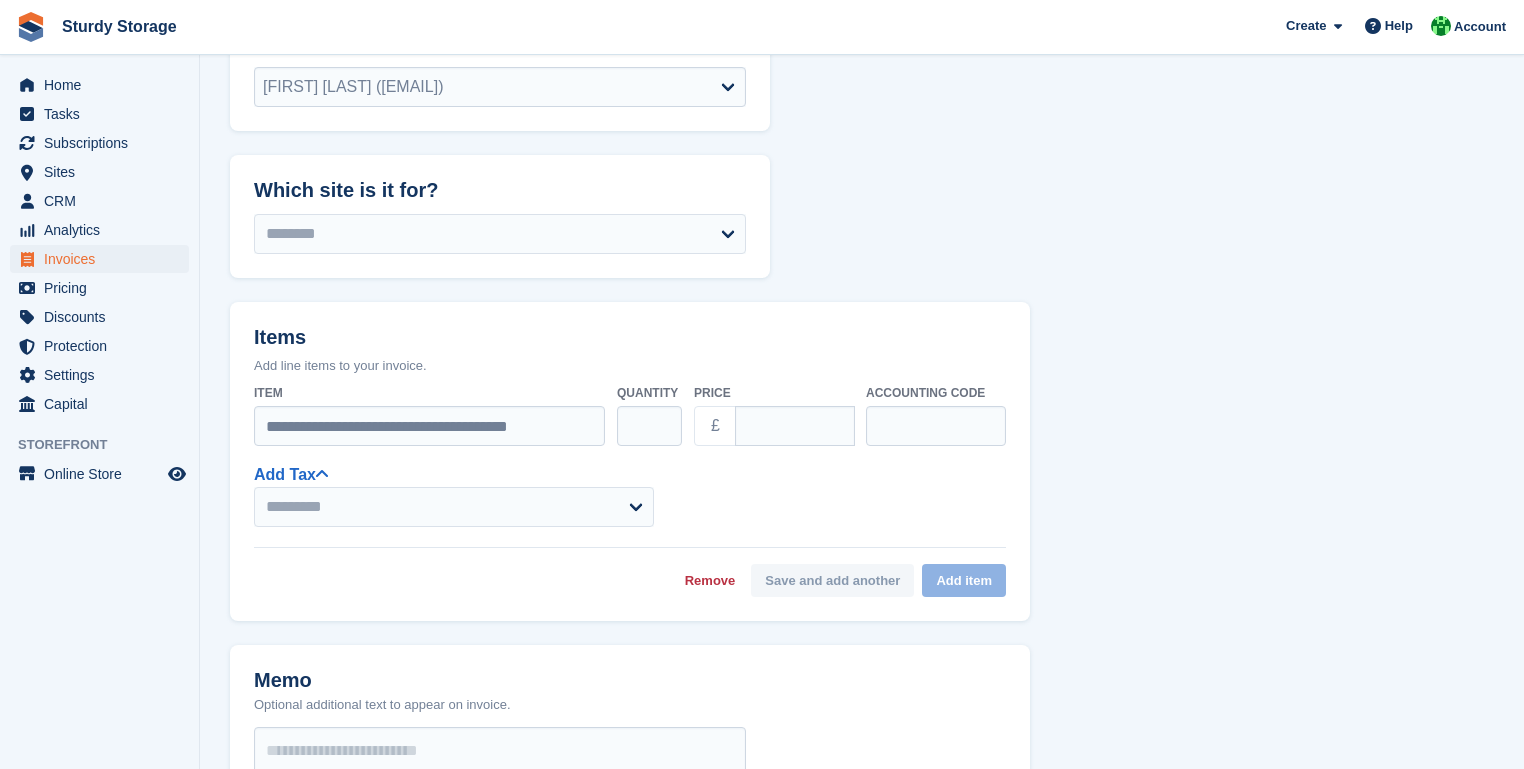 select on "*****" 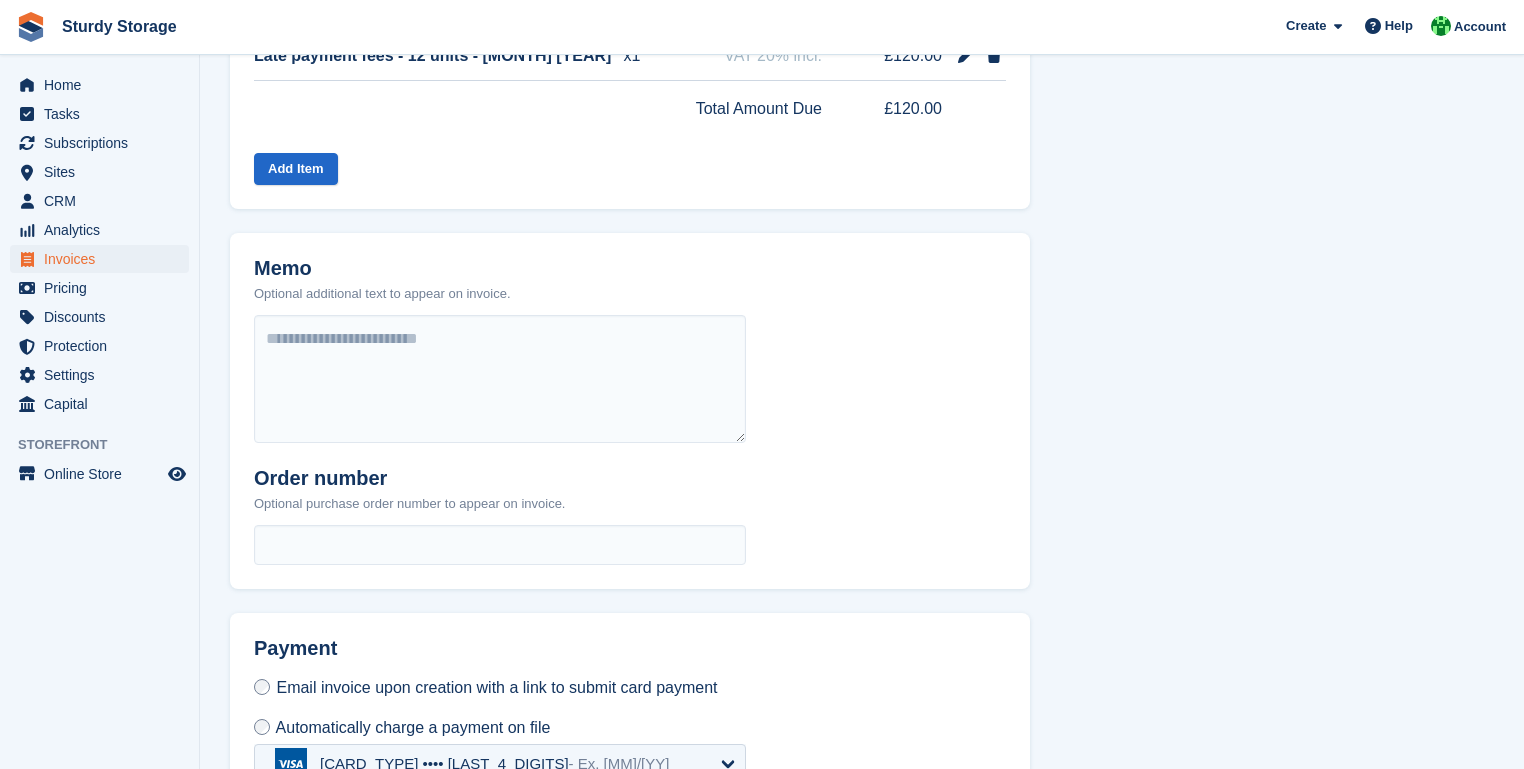 scroll, scrollTop: 716, scrollLeft: 0, axis: vertical 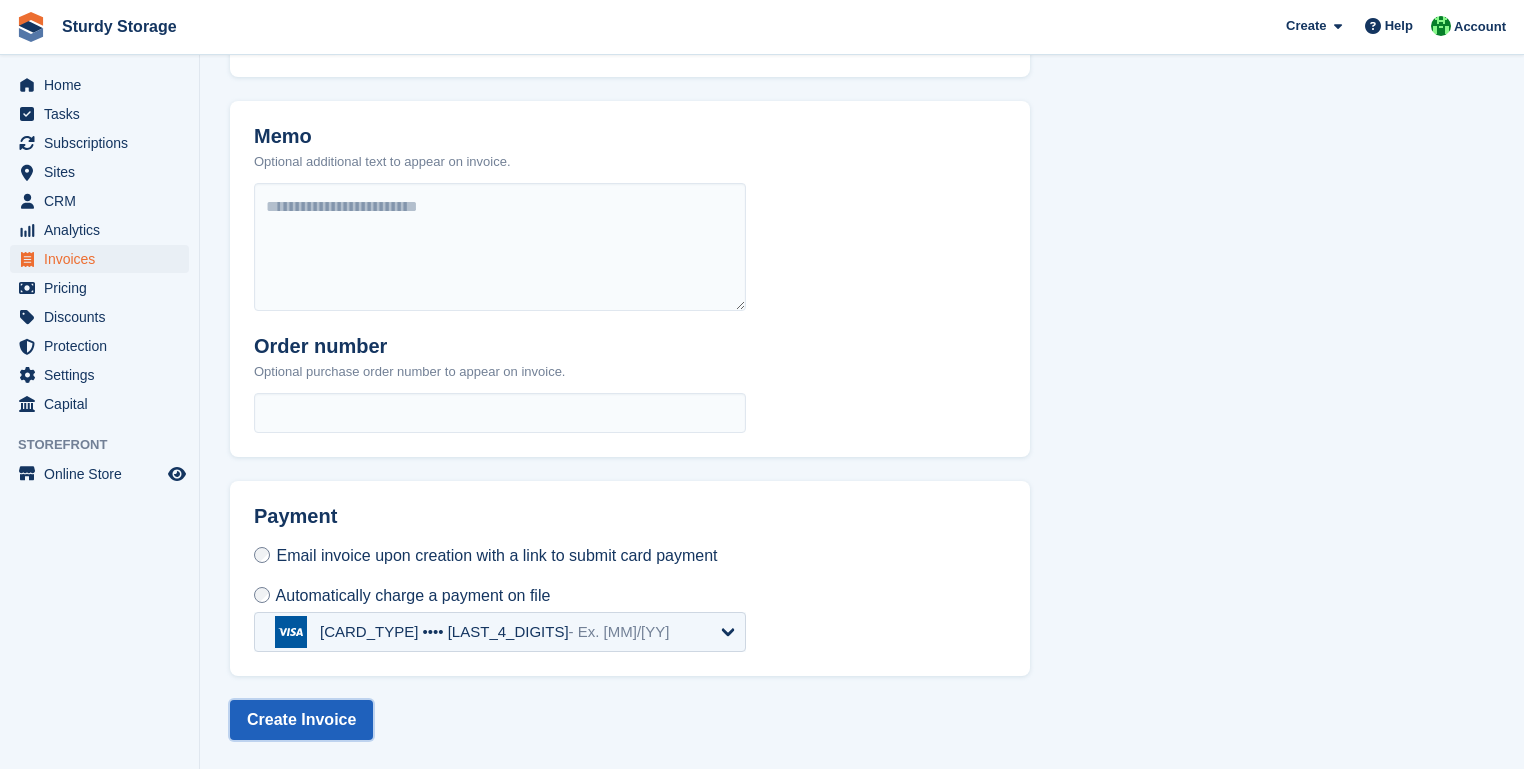 click on "Create Invoice" at bounding box center [301, 720] 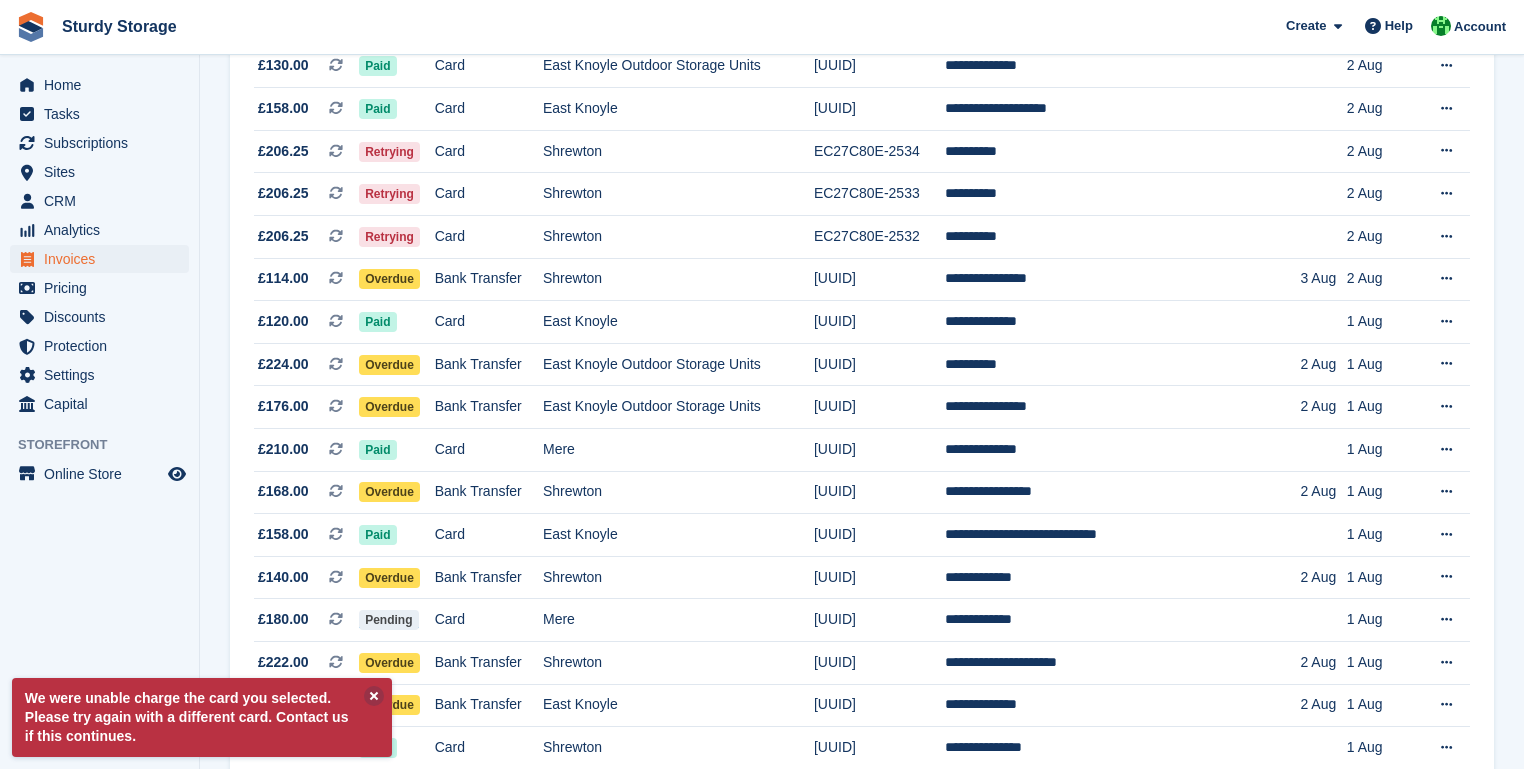 scroll, scrollTop: 0, scrollLeft: 0, axis: both 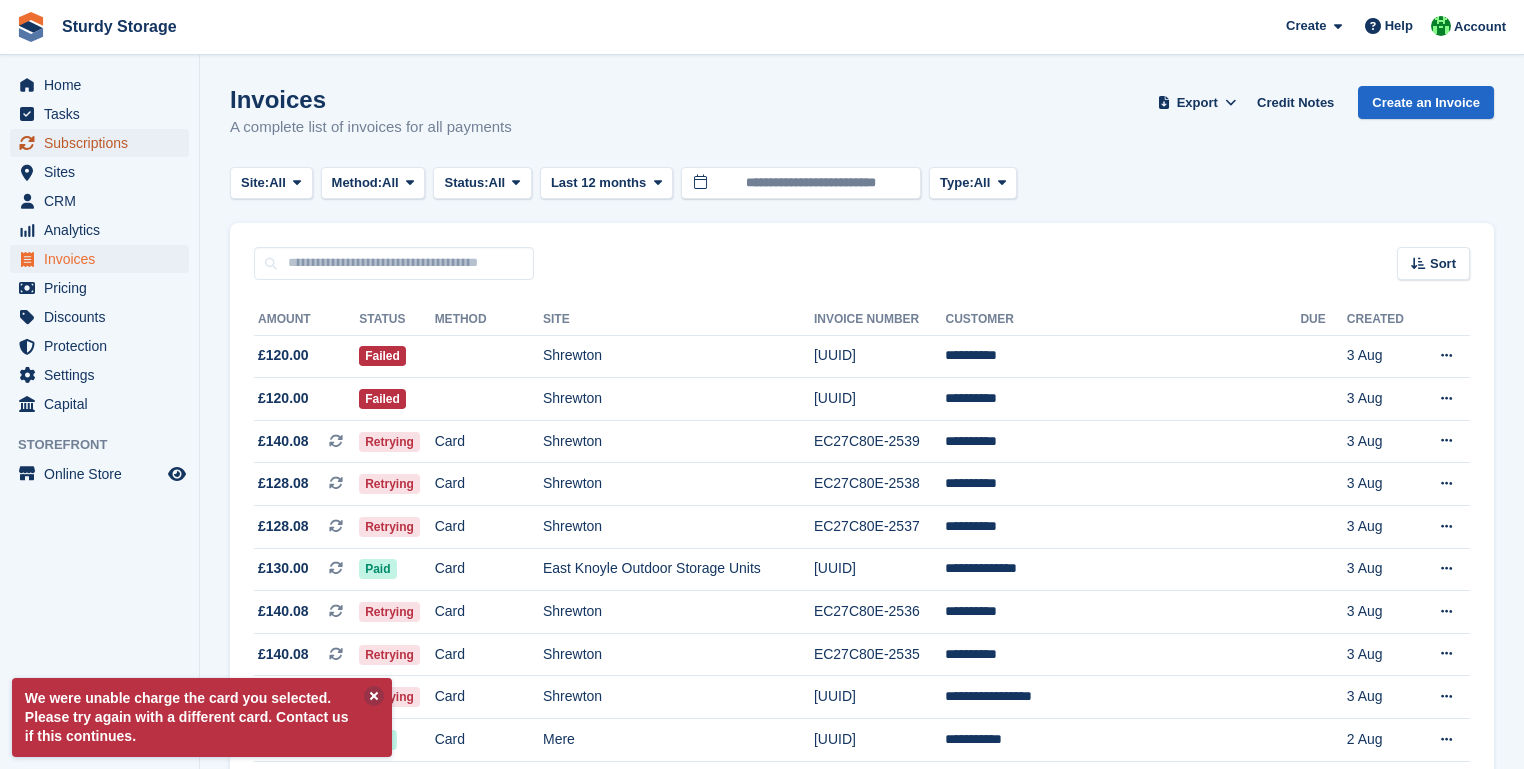 click on "Subscriptions" at bounding box center [104, 143] 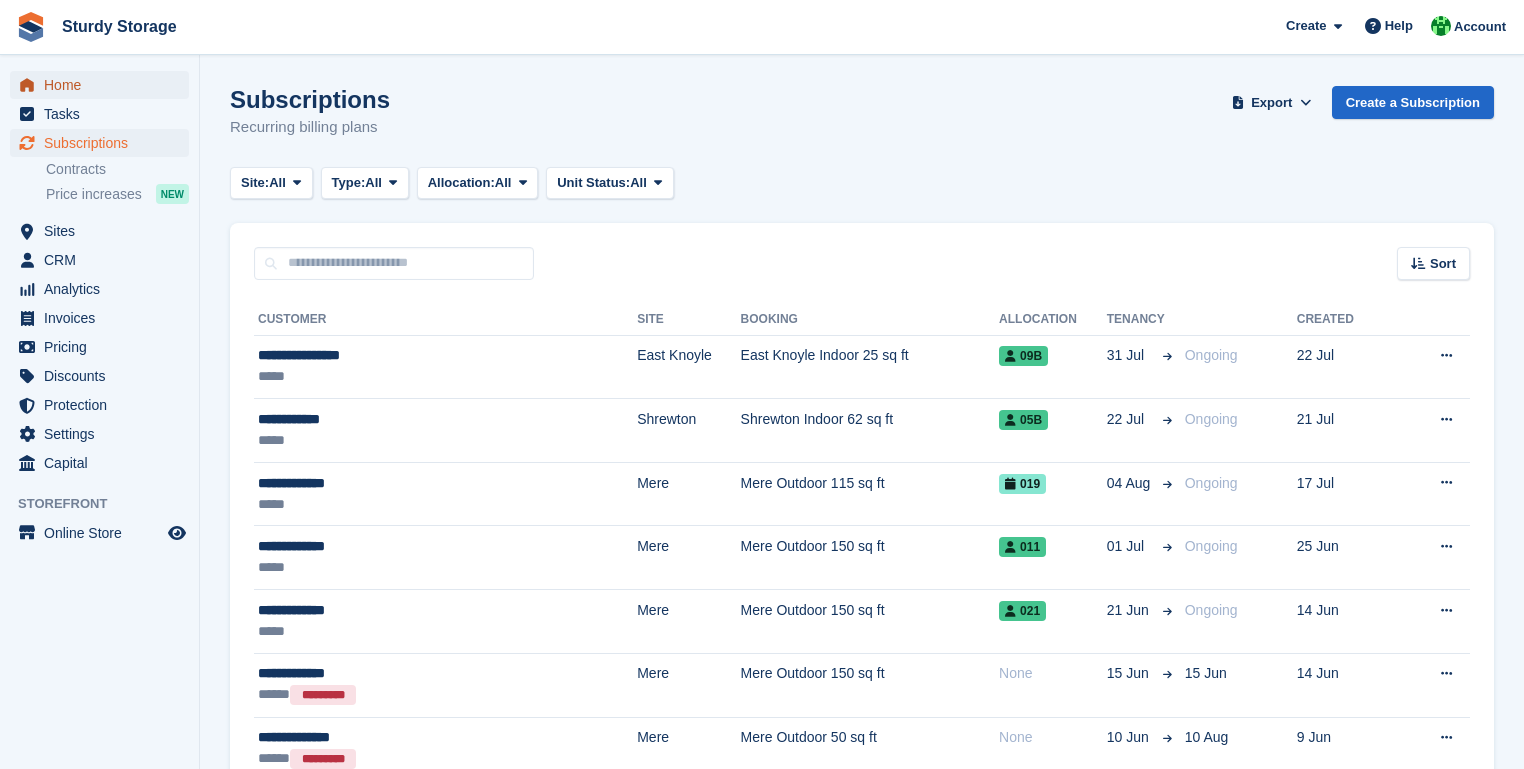 click on "Home" at bounding box center [104, 85] 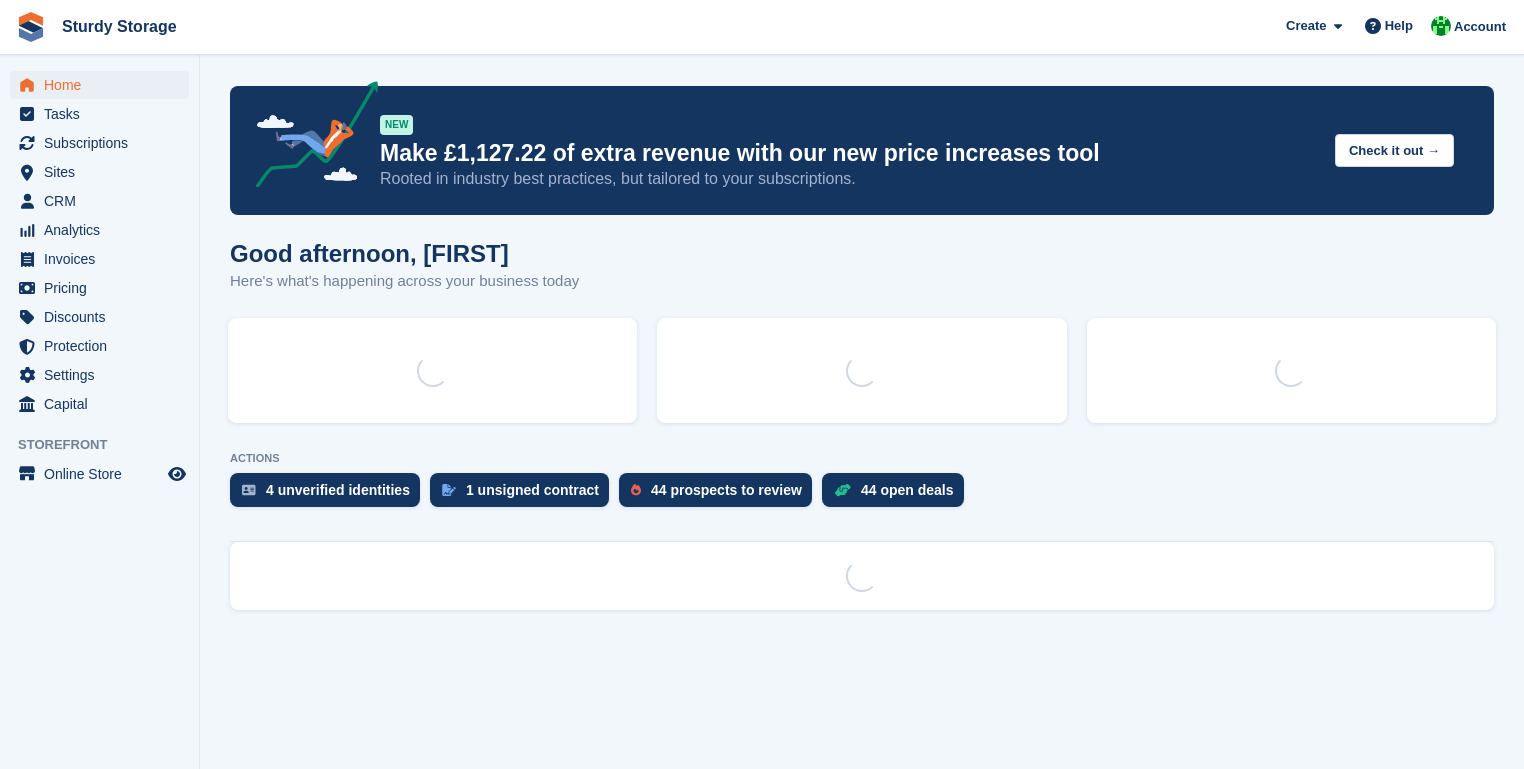 scroll, scrollTop: 0, scrollLeft: 0, axis: both 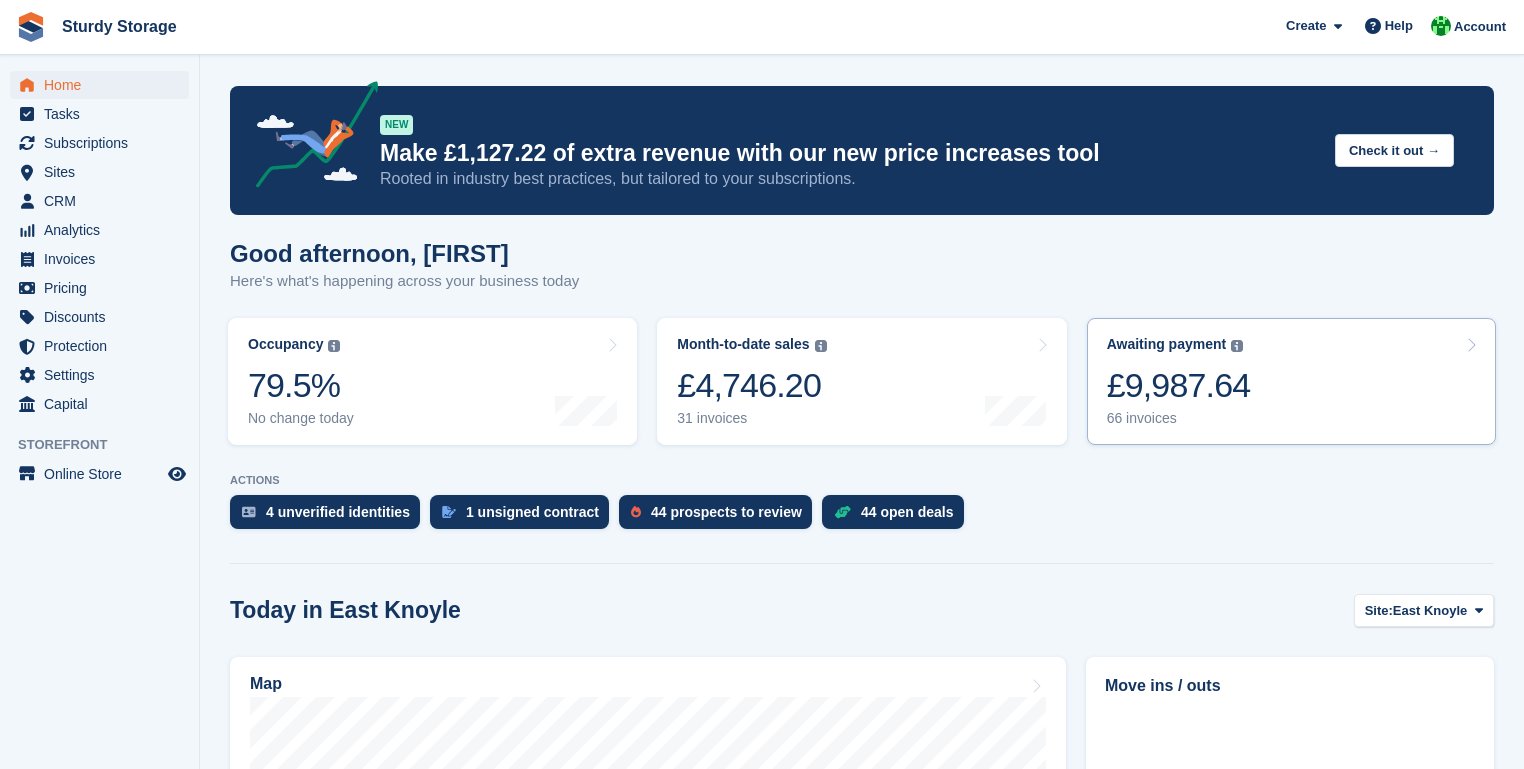 click at bounding box center [1471, 345] 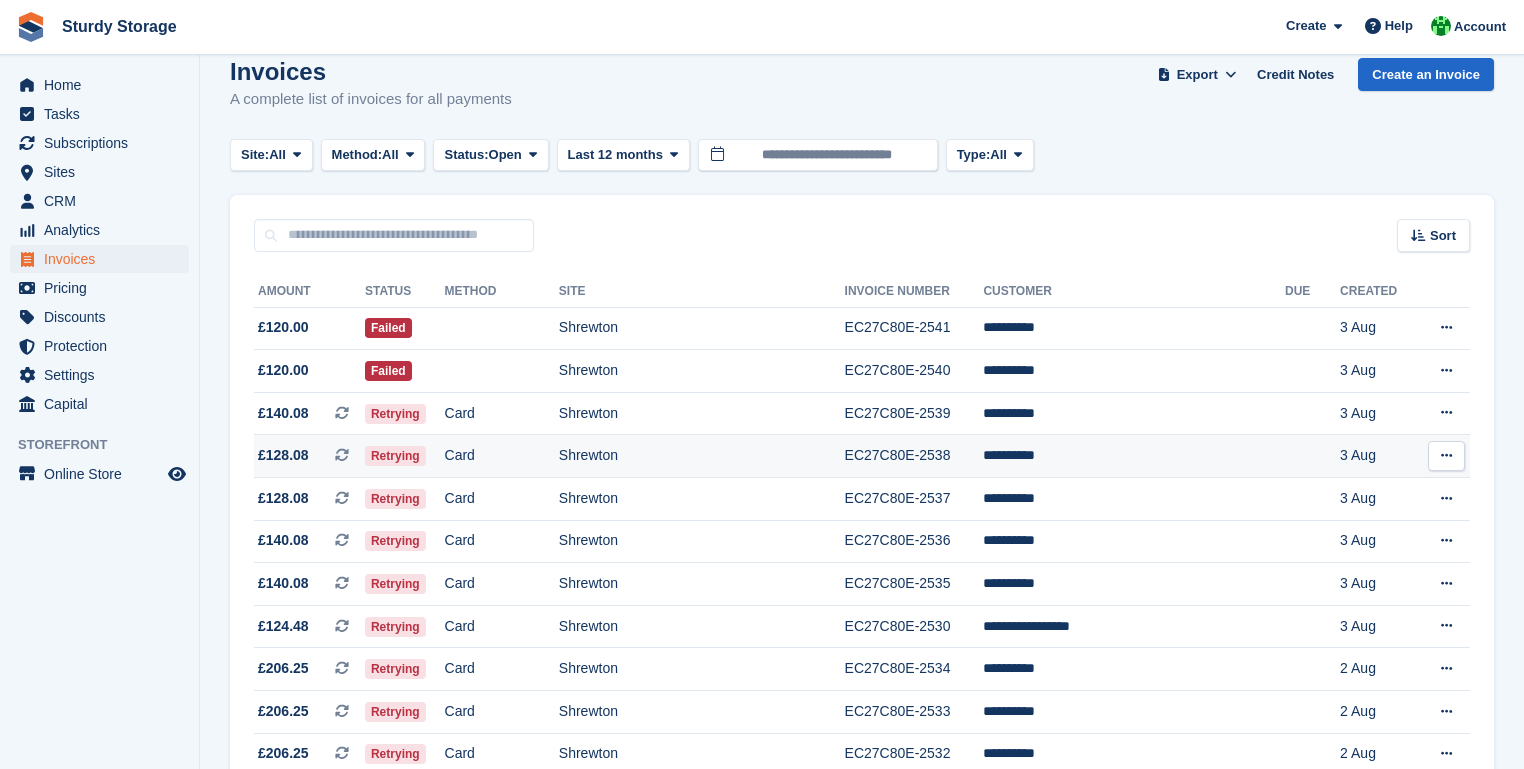 scroll, scrollTop: 0, scrollLeft: 0, axis: both 